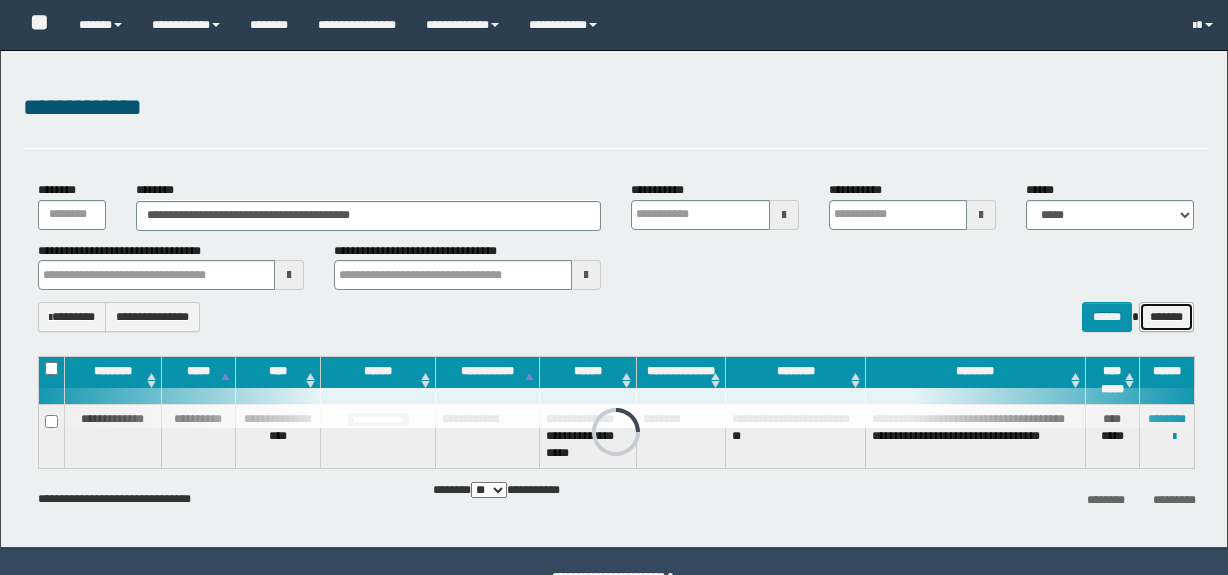 click on "*******" at bounding box center [1166, 317] 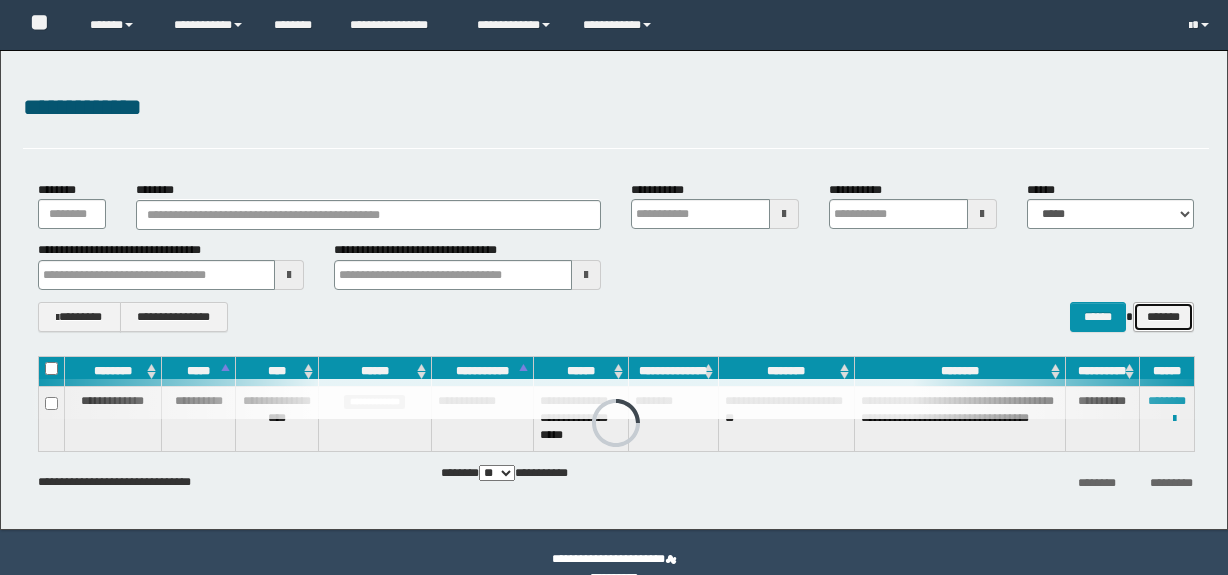 scroll, scrollTop: 0, scrollLeft: 0, axis: both 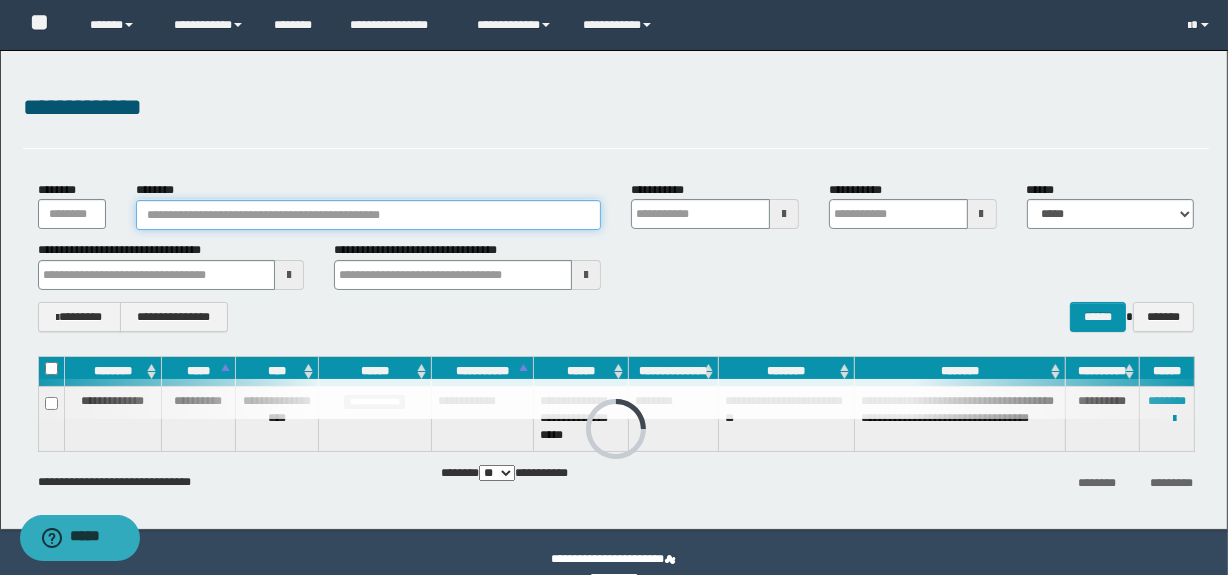 click on "********" at bounding box center (368, 215) 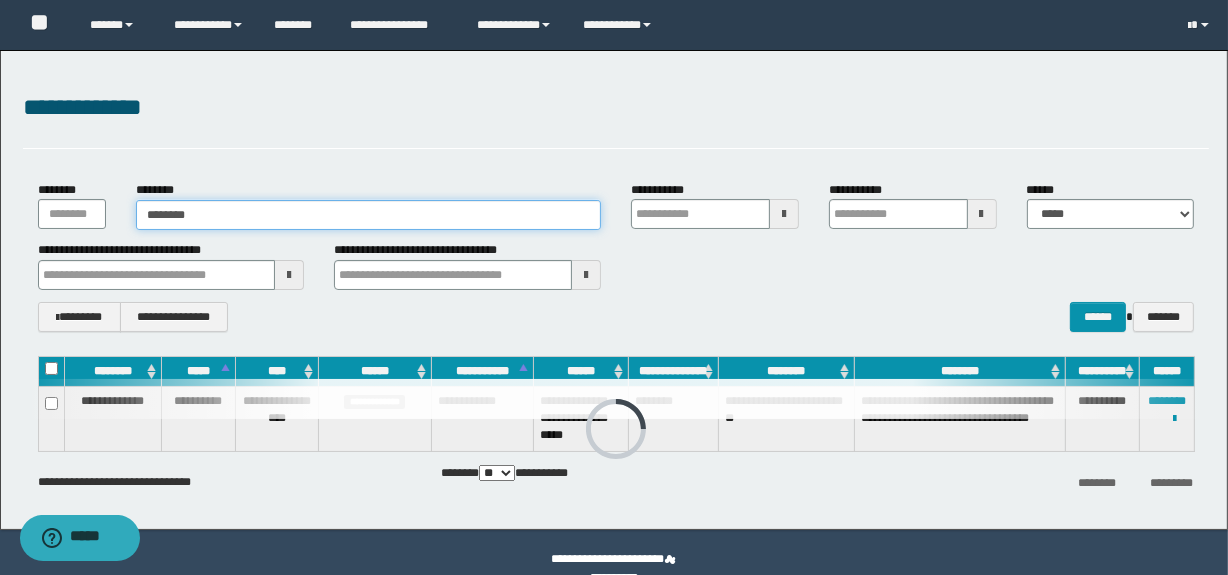 type on "********" 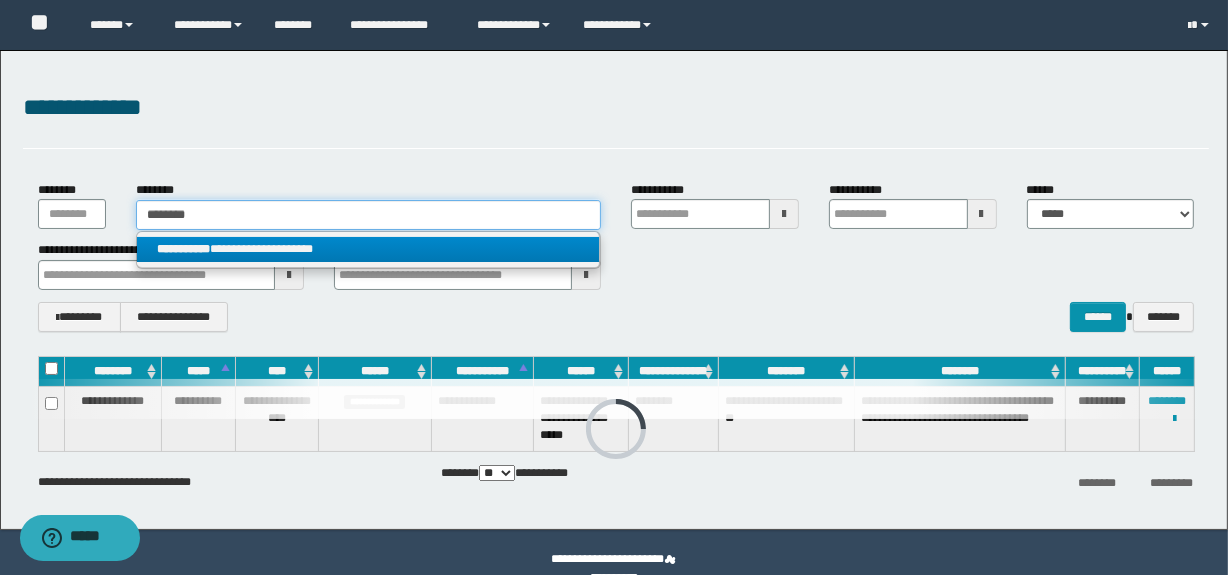 type on "********" 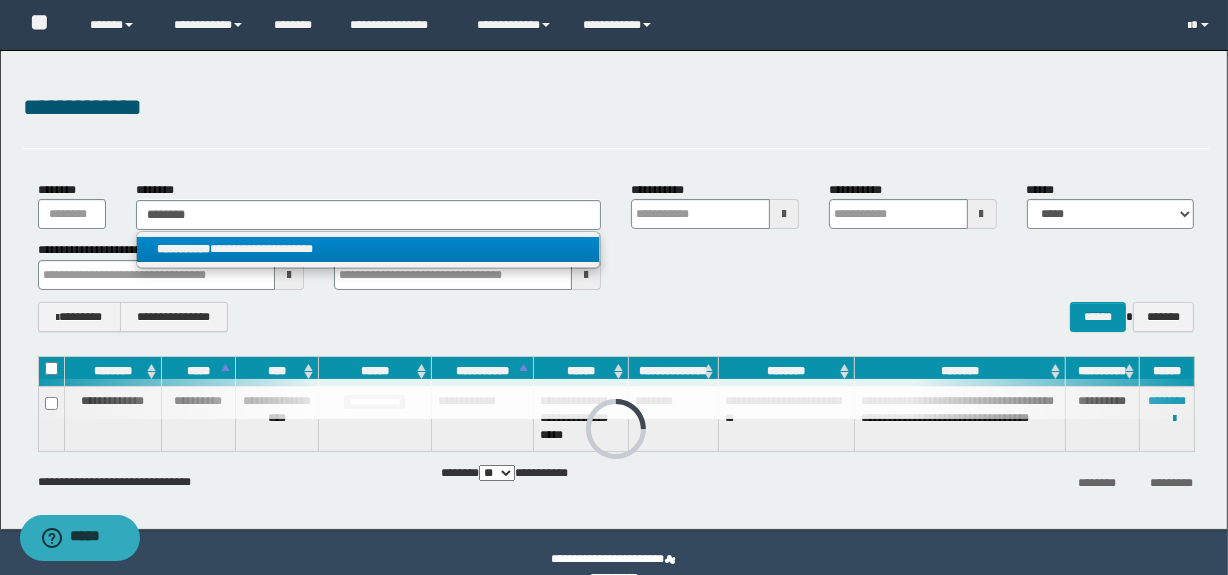 click on "**********" at bounding box center [368, 249] 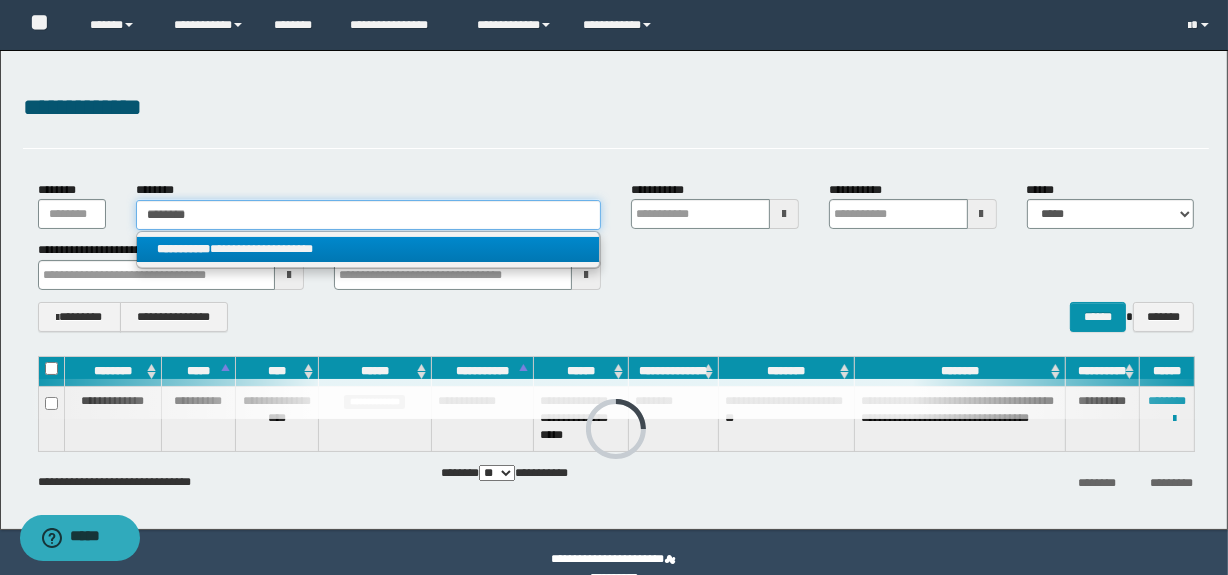 type 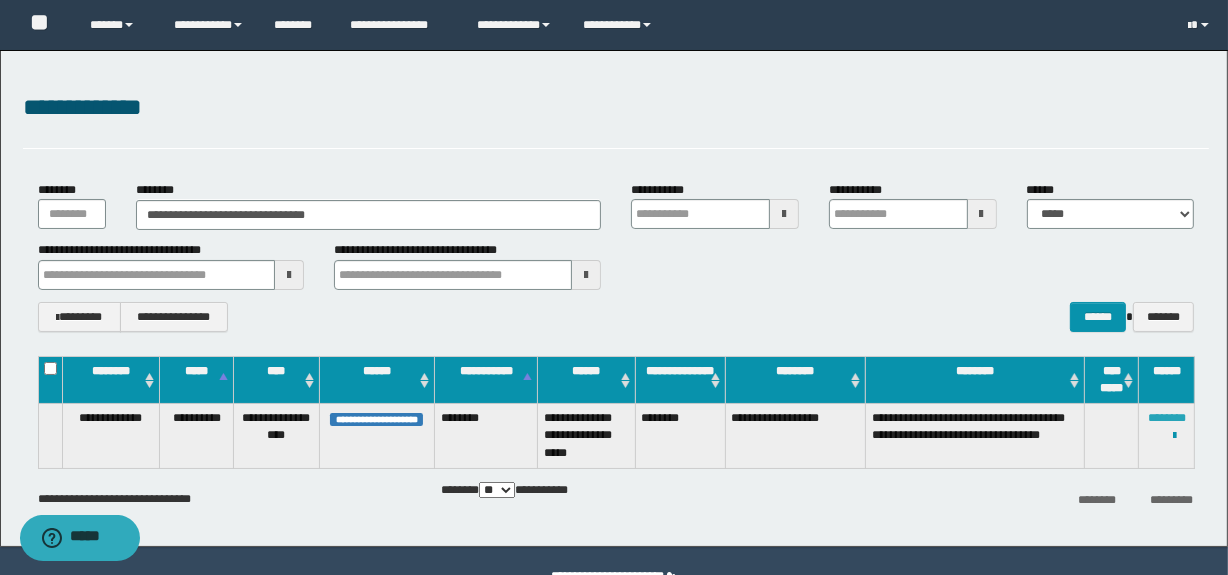 click on "********" at bounding box center (1167, 418) 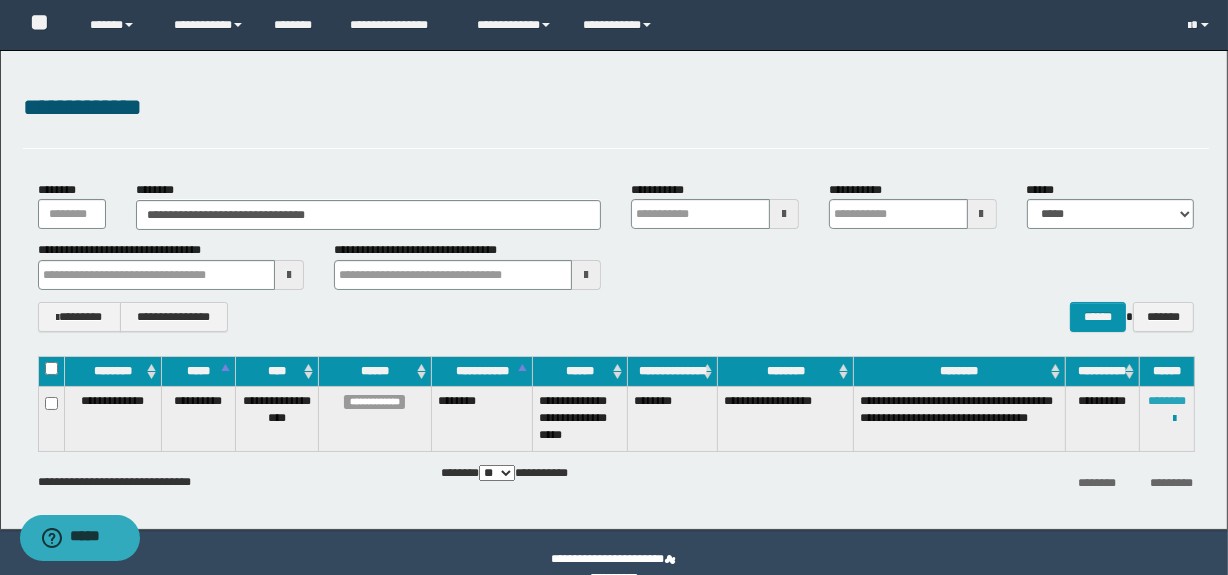 click on "********" at bounding box center [1167, 401] 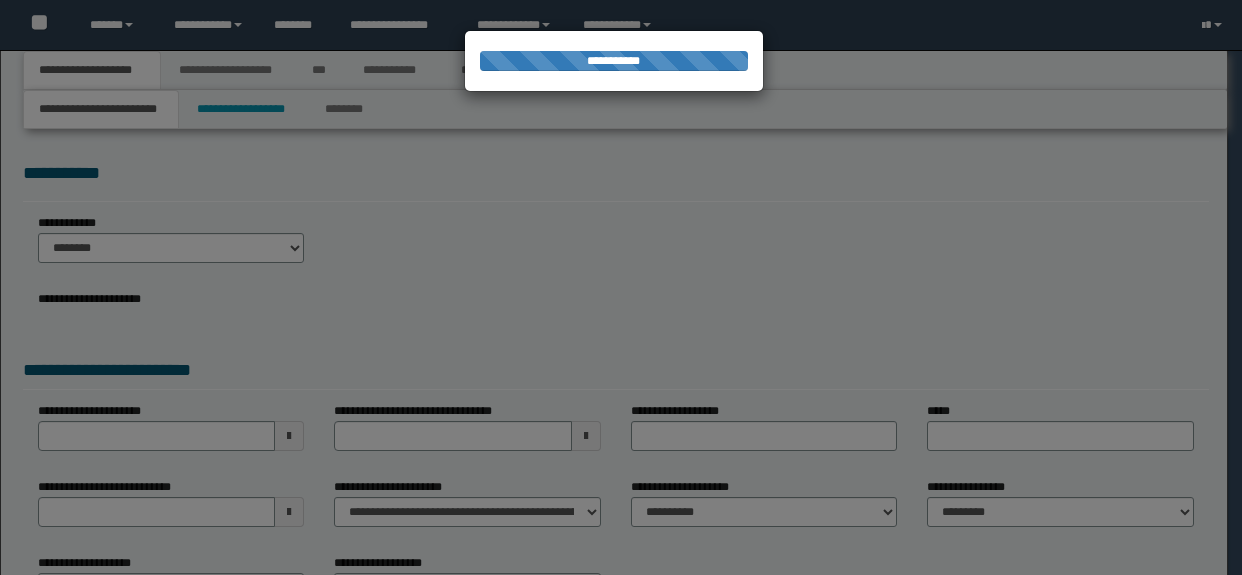 scroll, scrollTop: 0, scrollLeft: 0, axis: both 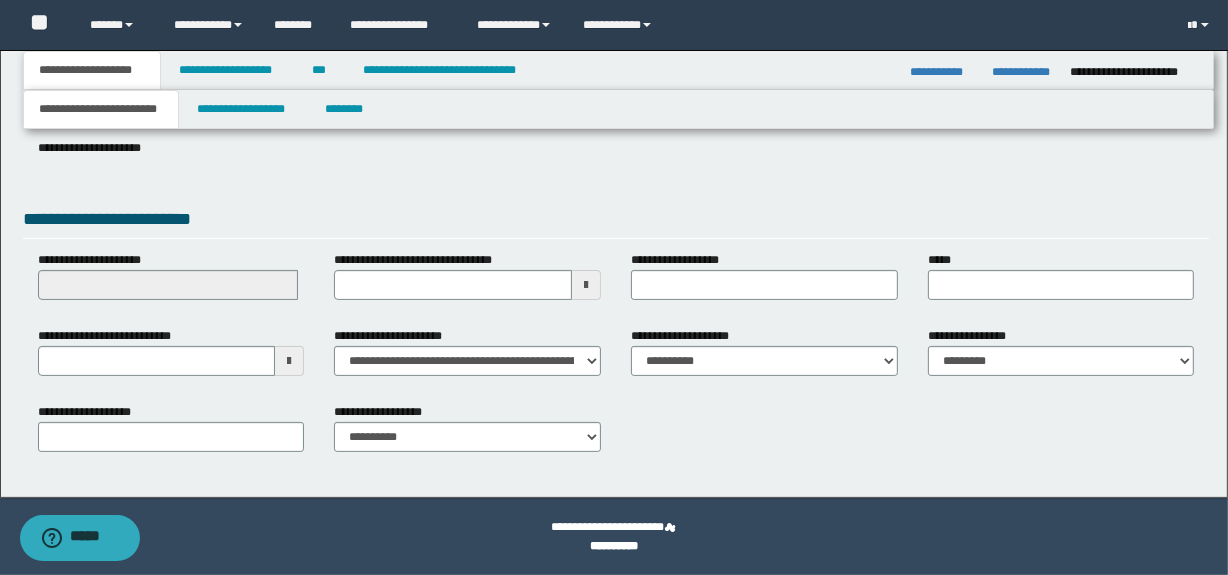 click at bounding box center [289, 361] 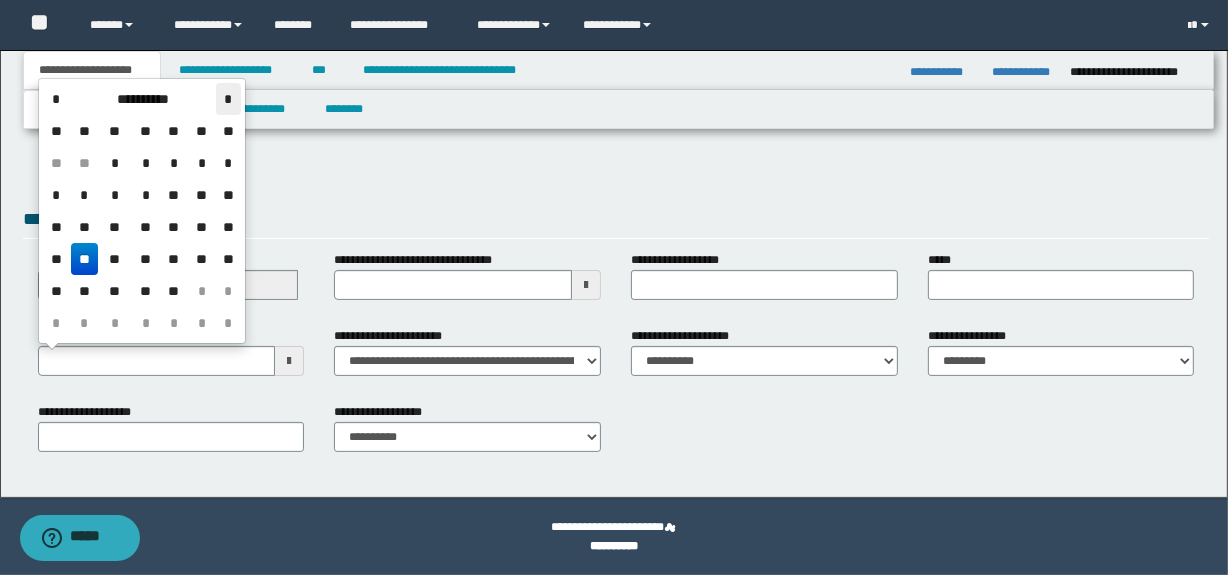 click on "*" at bounding box center [228, 99] 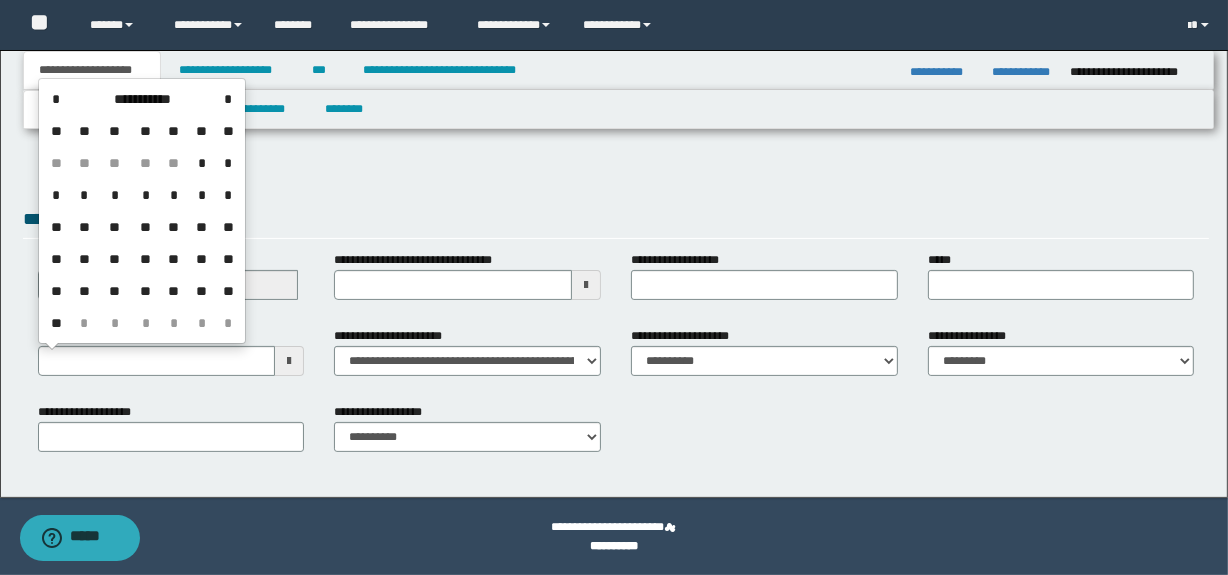 click on "**" at bounding box center [202, 259] 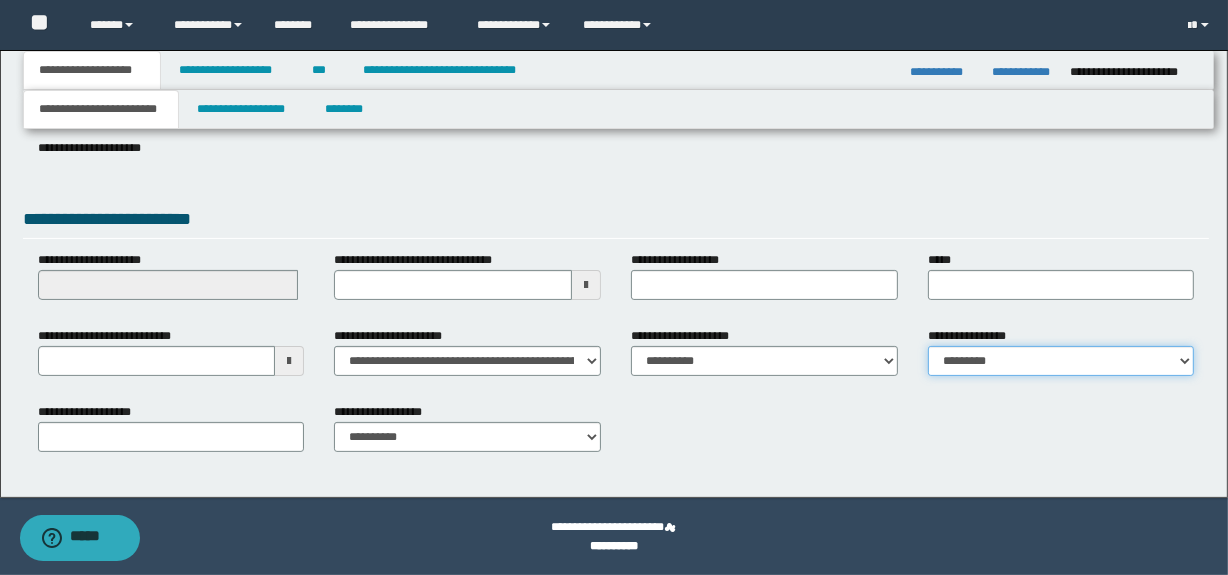 drag, startPoint x: 999, startPoint y: 361, endPoint x: 999, endPoint y: 373, distance: 12 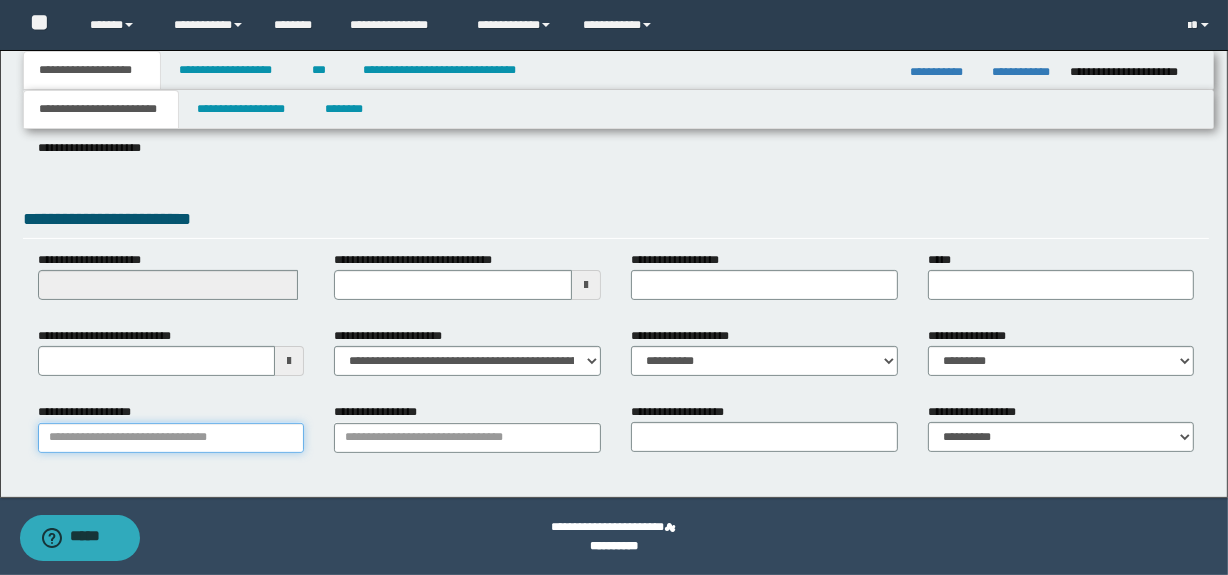 click on "**********" at bounding box center [171, 438] 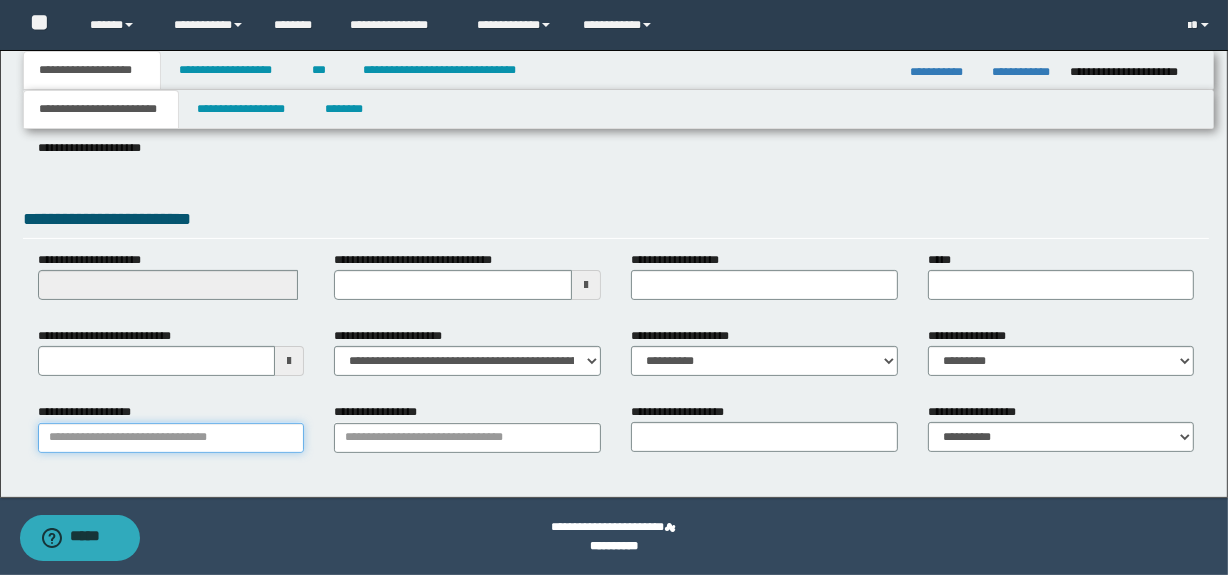 click on "**********" at bounding box center (171, 438) 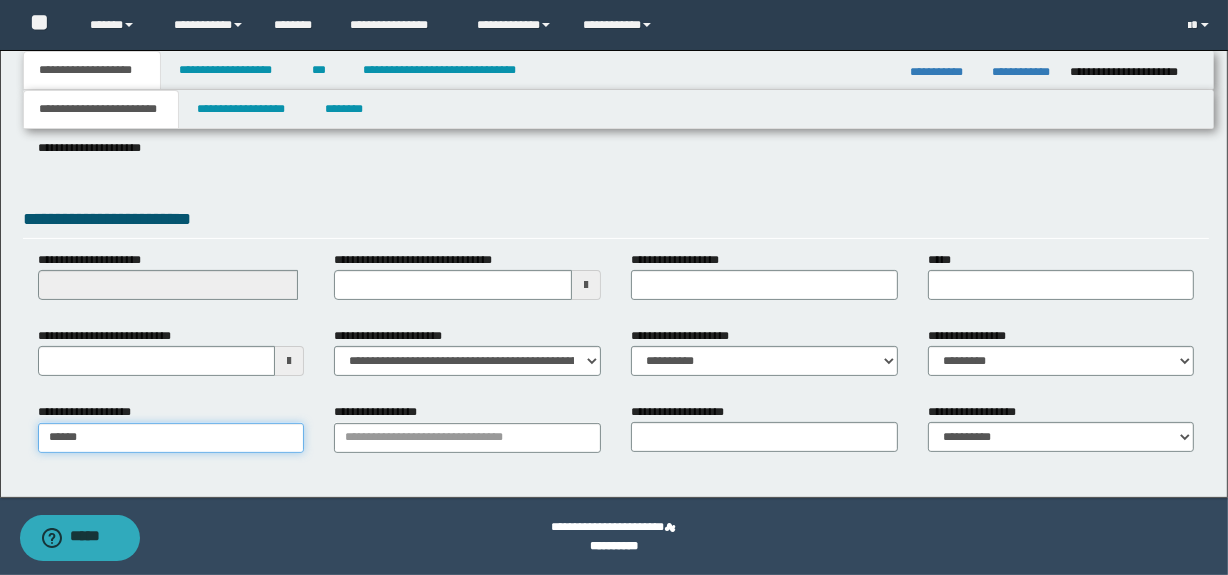 type on "*******" 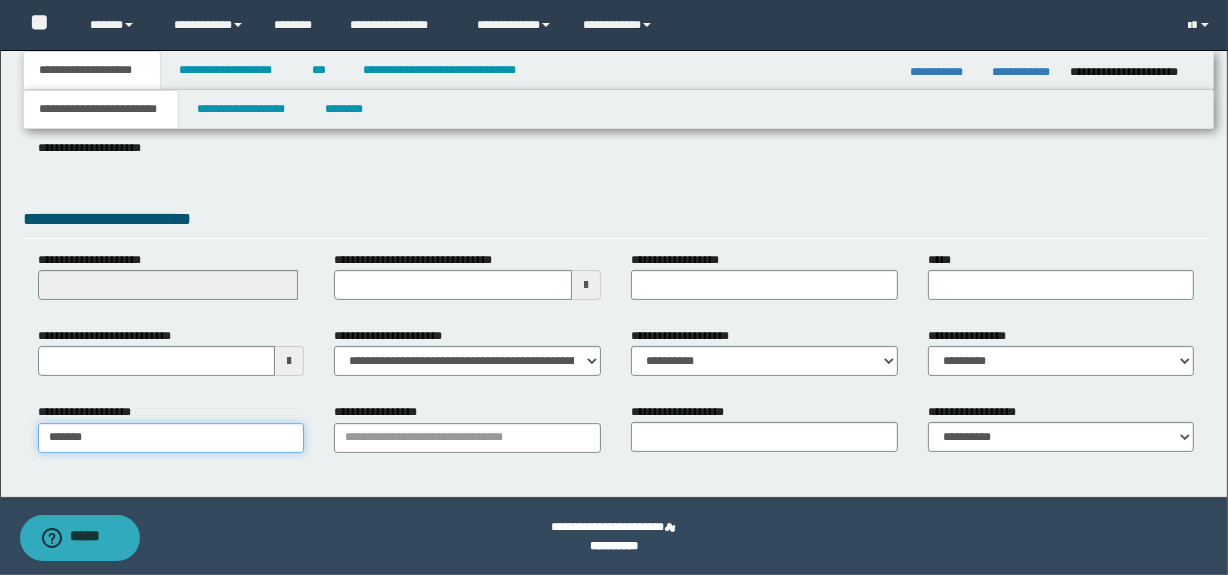 type on "********" 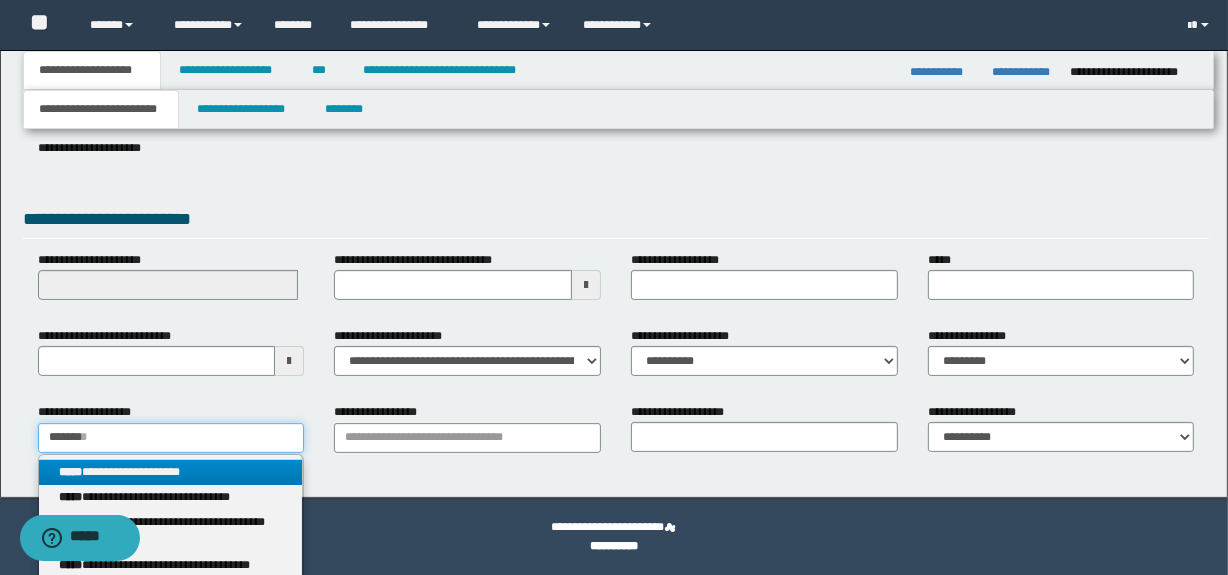 type on "*******" 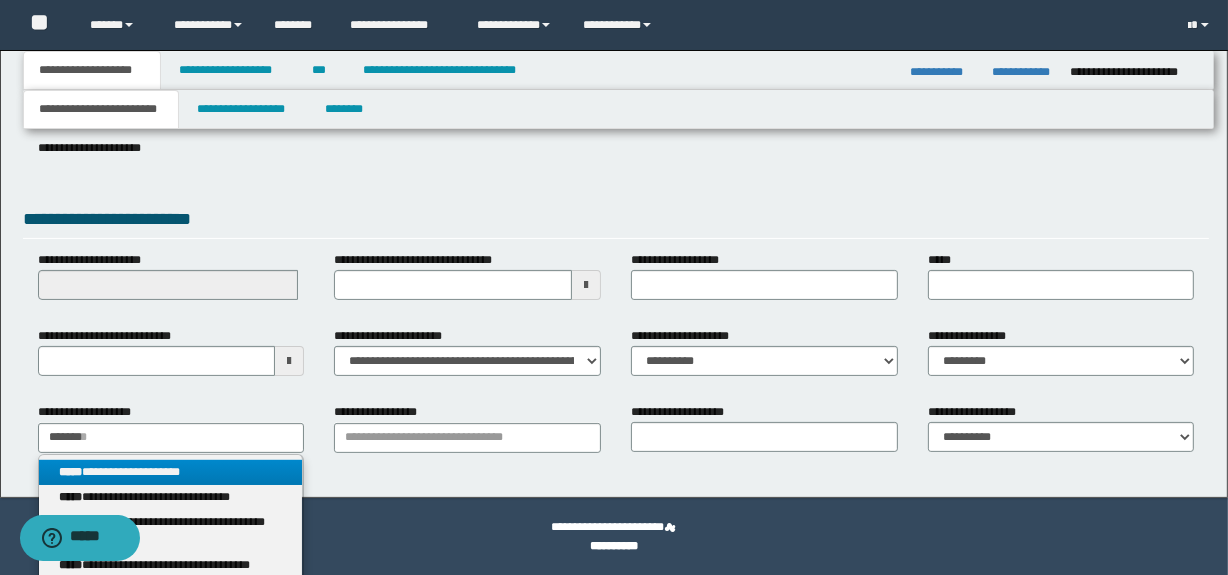 click on "**********" at bounding box center (171, 472) 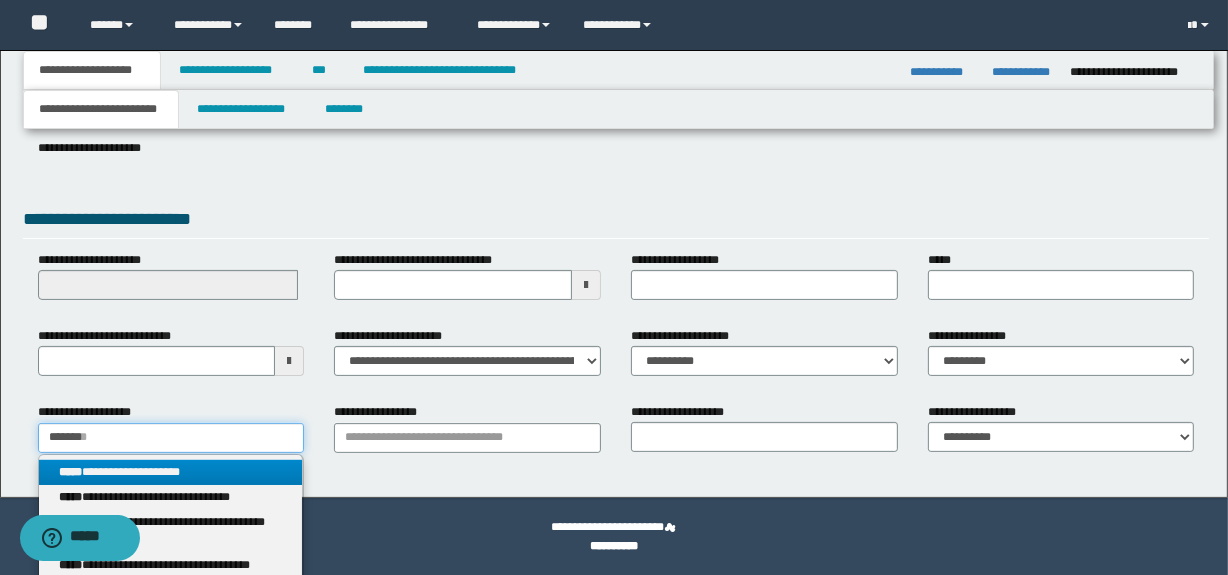 type 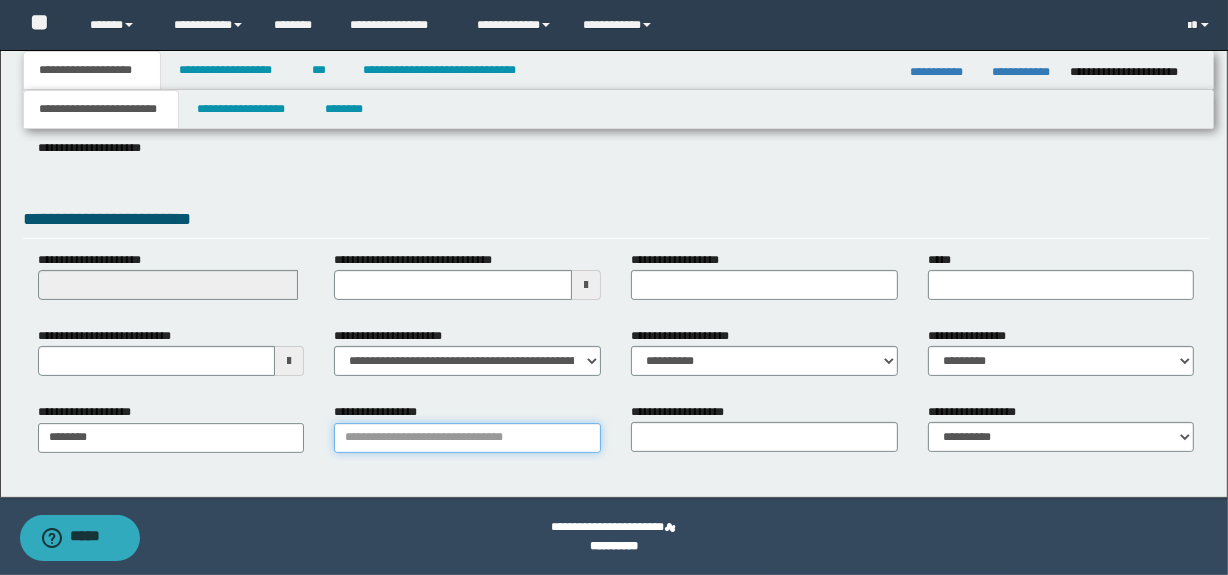 click on "**********" at bounding box center [467, 438] 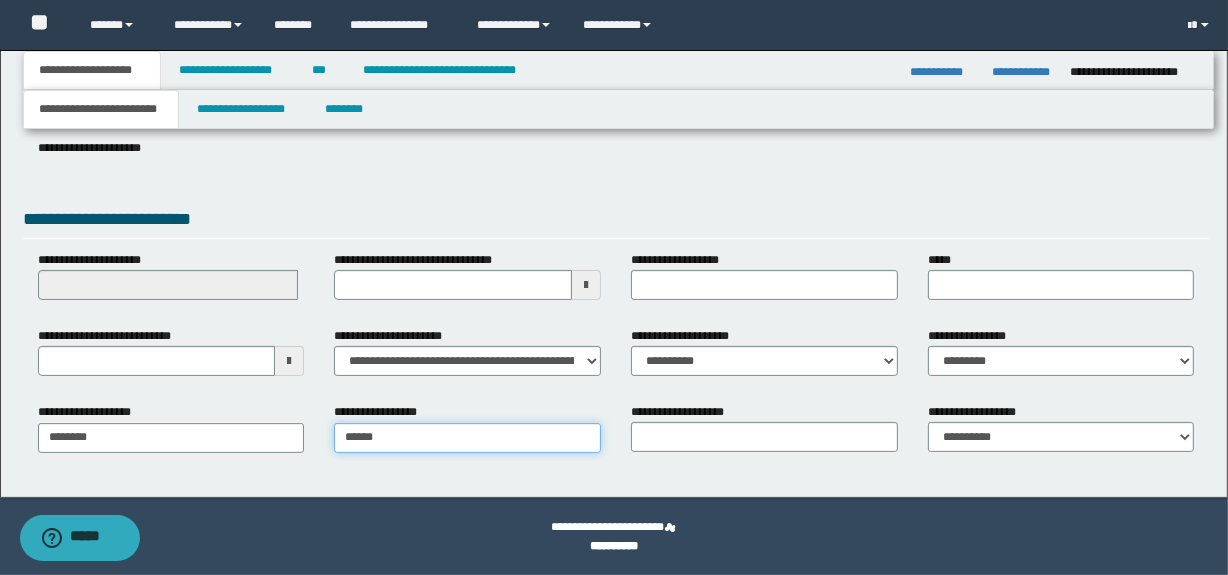 type on "*****" 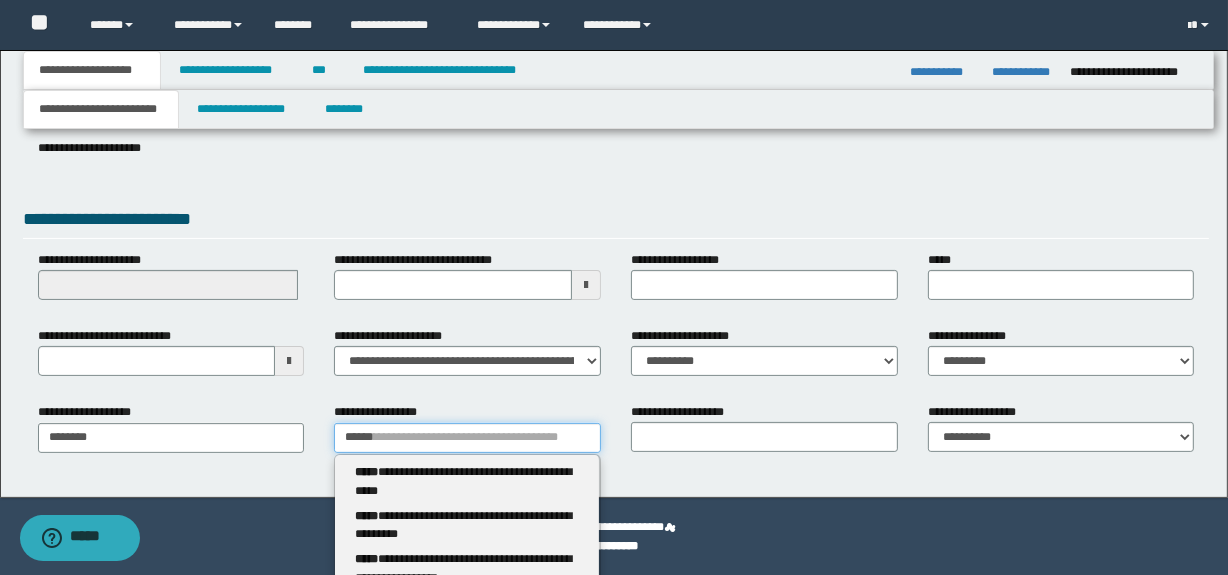 type 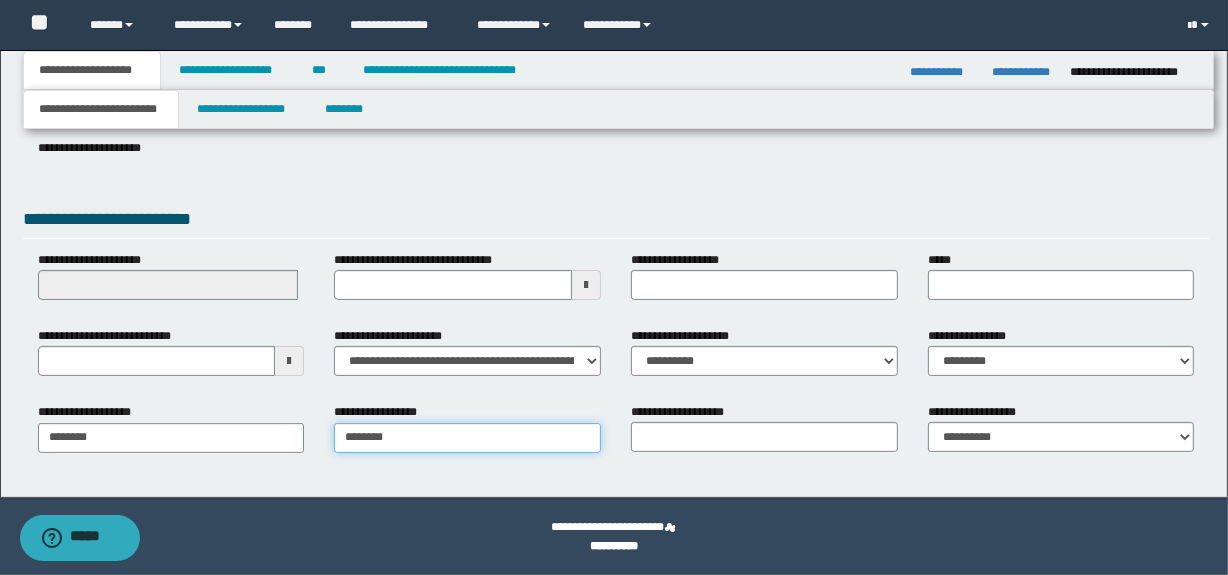 type on "*********" 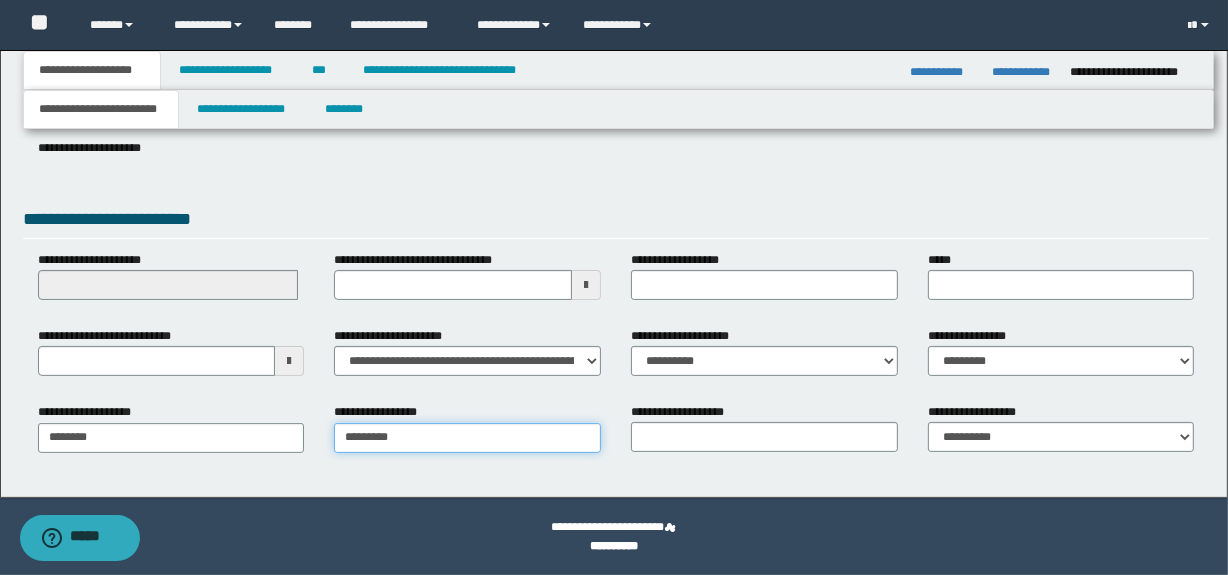 type on "*********" 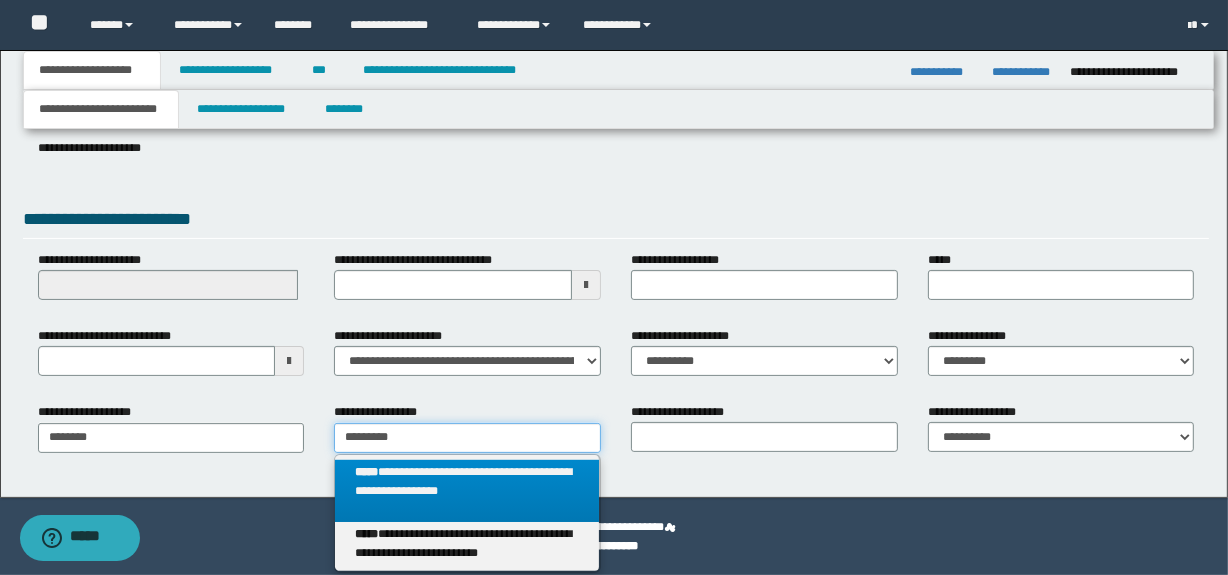 type 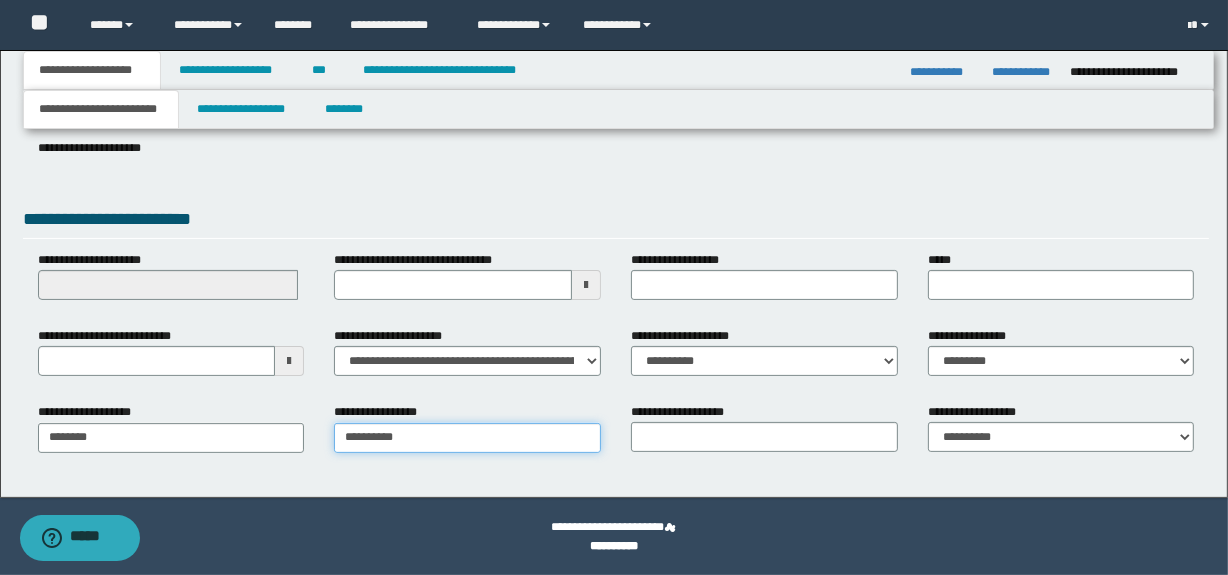 type on "**********" 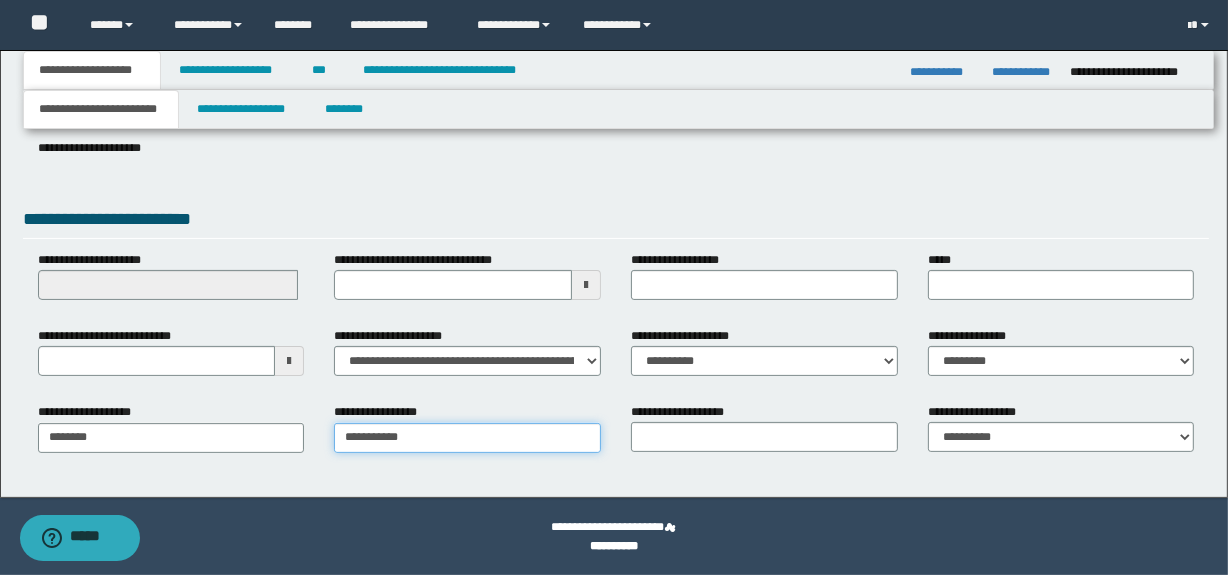 type on "**********" 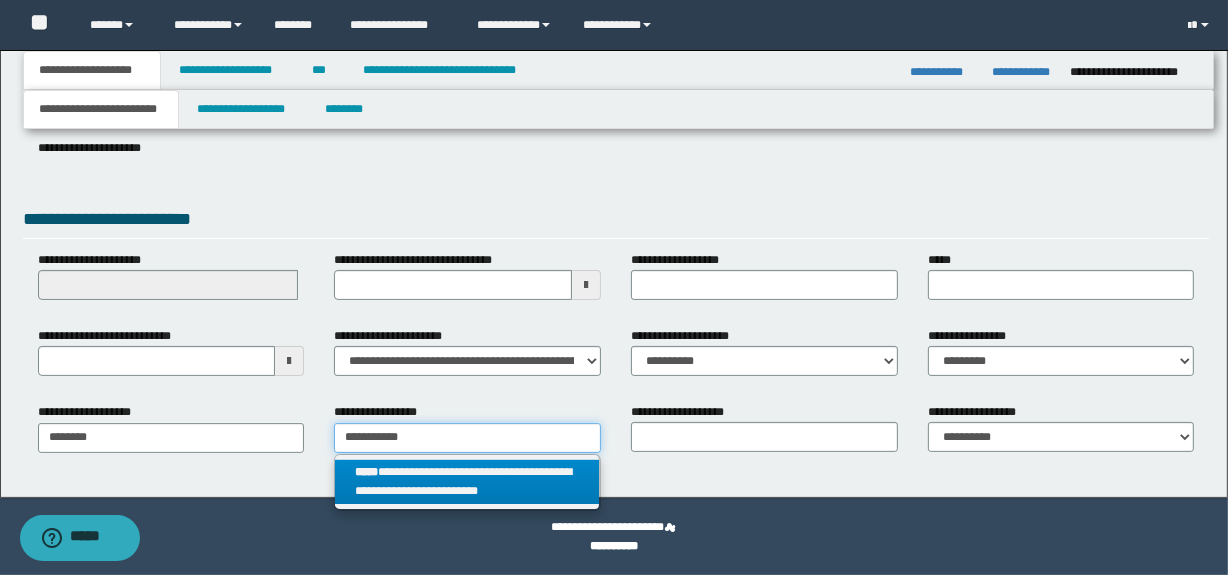 type on "**********" 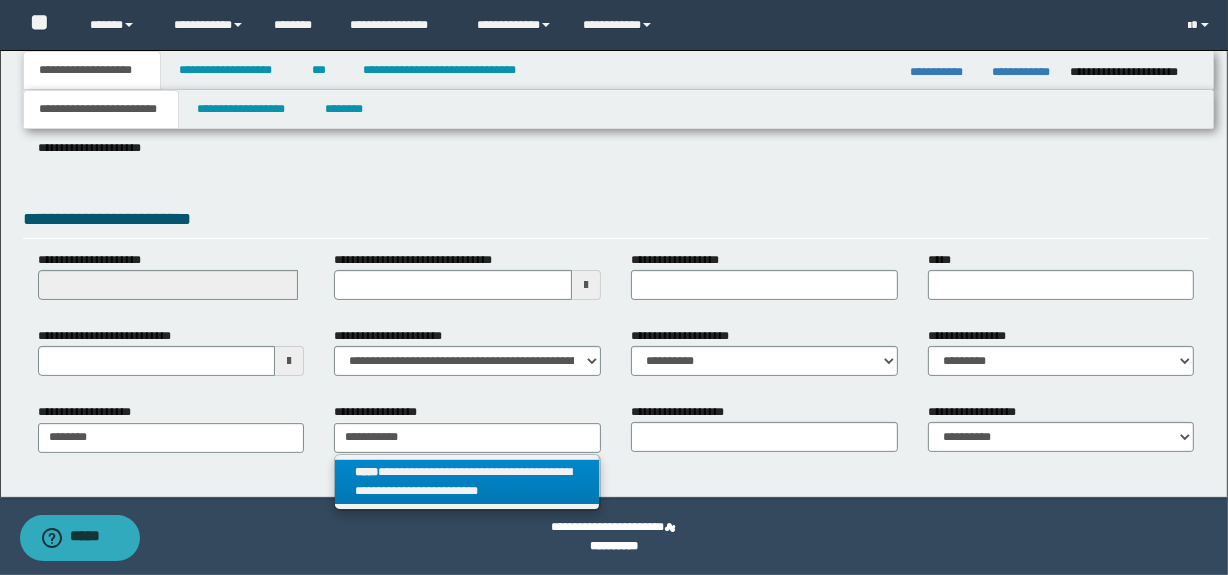 click on "**********" at bounding box center (467, 482) 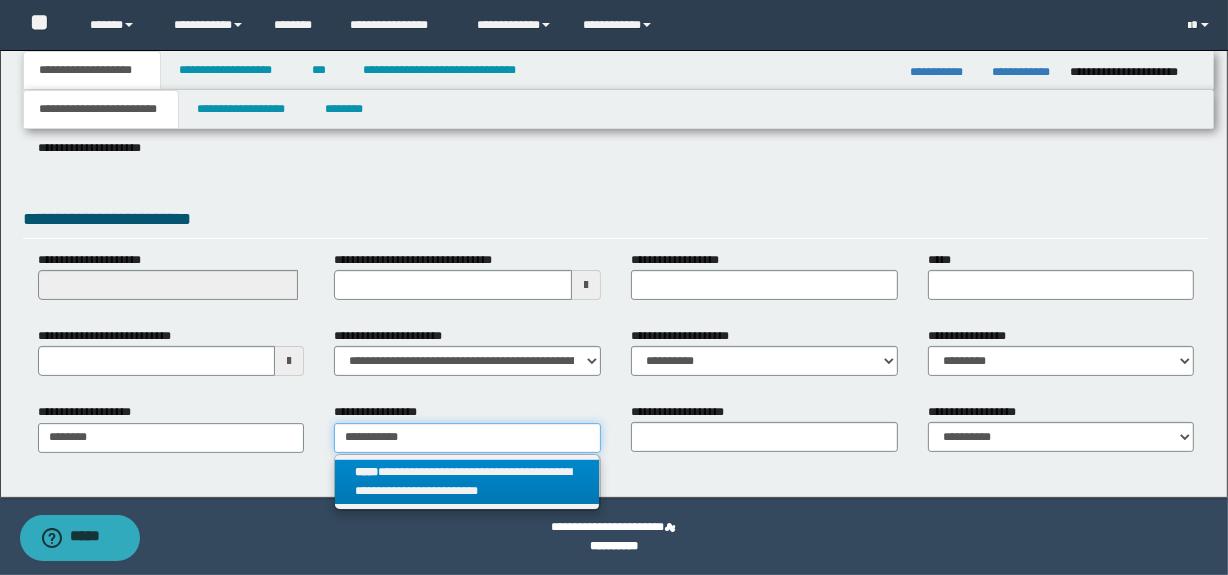 type 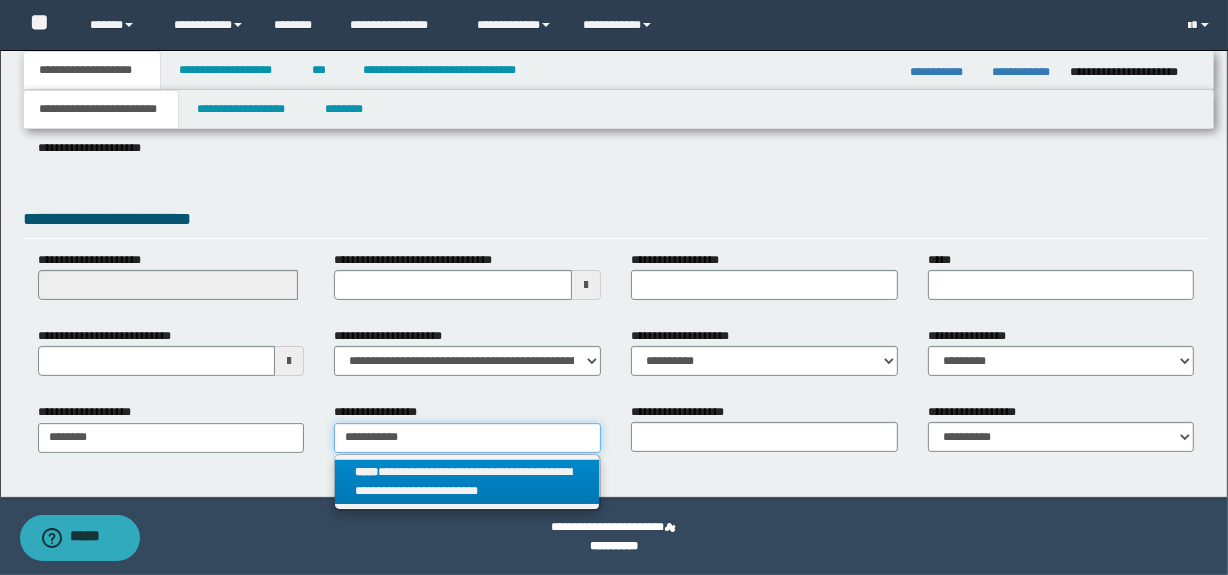 type on "**********" 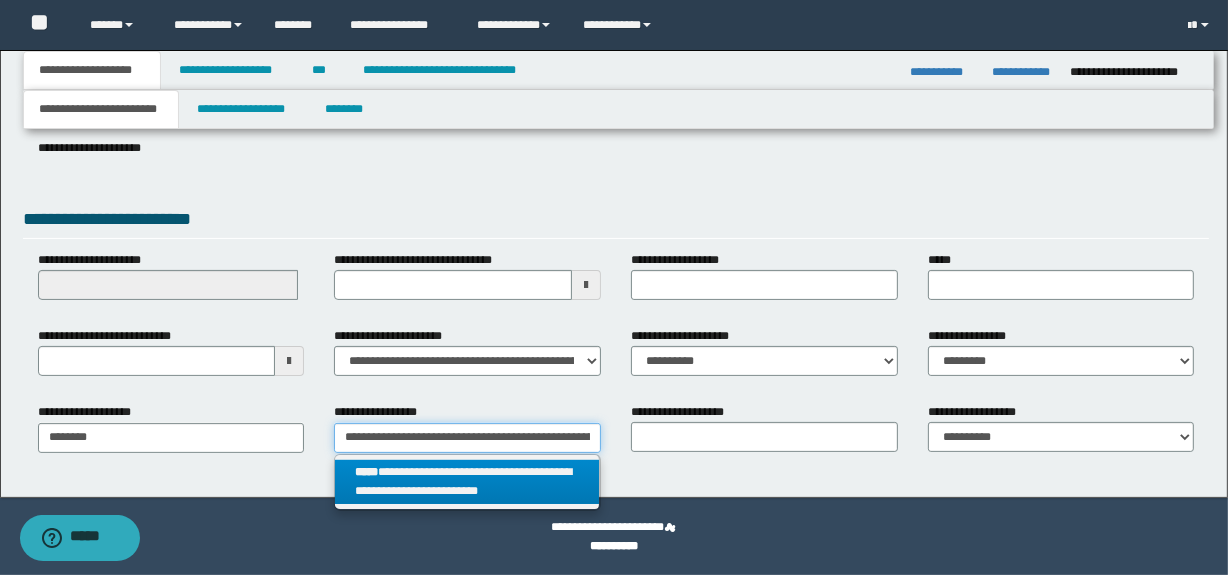 scroll, scrollTop: 0, scrollLeft: 86, axis: horizontal 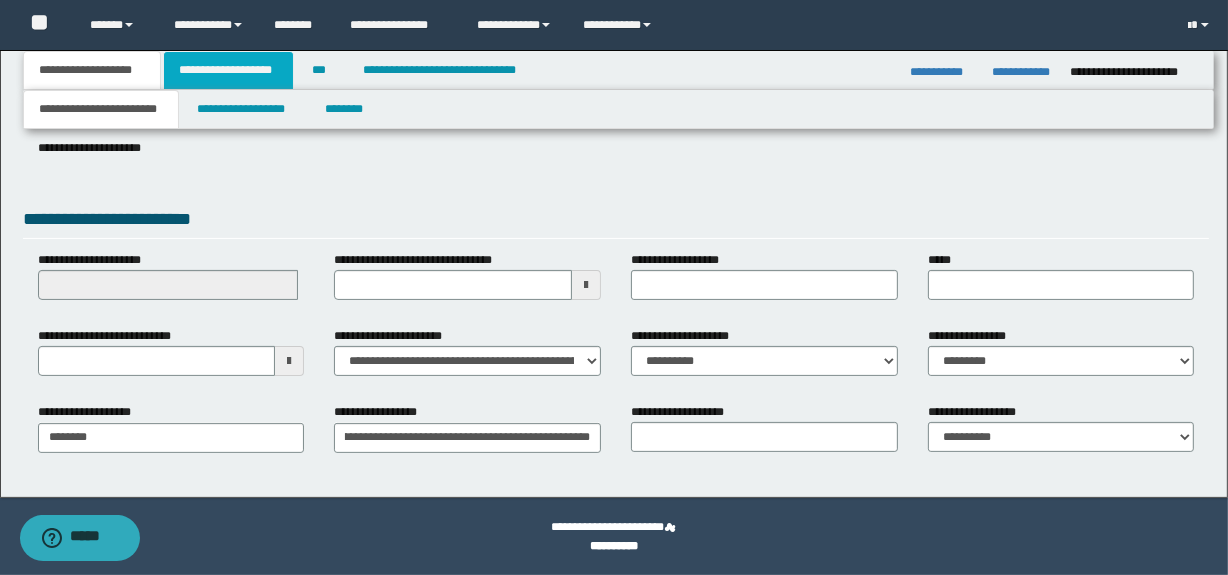 click on "**********" at bounding box center [228, 70] 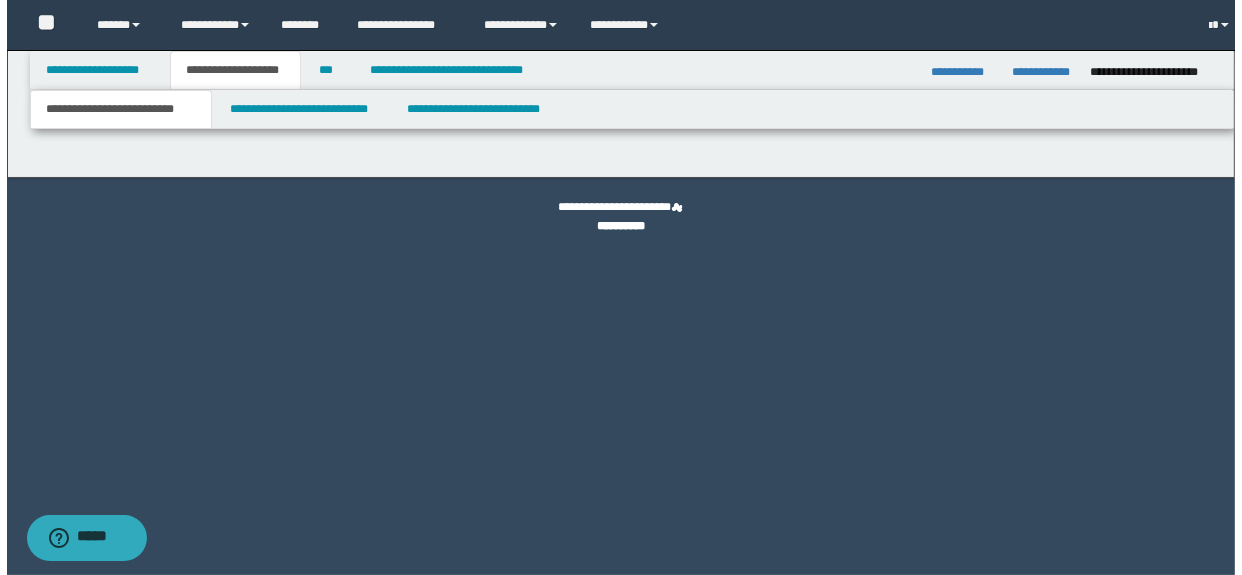 scroll, scrollTop: 0, scrollLeft: 0, axis: both 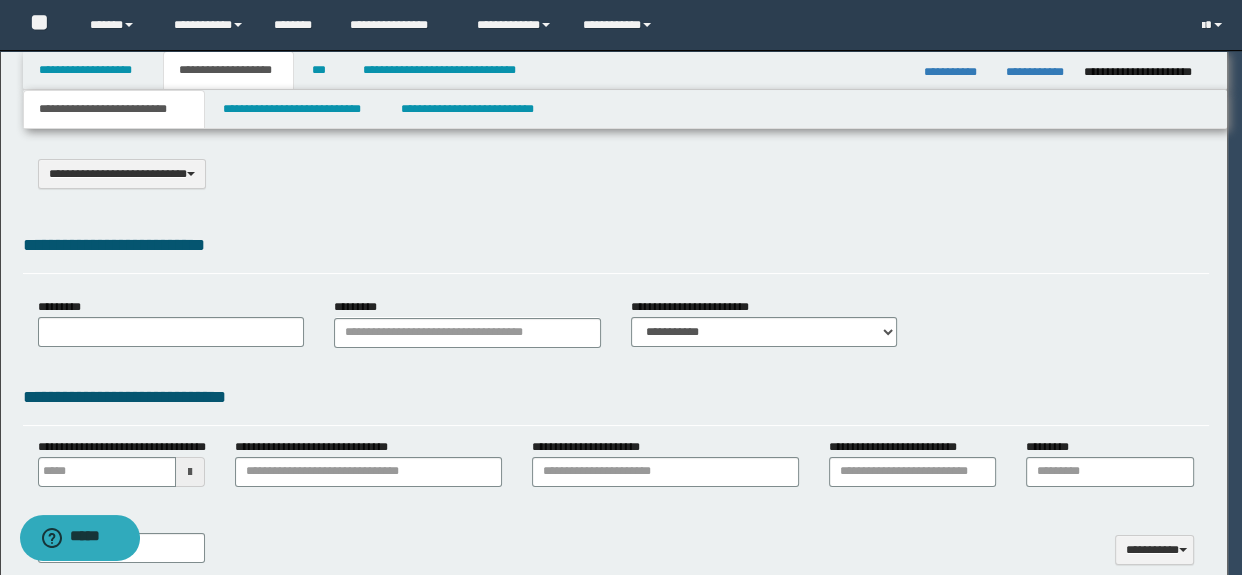 select on "*" 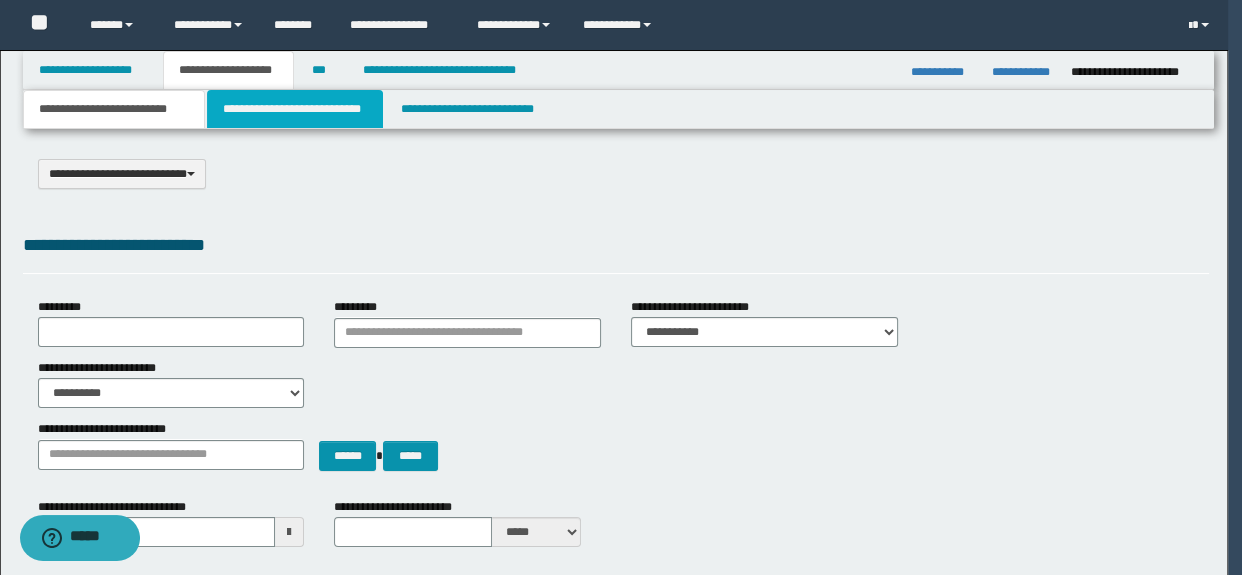 click on "**********" at bounding box center (294, 109) 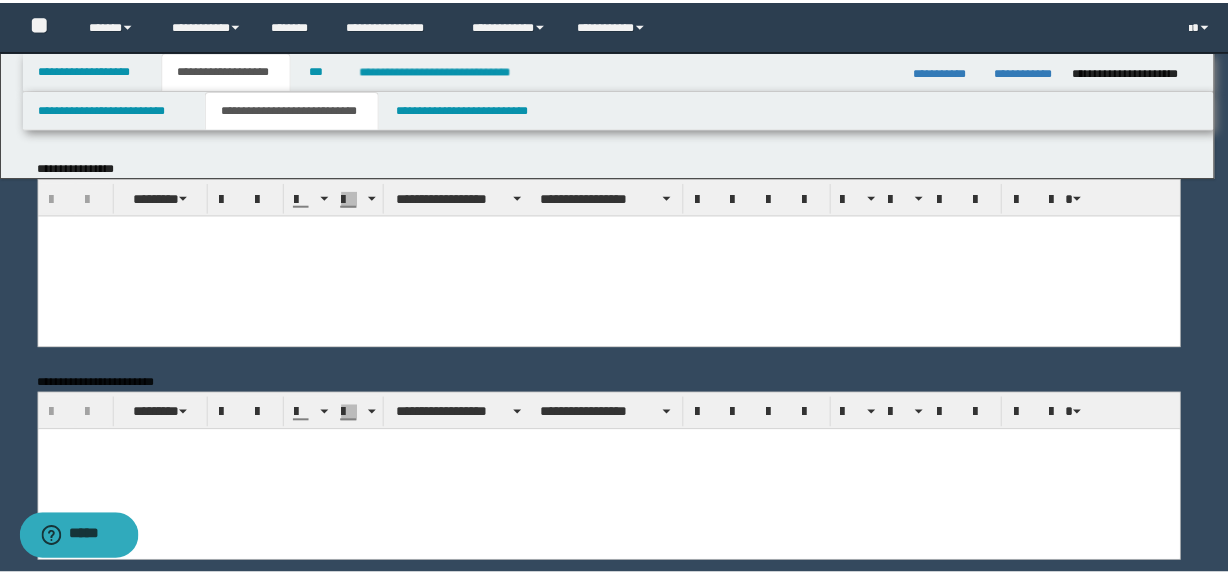 scroll, scrollTop: 0, scrollLeft: 0, axis: both 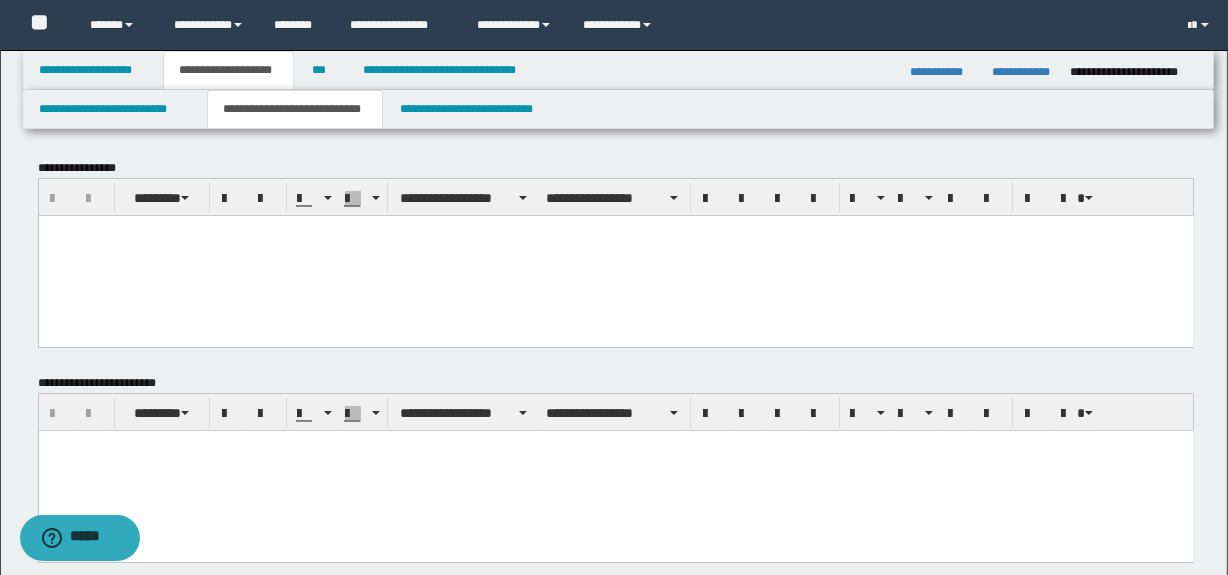 click at bounding box center [615, 255] 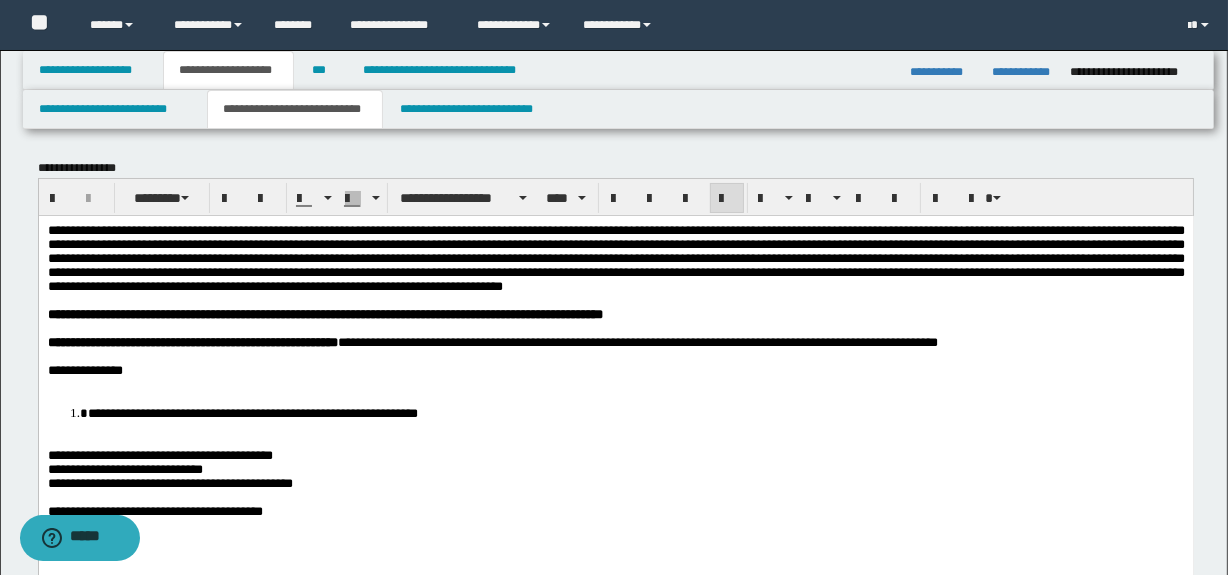 click at bounding box center (615, 384) 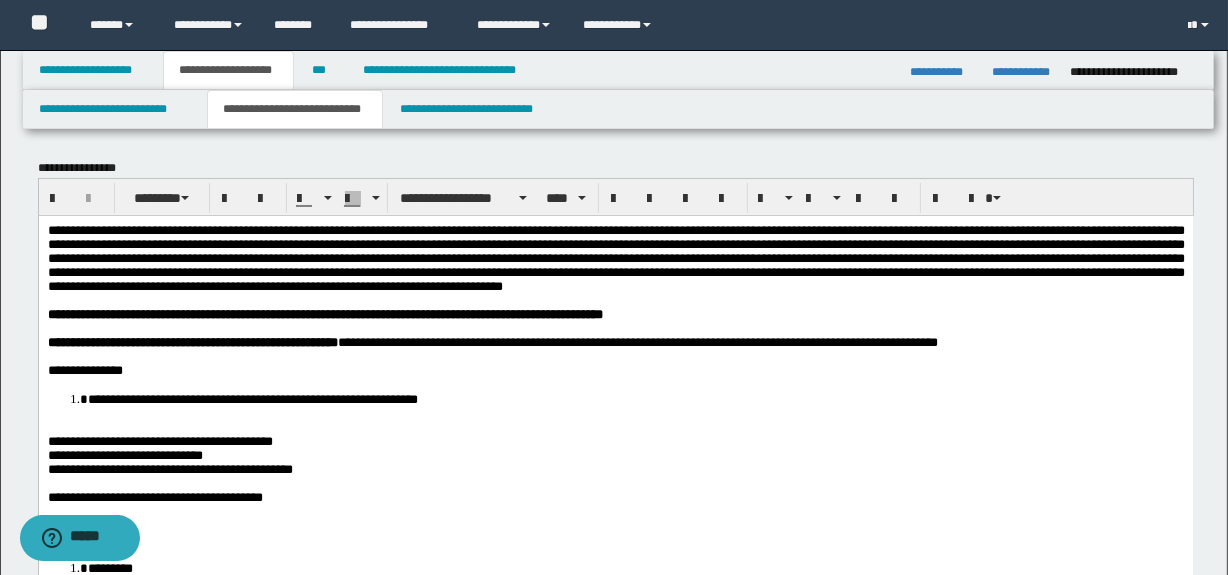 click at bounding box center (615, 427) 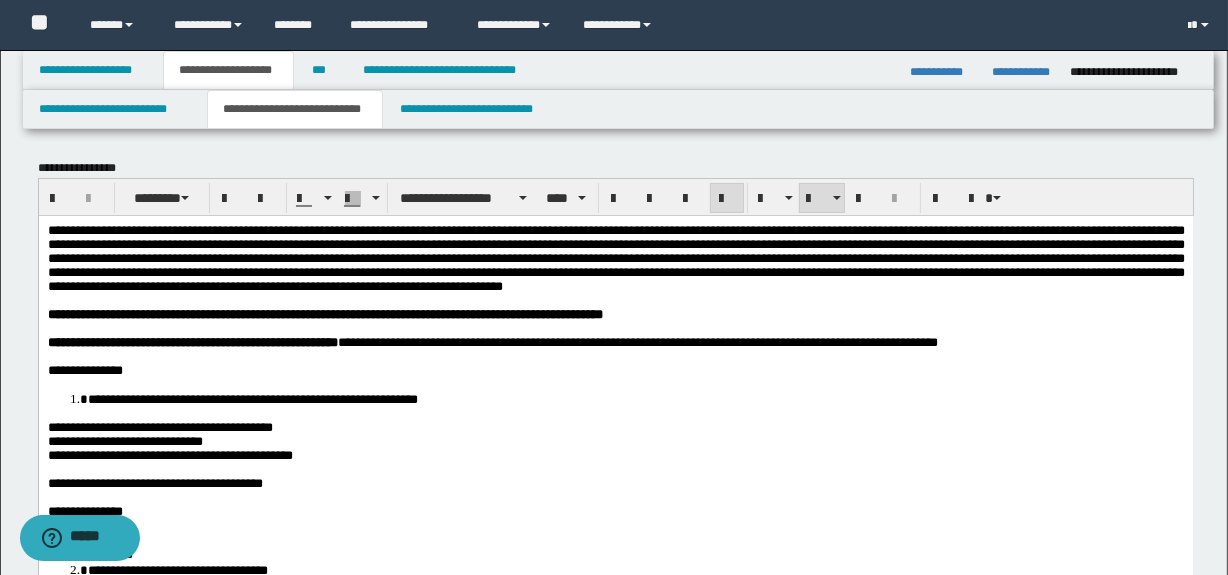 click on "**********" at bounding box center (159, 426) 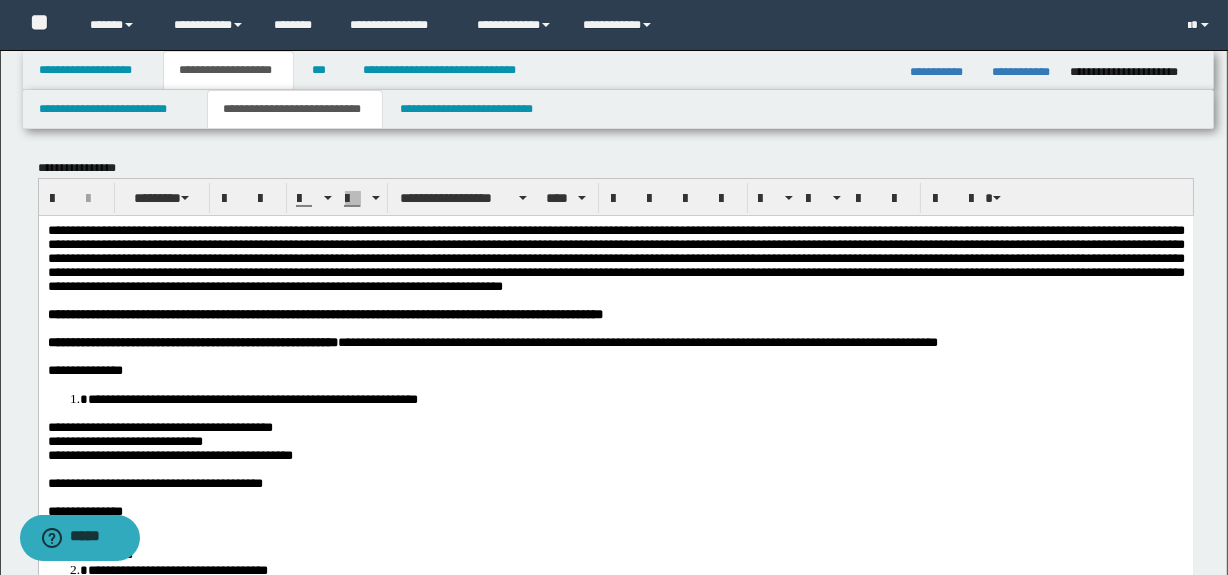click on "**********" at bounding box center (159, 426) 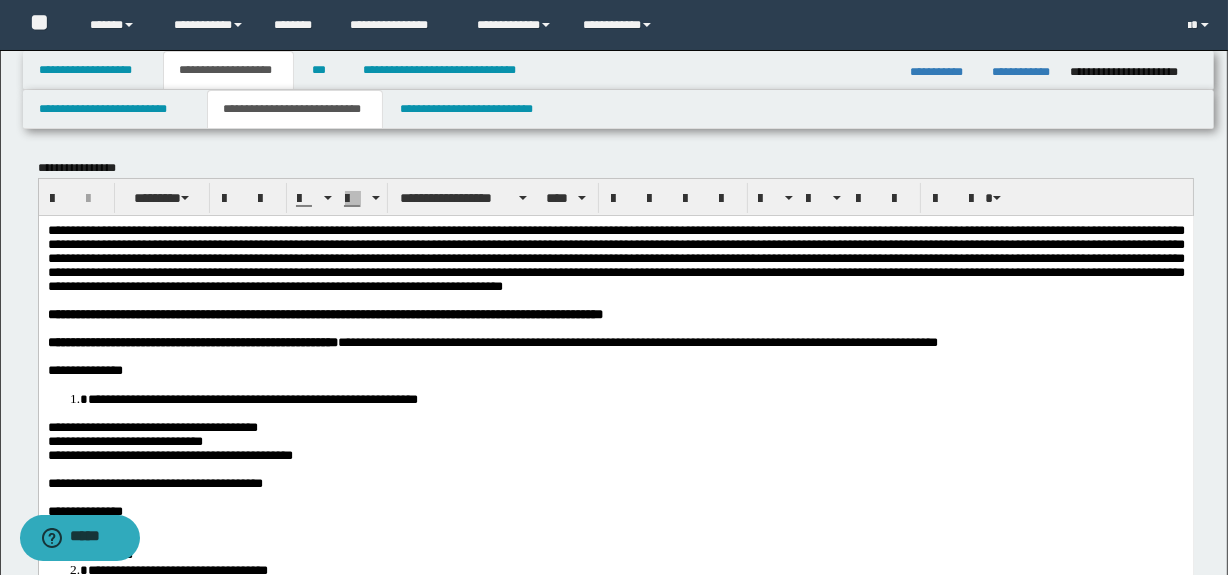 click on "**********" at bounding box center [169, 454] 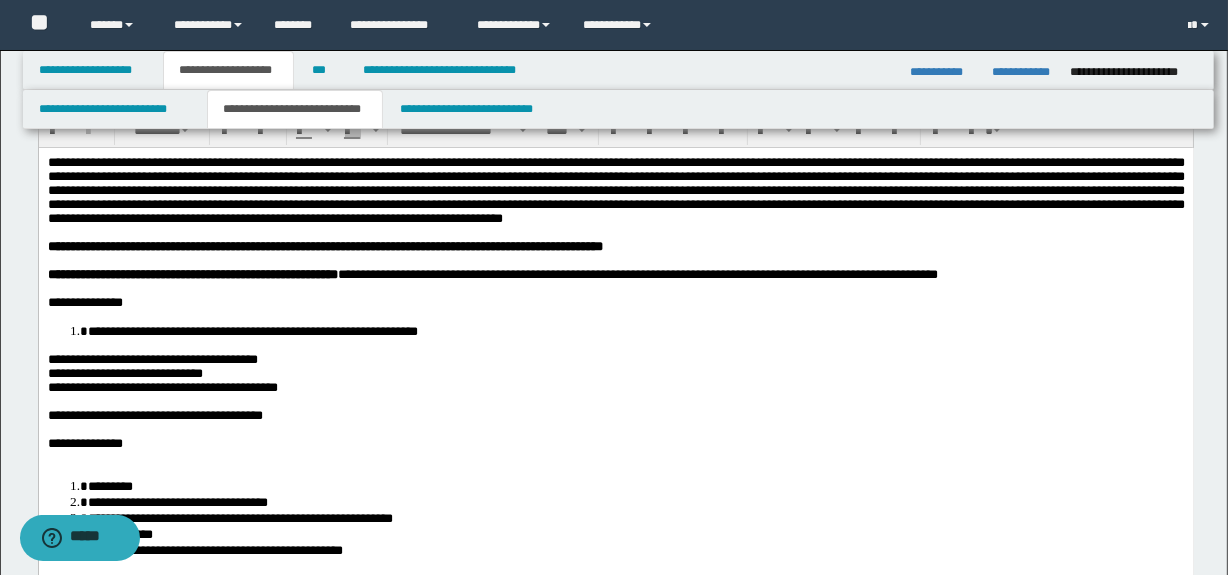 scroll, scrollTop: 211, scrollLeft: 0, axis: vertical 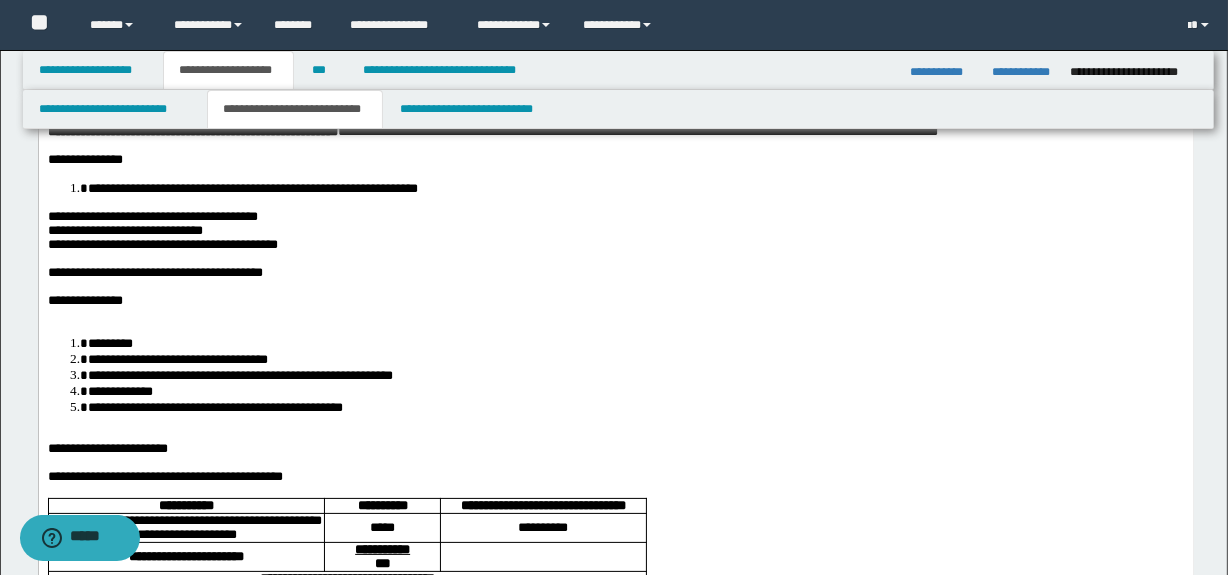 click at bounding box center [615, 314] 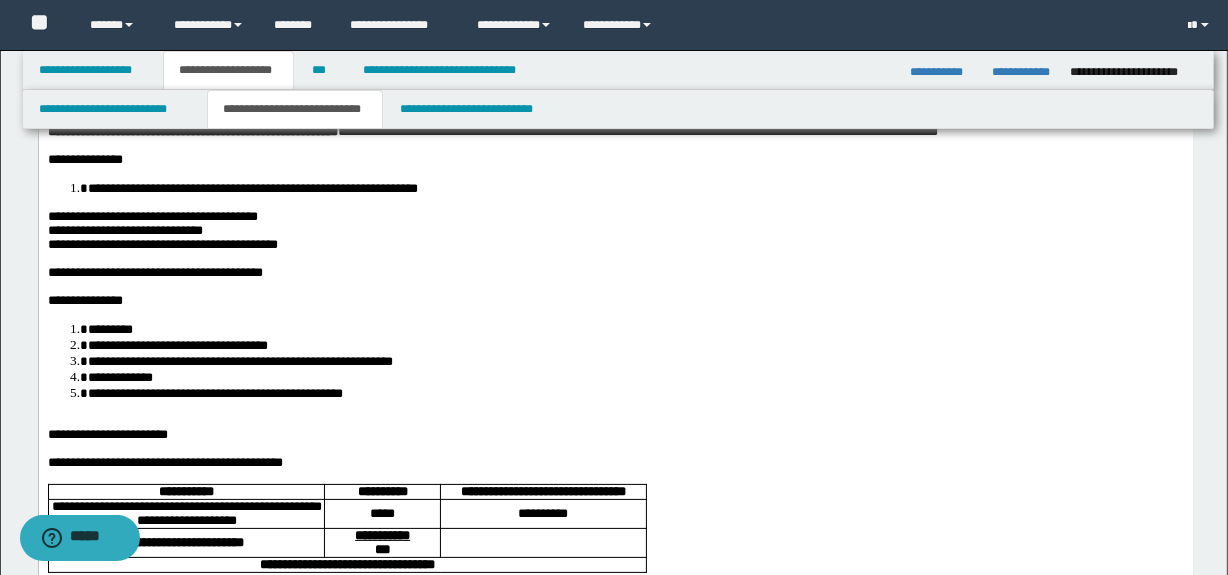 click on "**********" at bounding box center [615, 702] 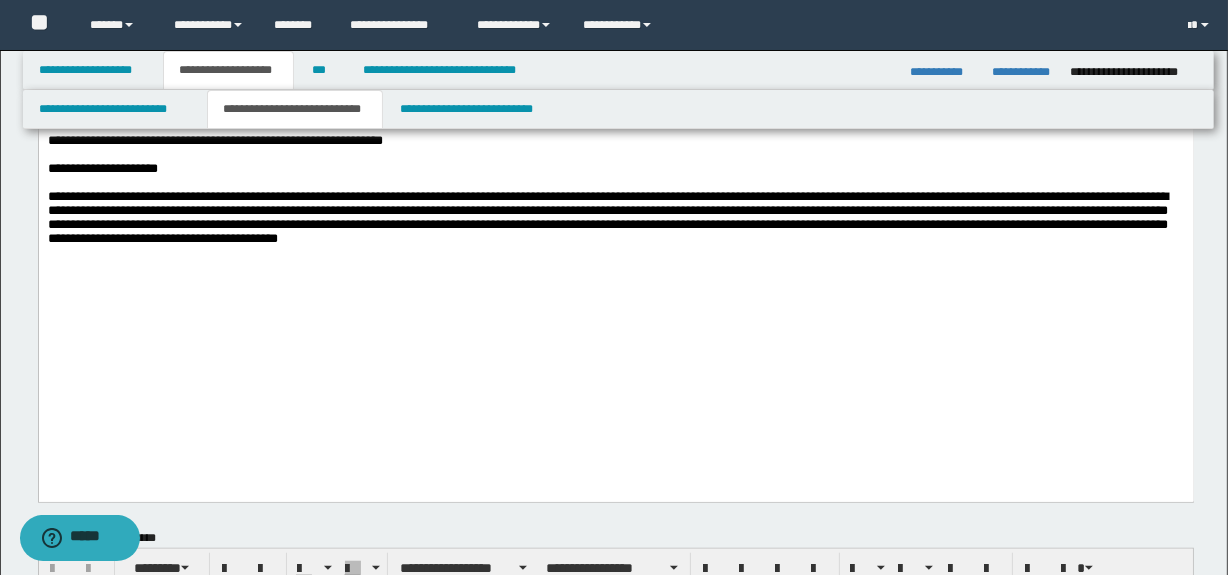 scroll, scrollTop: 1241, scrollLeft: 0, axis: vertical 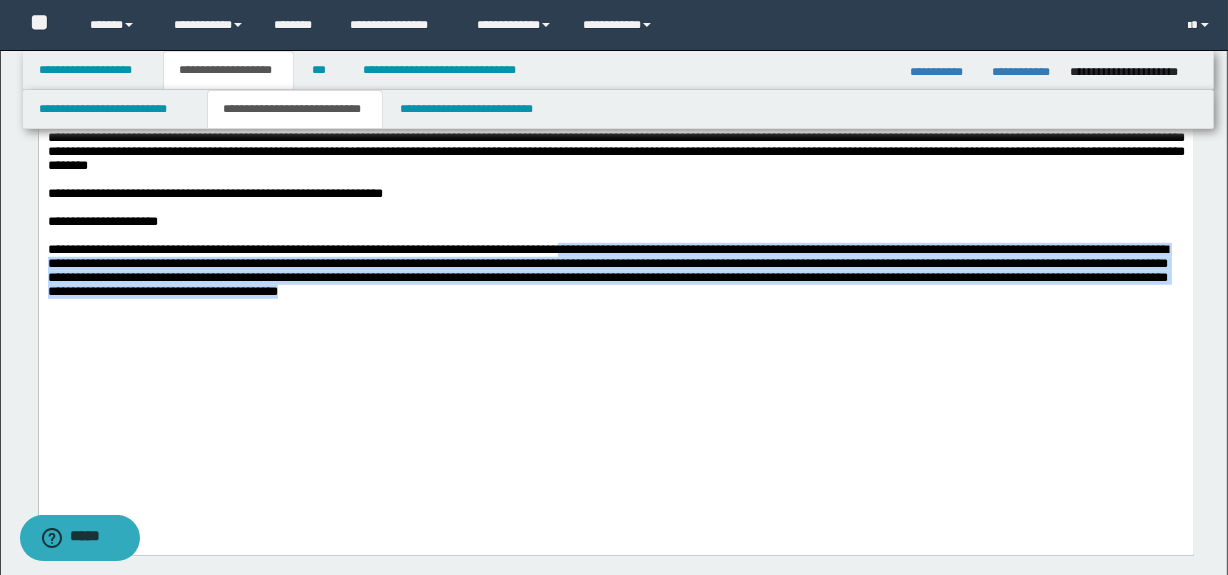 drag, startPoint x: 637, startPoint y: 442, endPoint x: 602, endPoint y: 392, distance: 61.03278 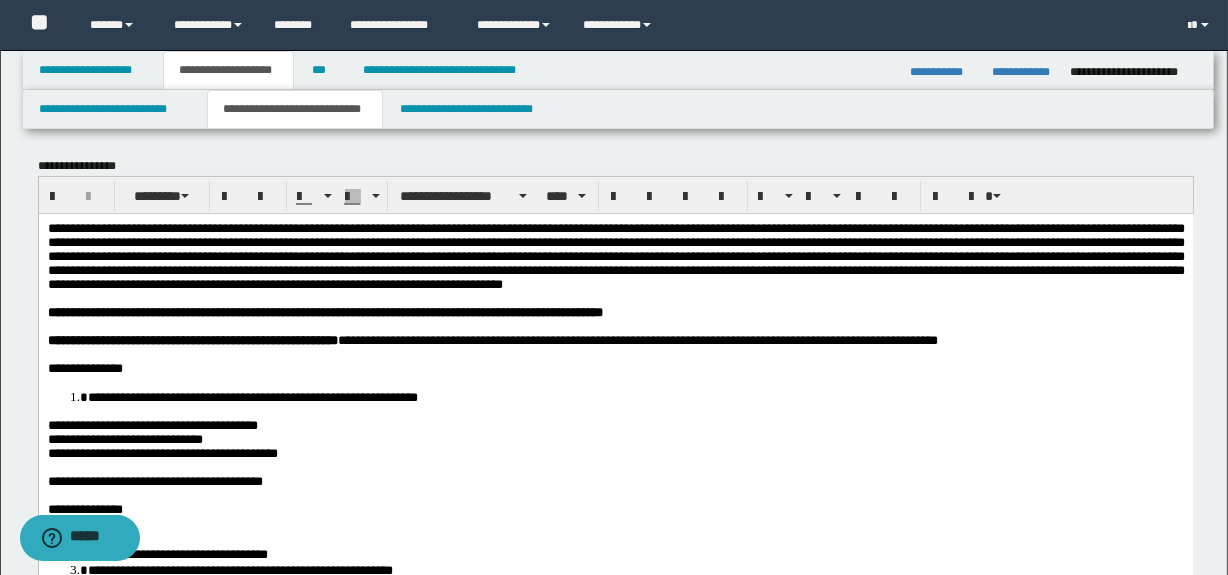 scroll, scrollTop: 0, scrollLeft: 0, axis: both 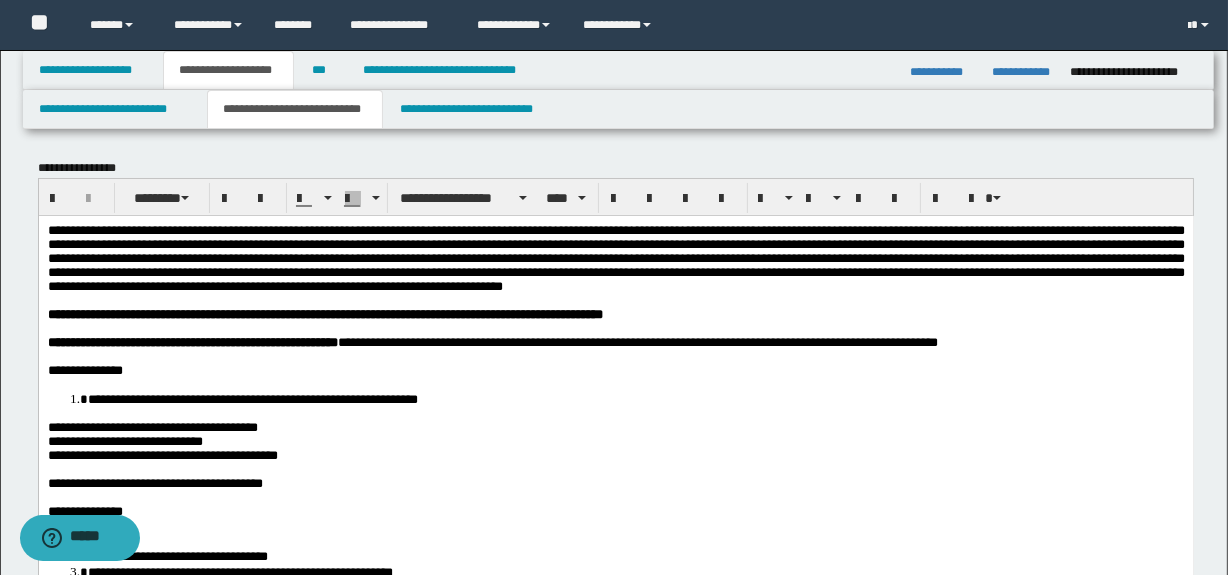 click on "**********" at bounding box center (615, 906) 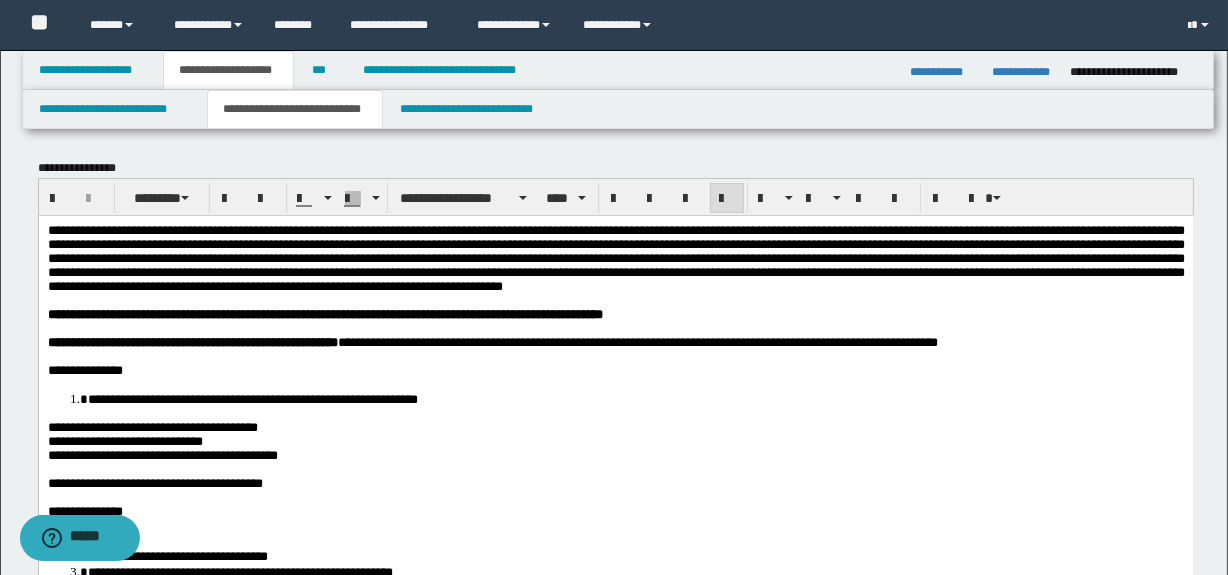click at bounding box center (727, 198) 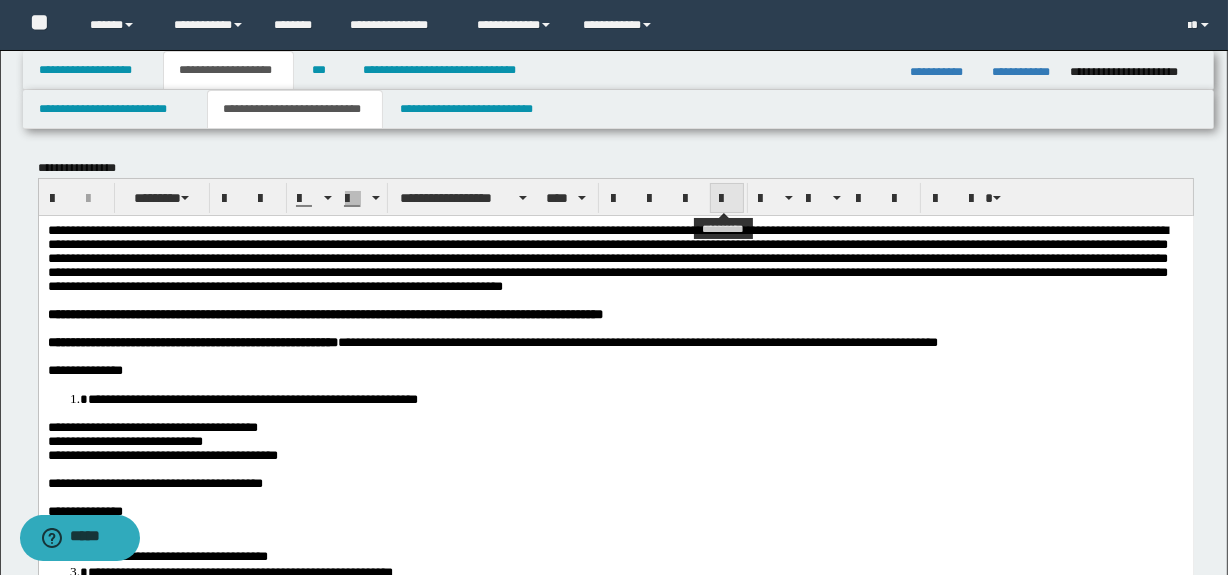click at bounding box center (727, 199) 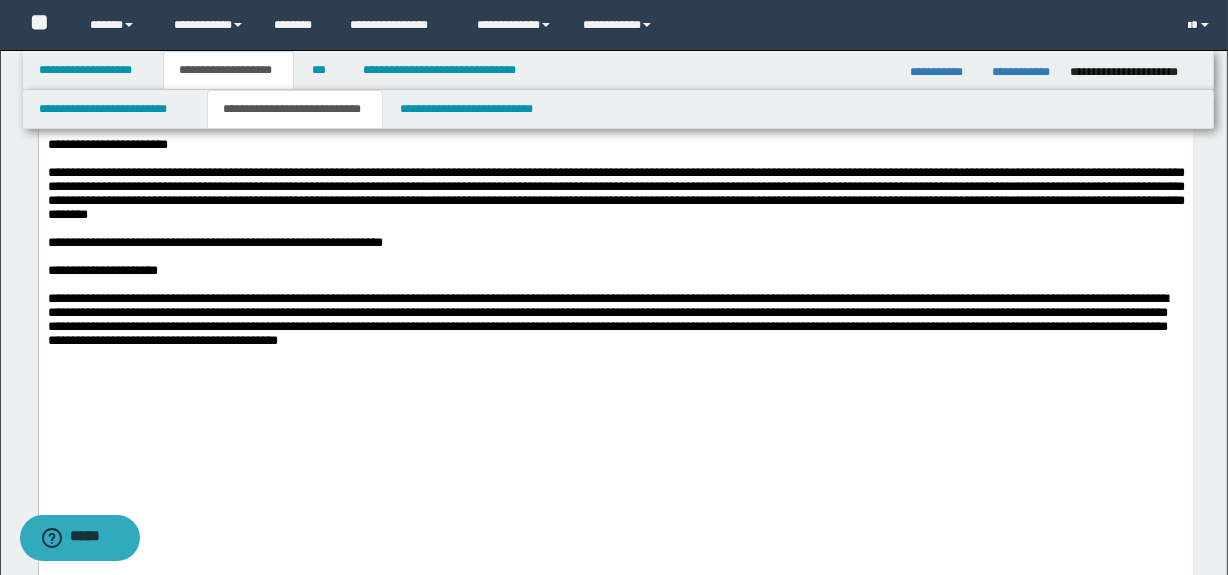 scroll, scrollTop: 1223, scrollLeft: 0, axis: vertical 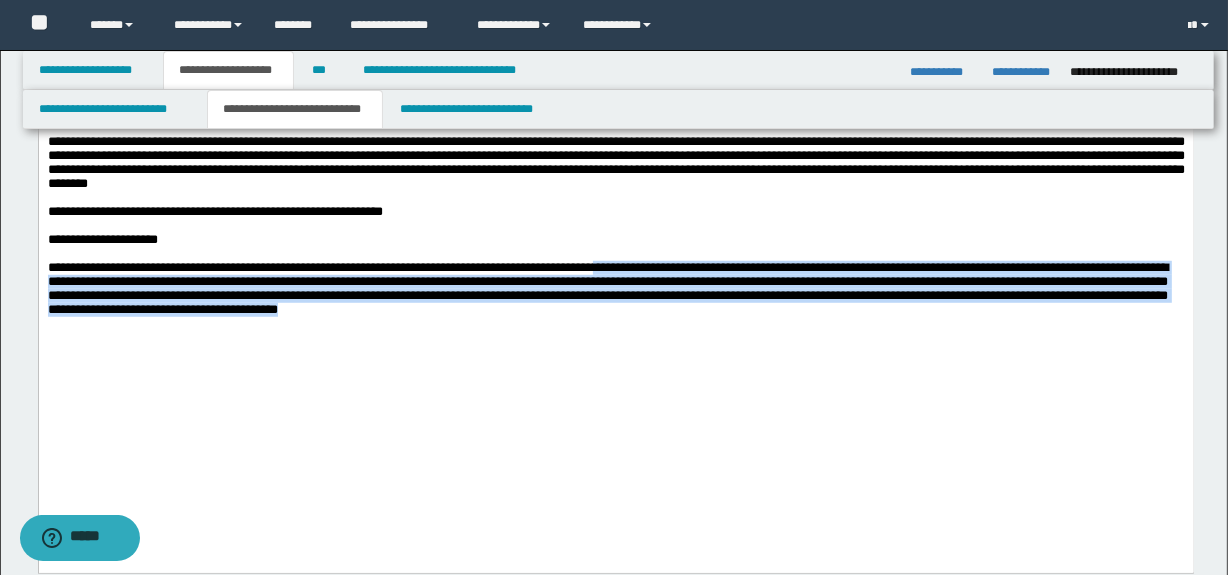 drag, startPoint x: 779, startPoint y: 489, endPoint x: 635, endPoint y: 414, distance: 162.3607 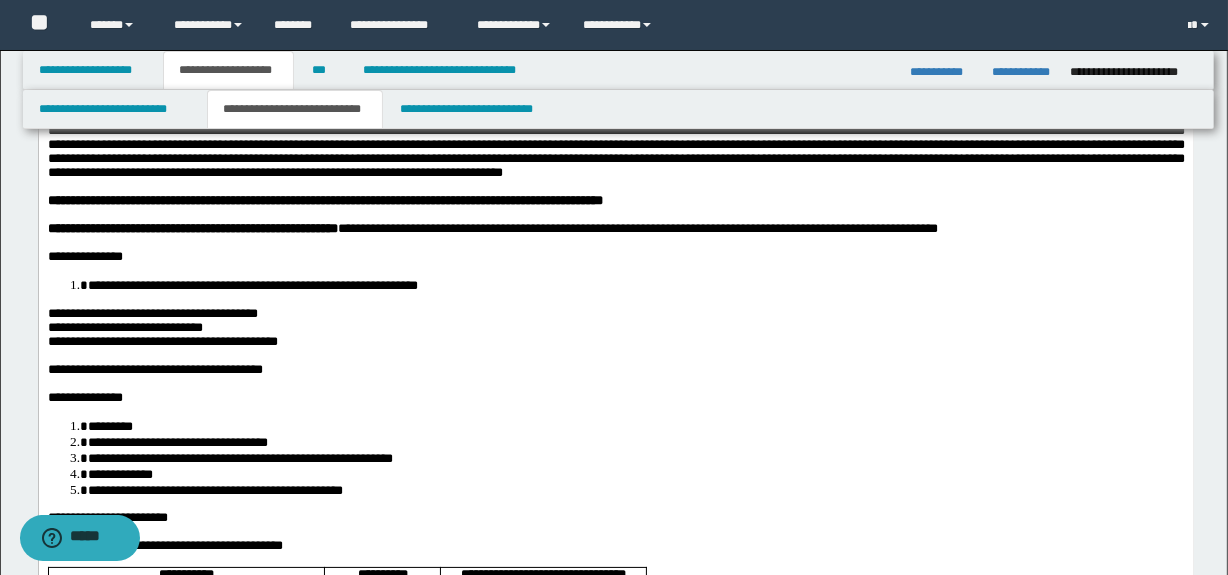 scroll, scrollTop: 0, scrollLeft: 0, axis: both 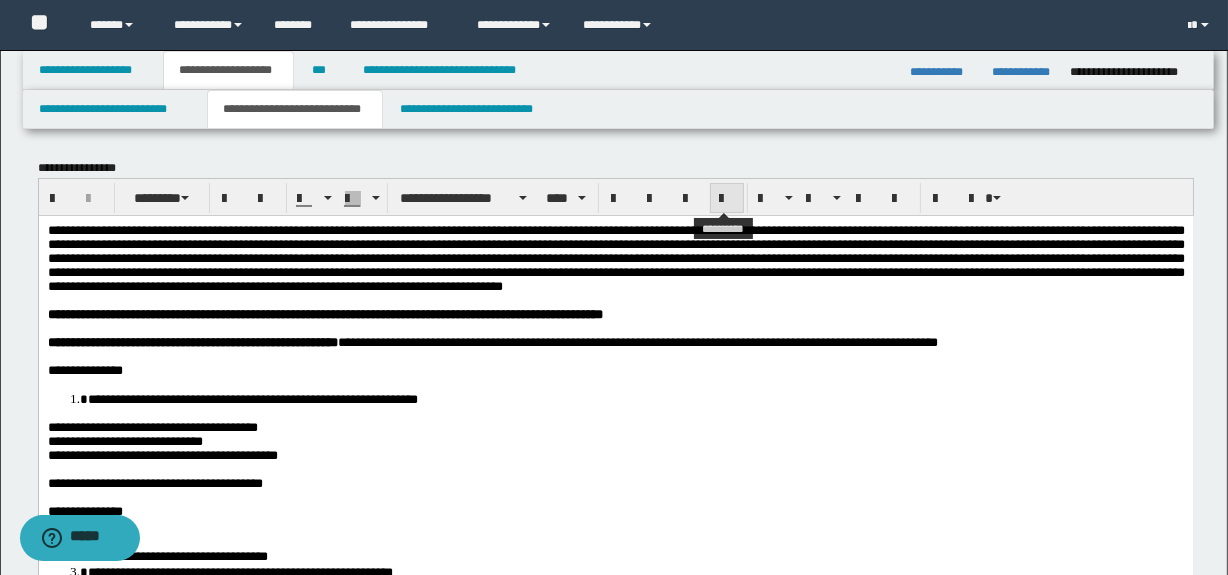 click at bounding box center (727, 198) 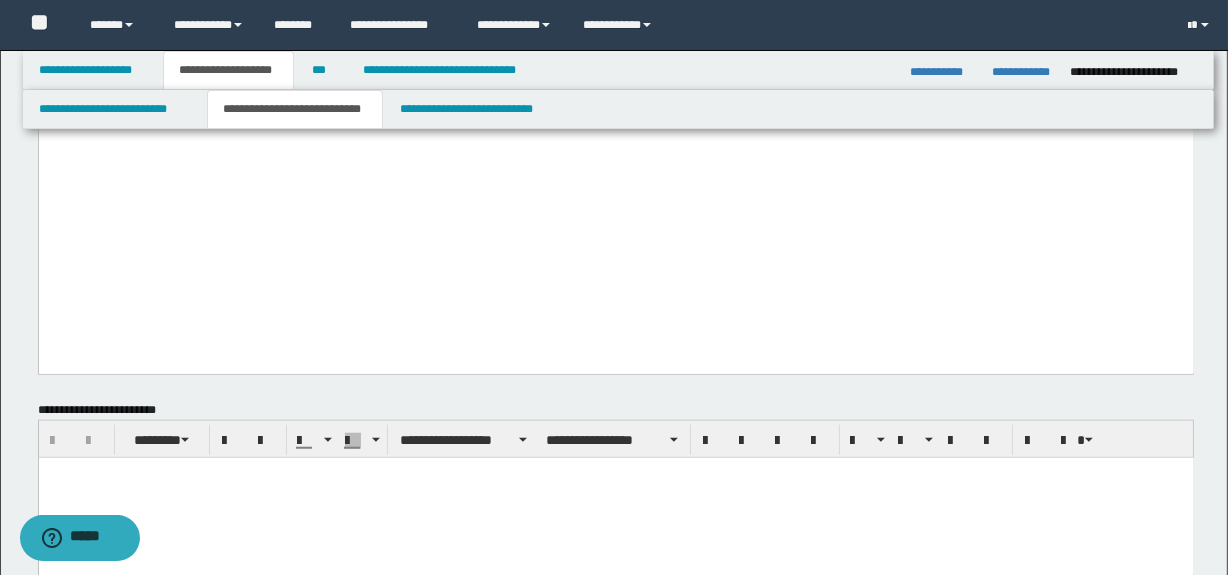click on "**********" at bounding box center [615, -514] 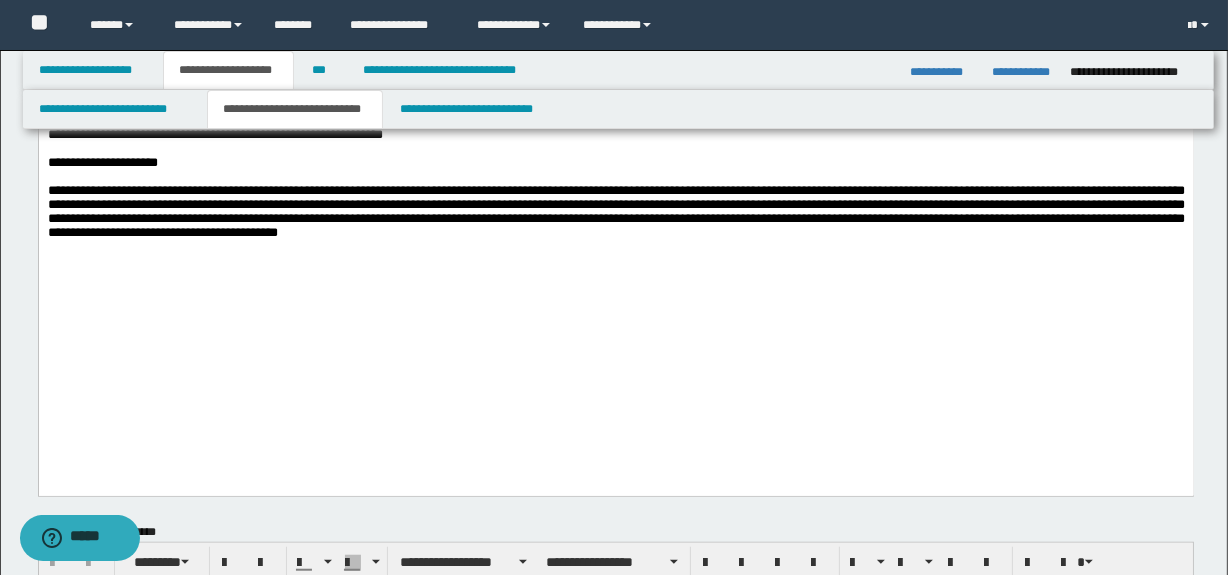 scroll, scrollTop: 1301, scrollLeft: 0, axis: vertical 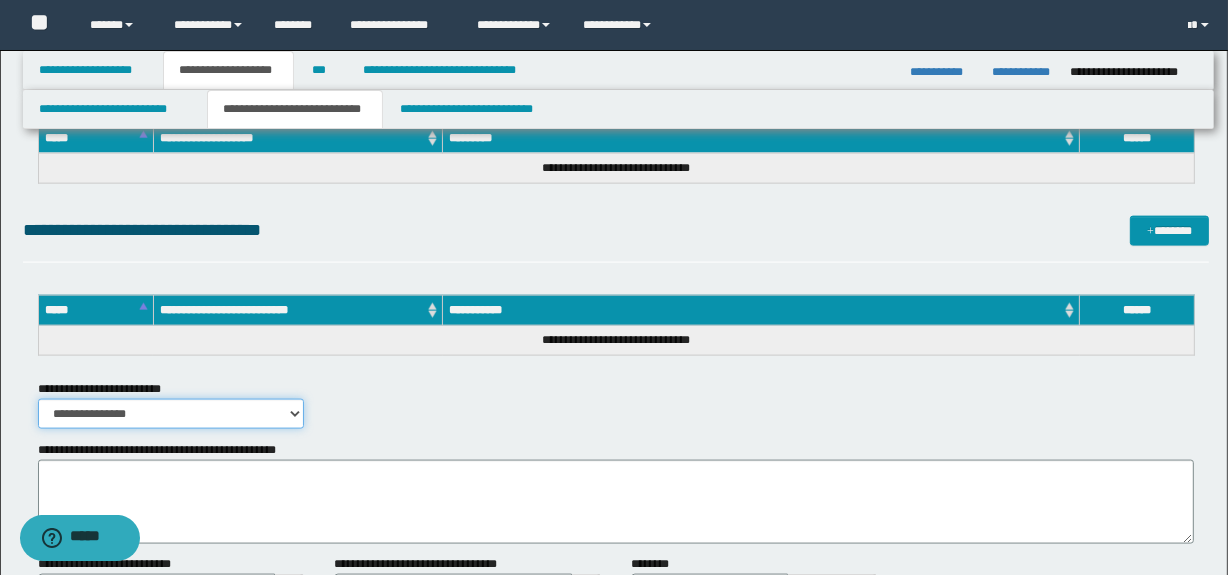 click on "**********" at bounding box center [171, 414] 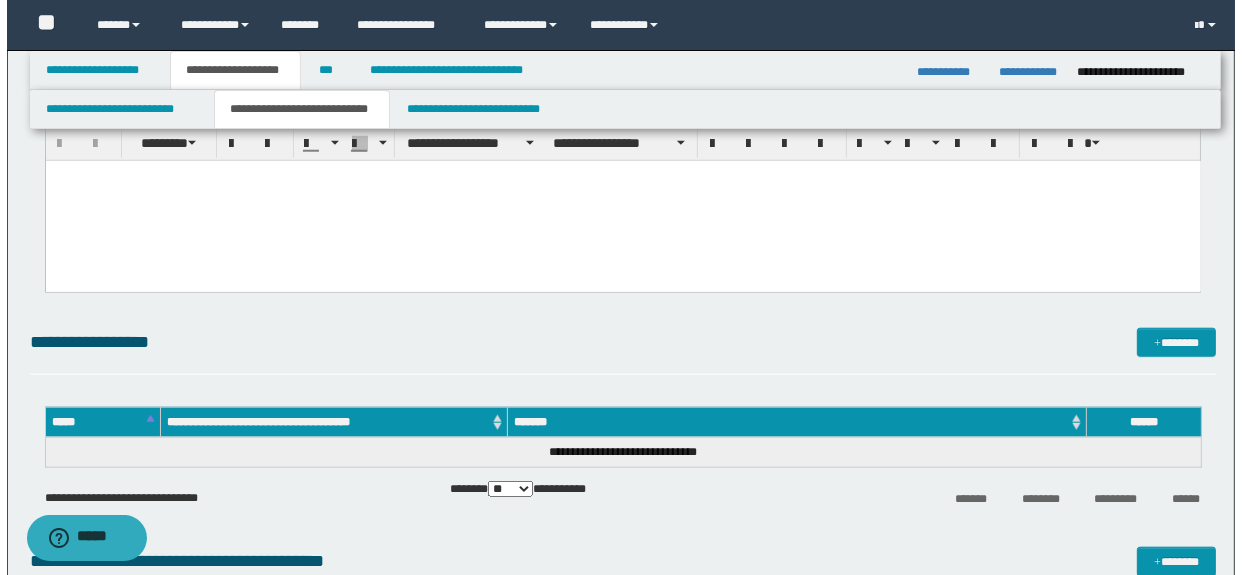 scroll, scrollTop: 1668, scrollLeft: 0, axis: vertical 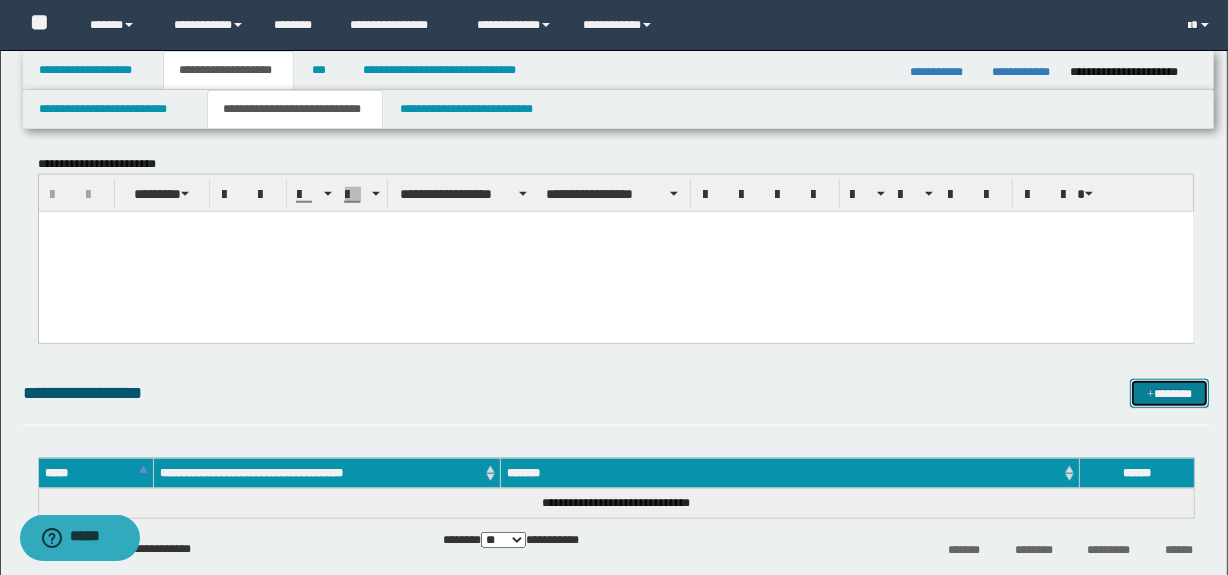 click on "*******" at bounding box center [1170, 394] 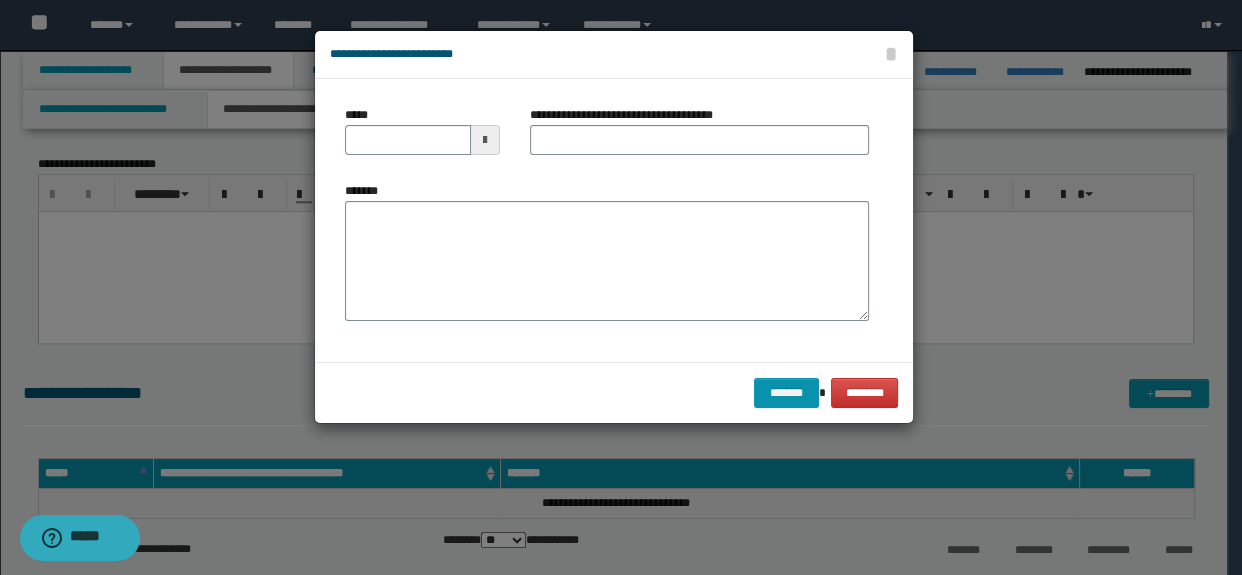 click on "*******" at bounding box center (607, 259) 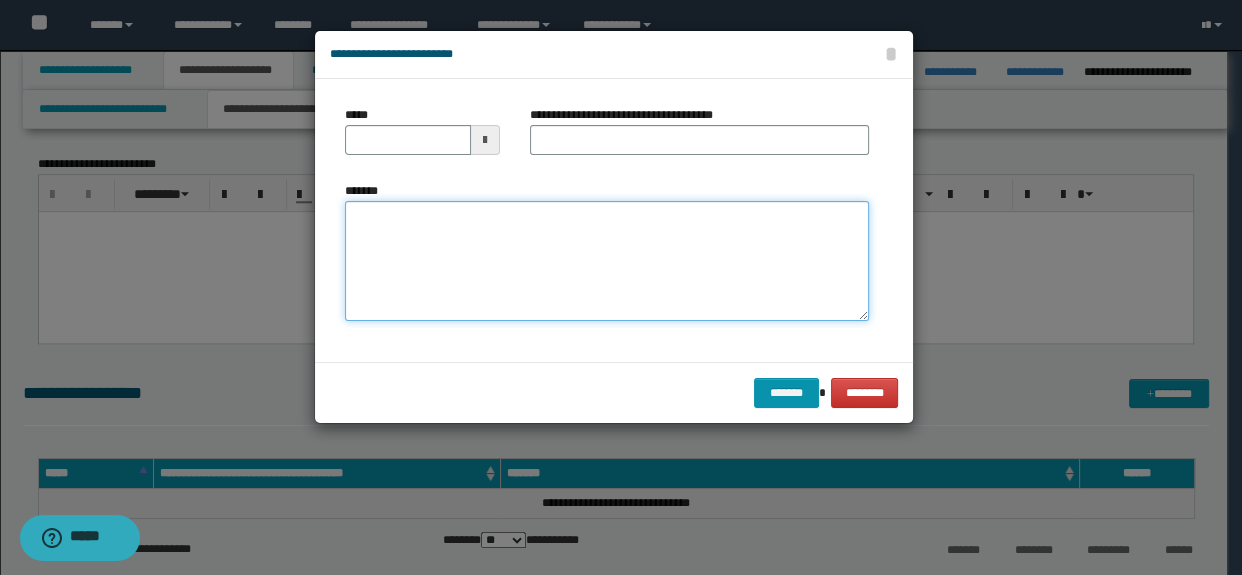 click on "*******" at bounding box center [607, 261] 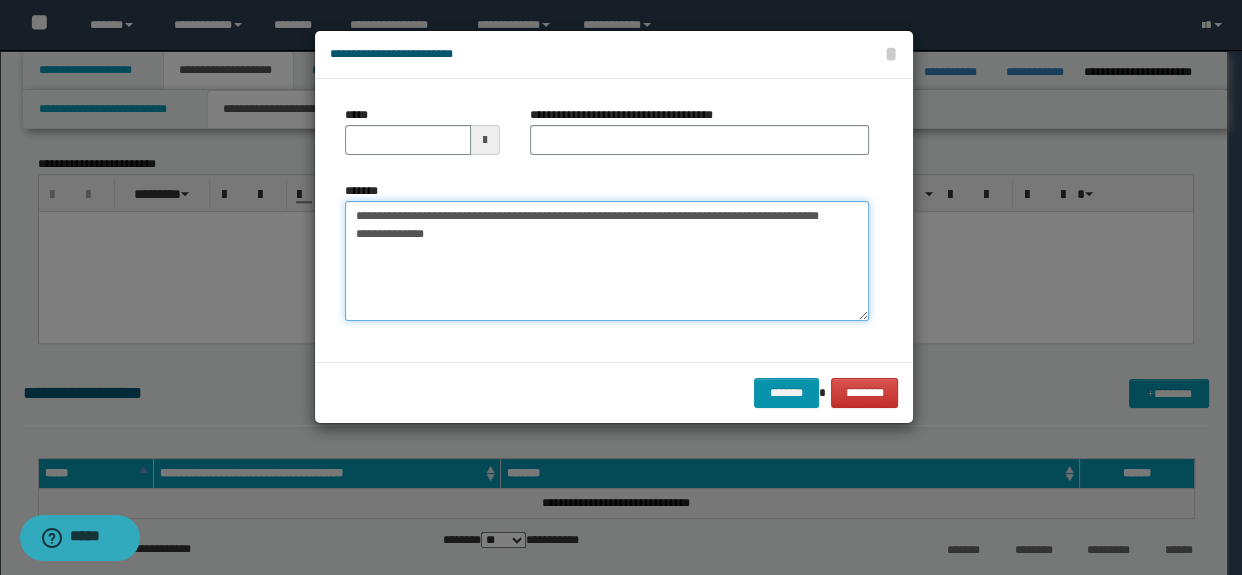 drag, startPoint x: 462, startPoint y: 212, endPoint x: 300, endPoint y: 212, distance: 162 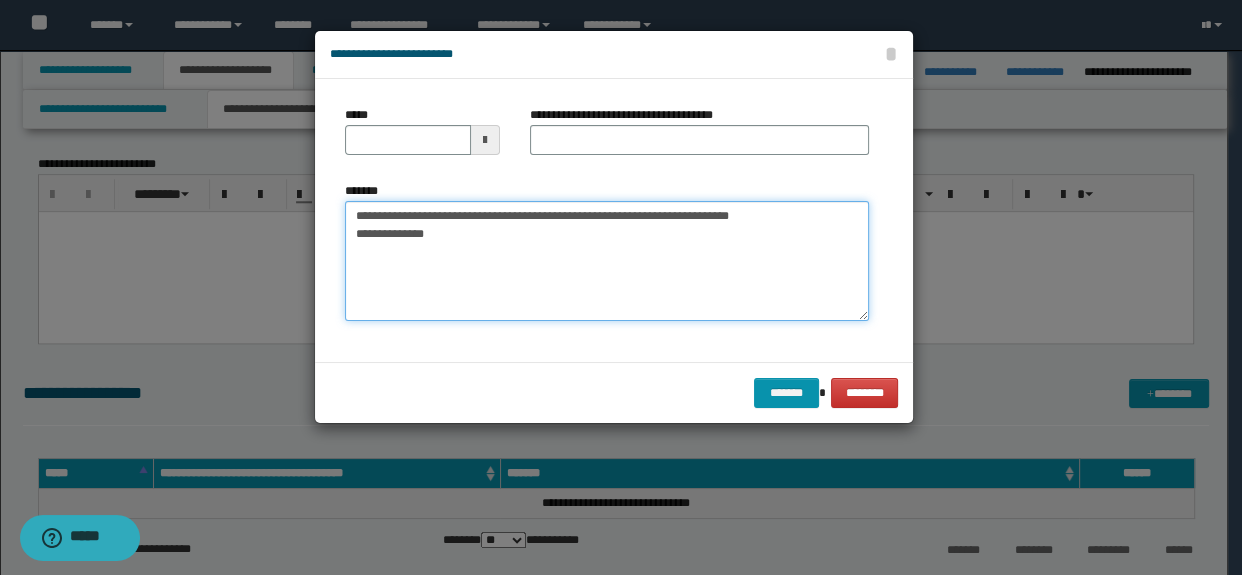 type 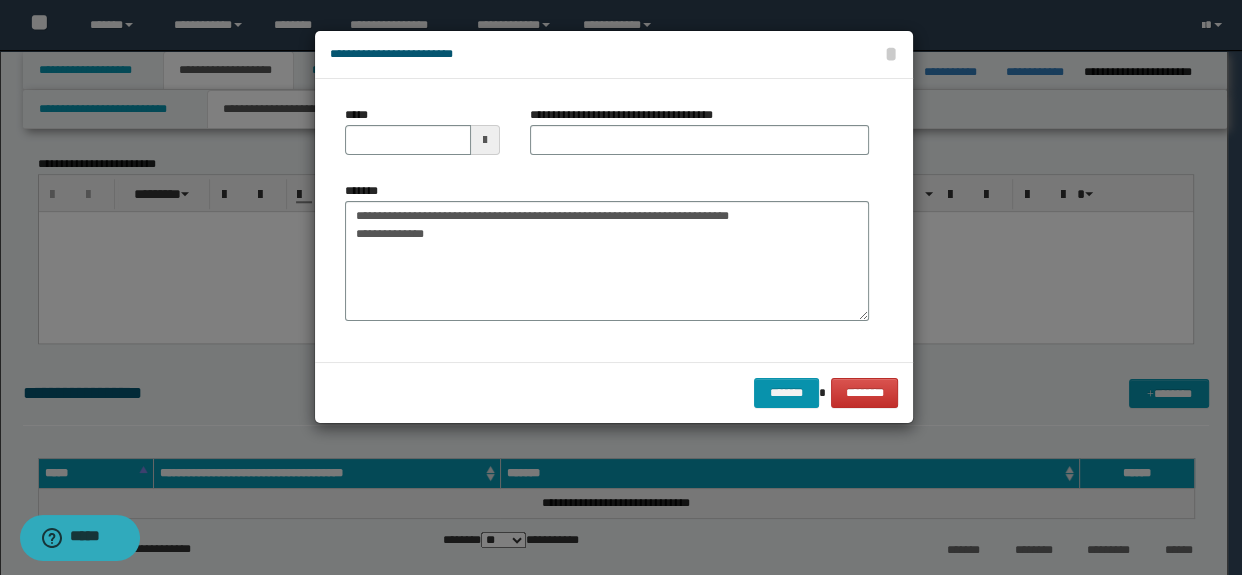 click on "*****" at bounding box center [422, 130] 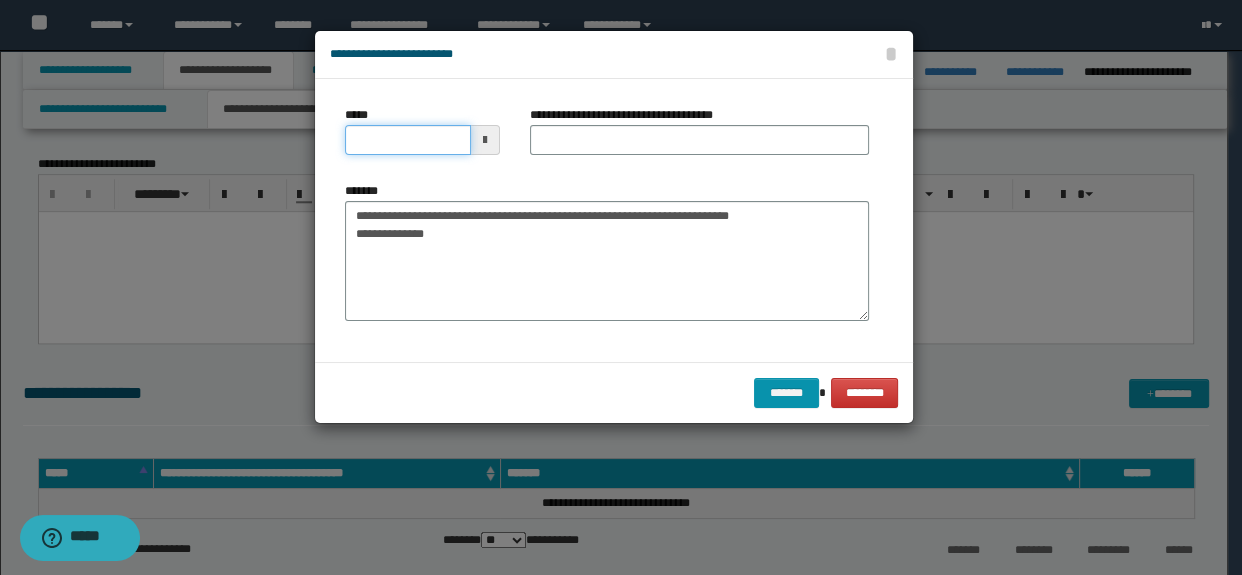 click on "*****" at bounding box center (408, 140) 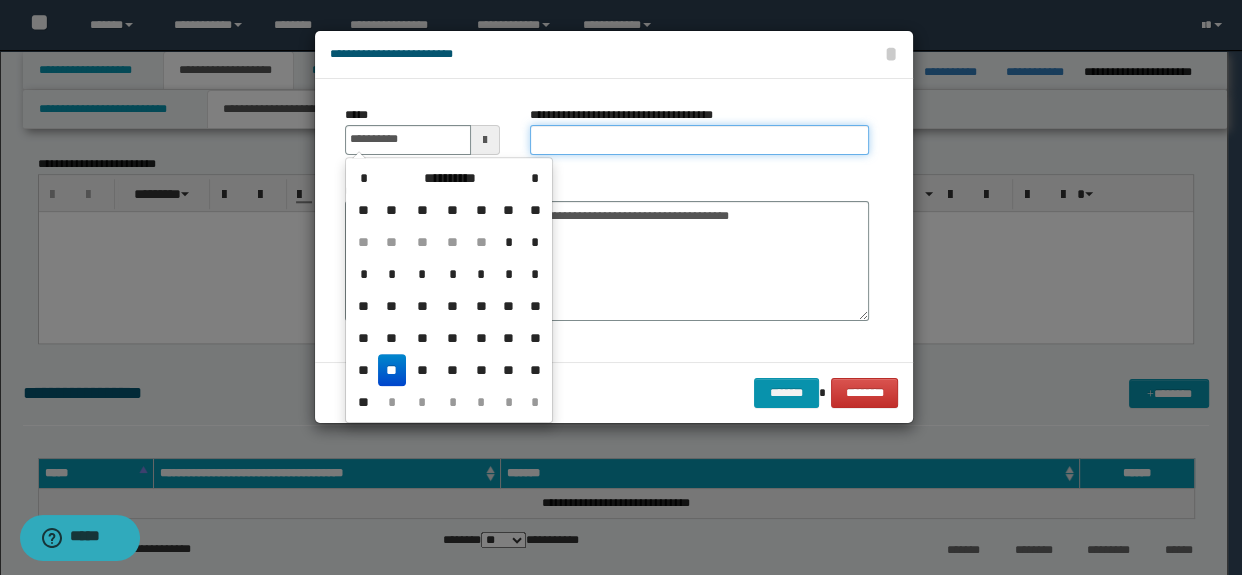 type on "**********" 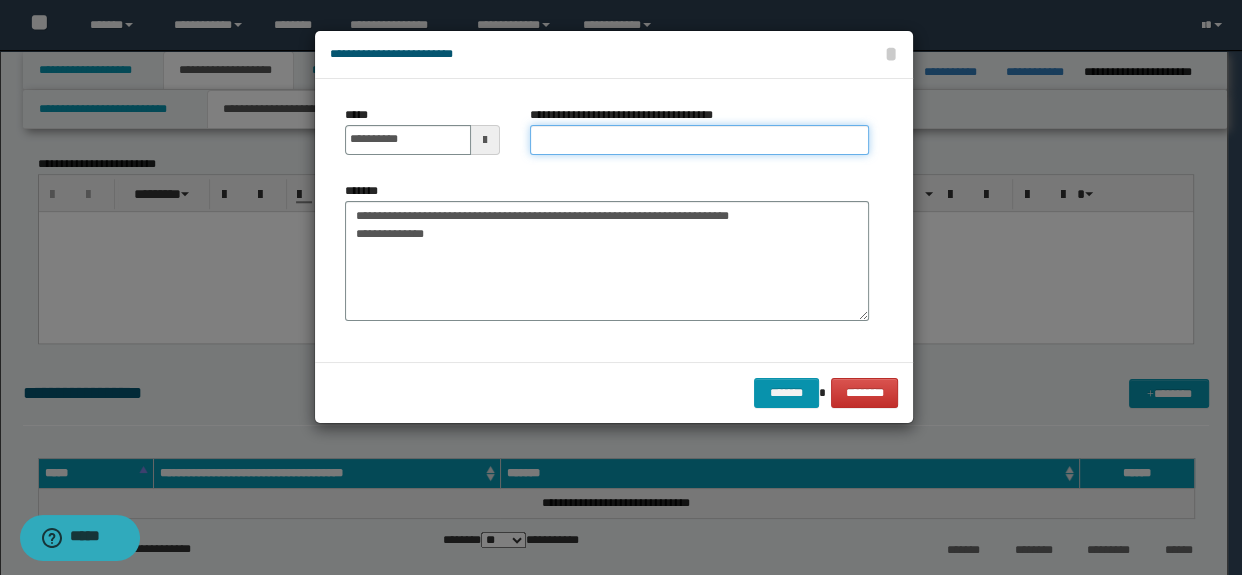 type on "*****" 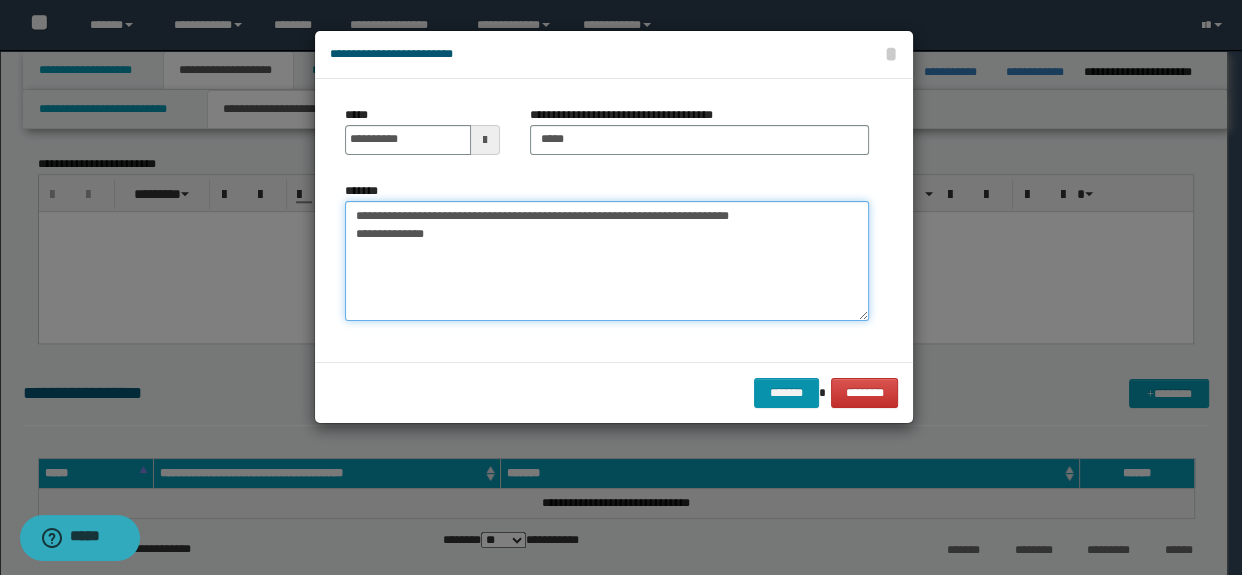 click on "**********" at bounding box center (607, 261) 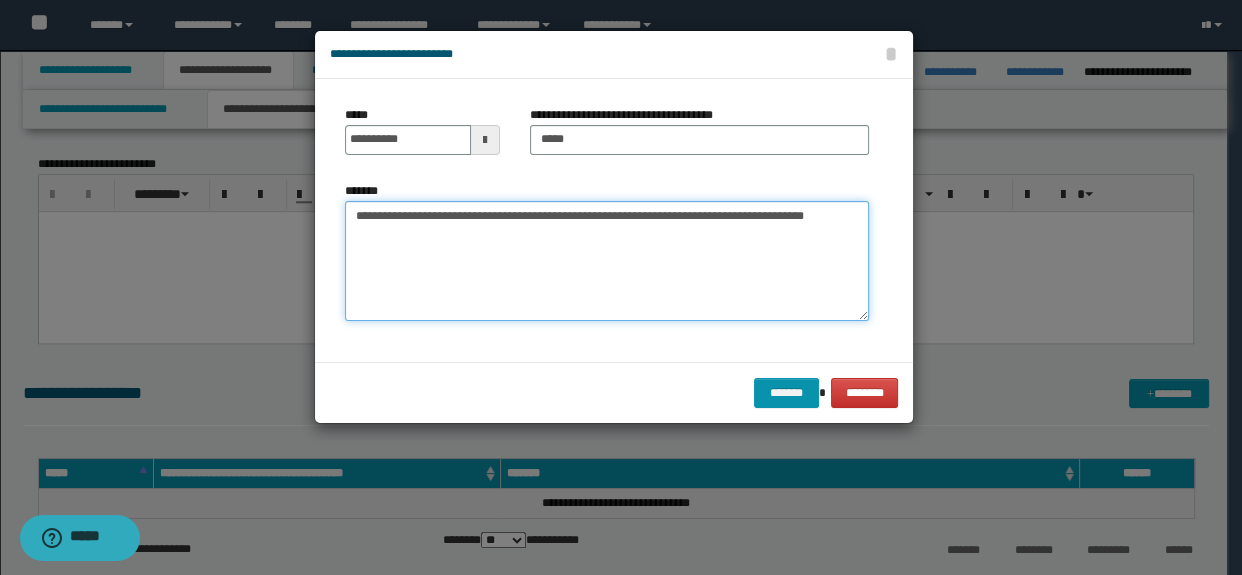 drag, startPoint x: 851, startPoint y: 215, endPoint x: 794, endPoint y: 216, distance: 57.00877 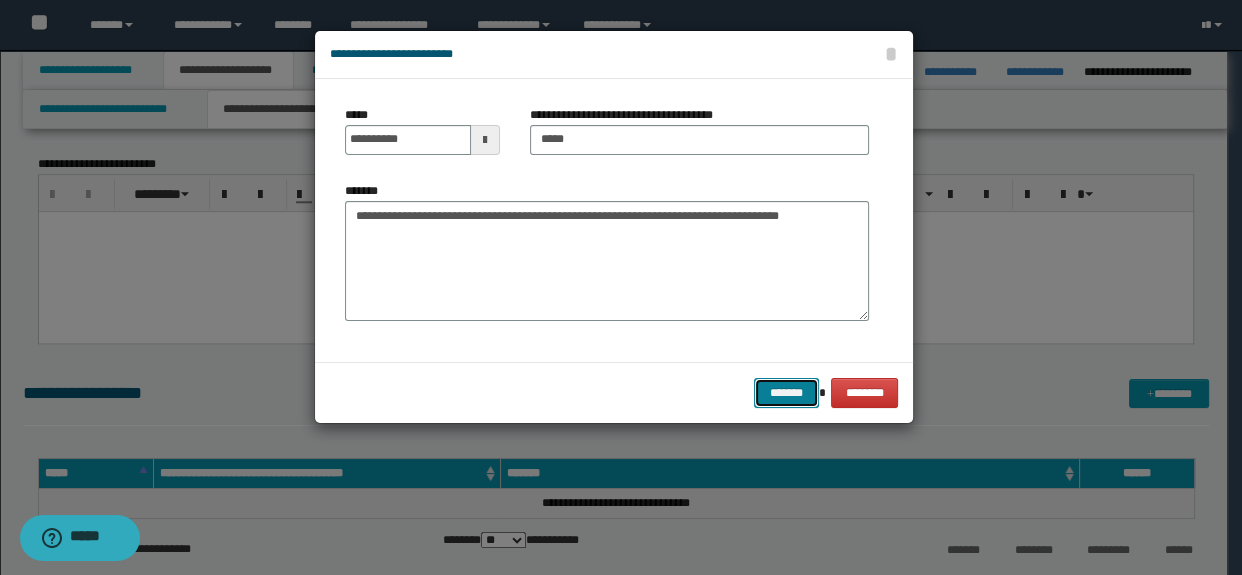 click on "*******" at bounding box center (786, 393) 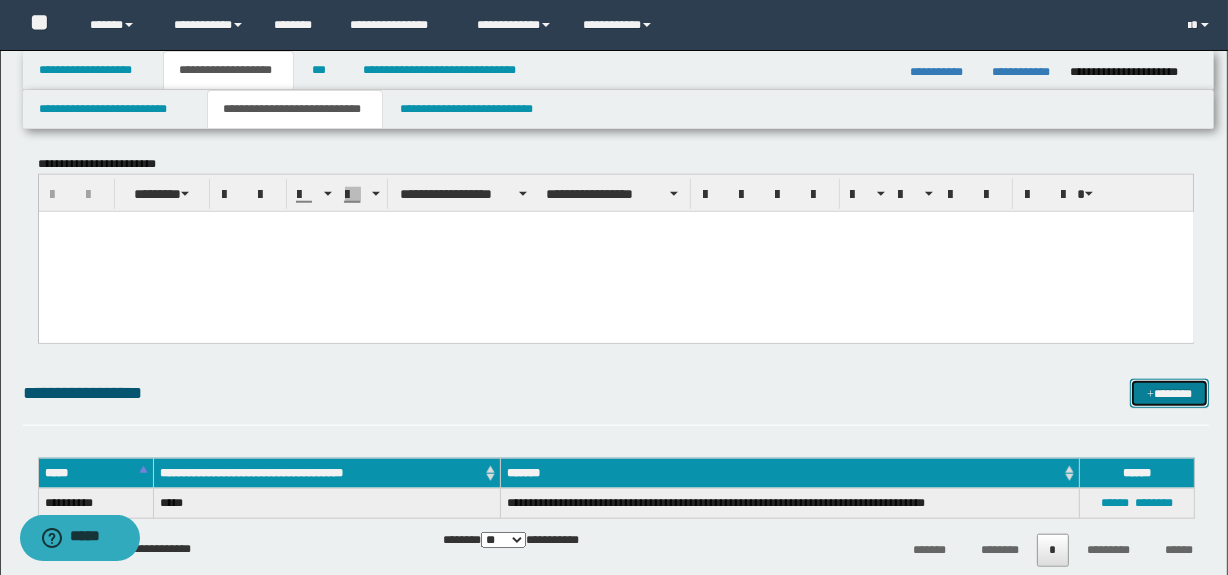 click on "*******" at bounding box center [1170, 394] 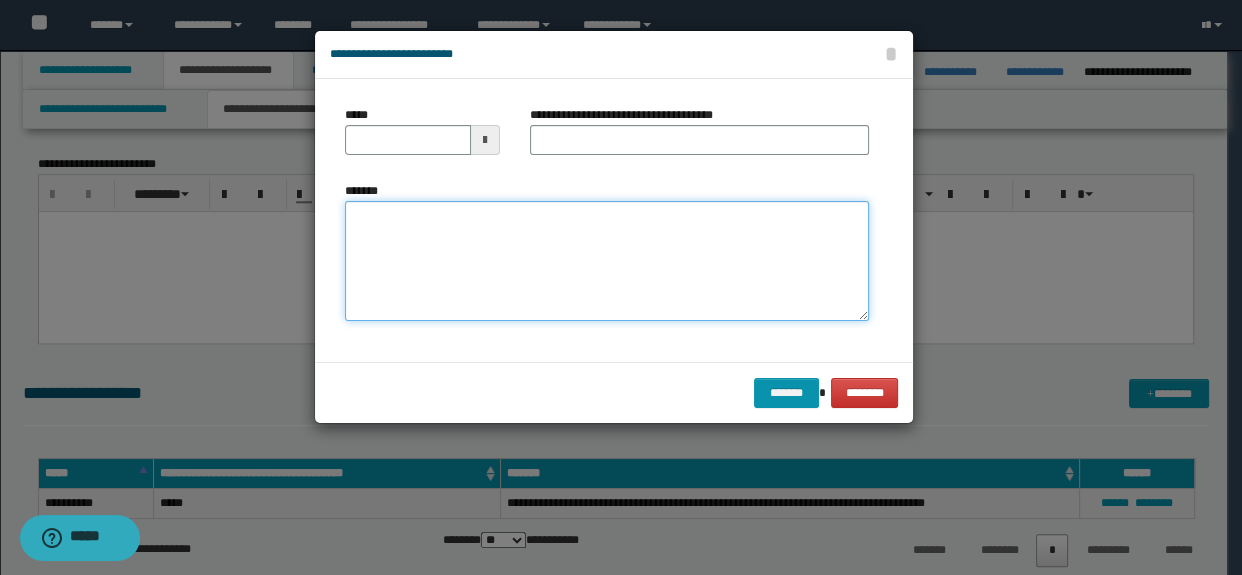 click on "*******" at bounding box center [607, 261] 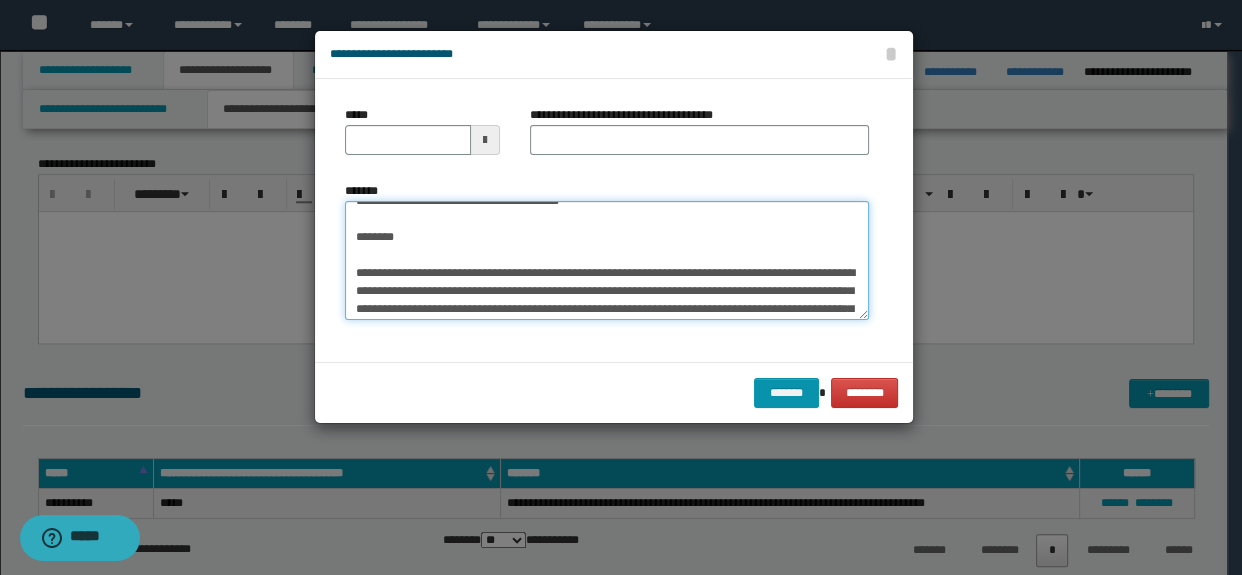 scroll, scrollTop: 0, scrollLeft: 0, axis: both 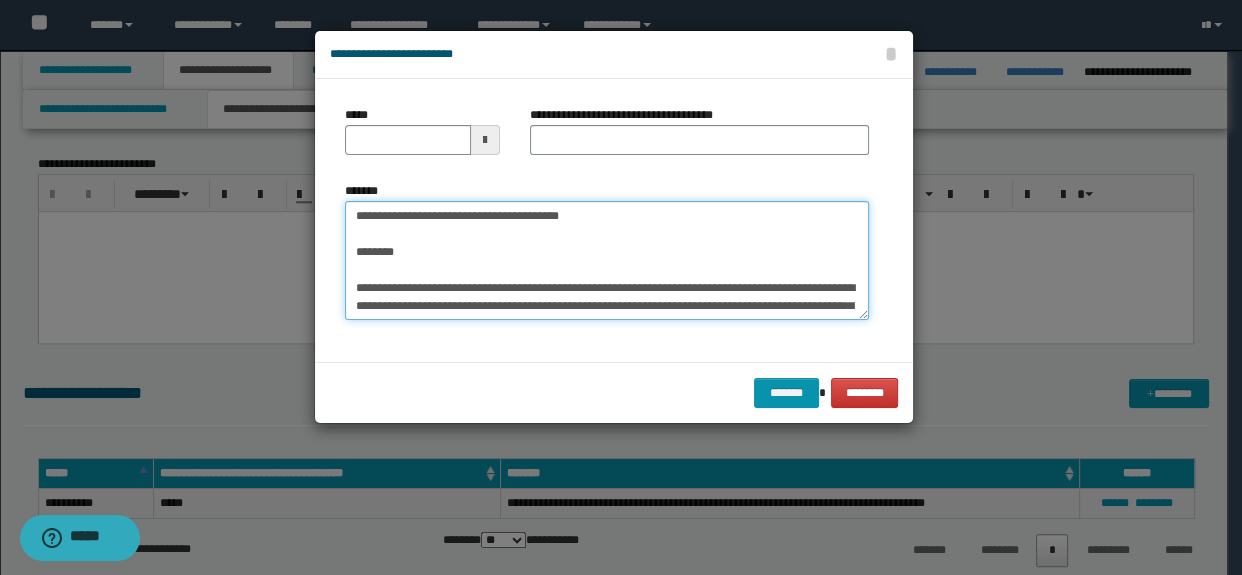 drag, startPoint x: 352, startPoint y: 243, endPoint x: 220, endPoint y: 164, distance: 153.83432 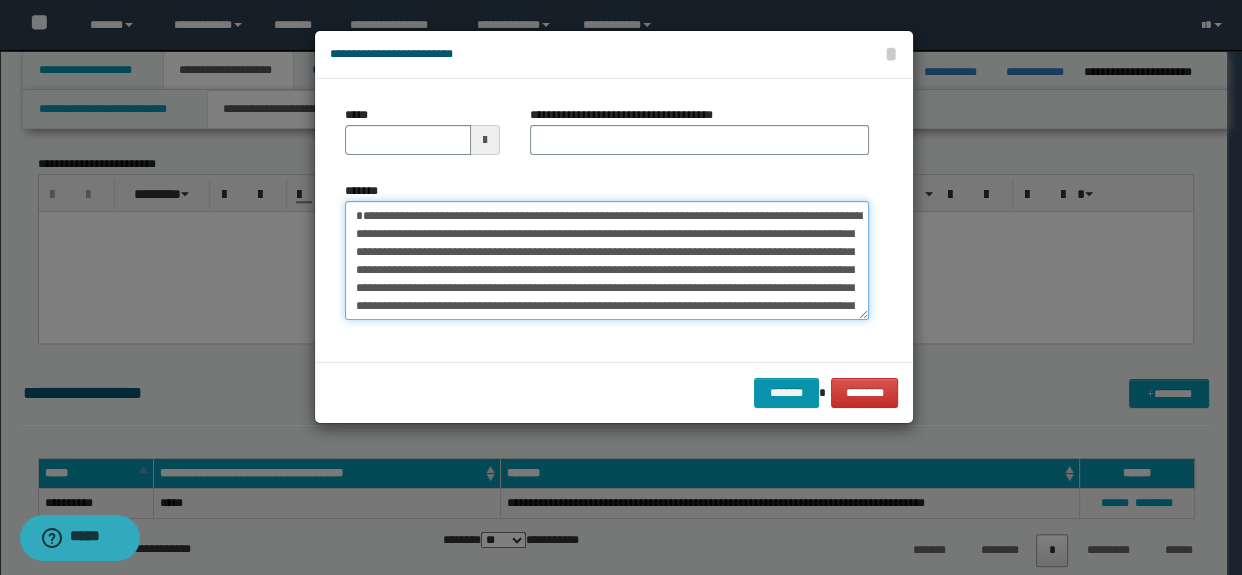 type 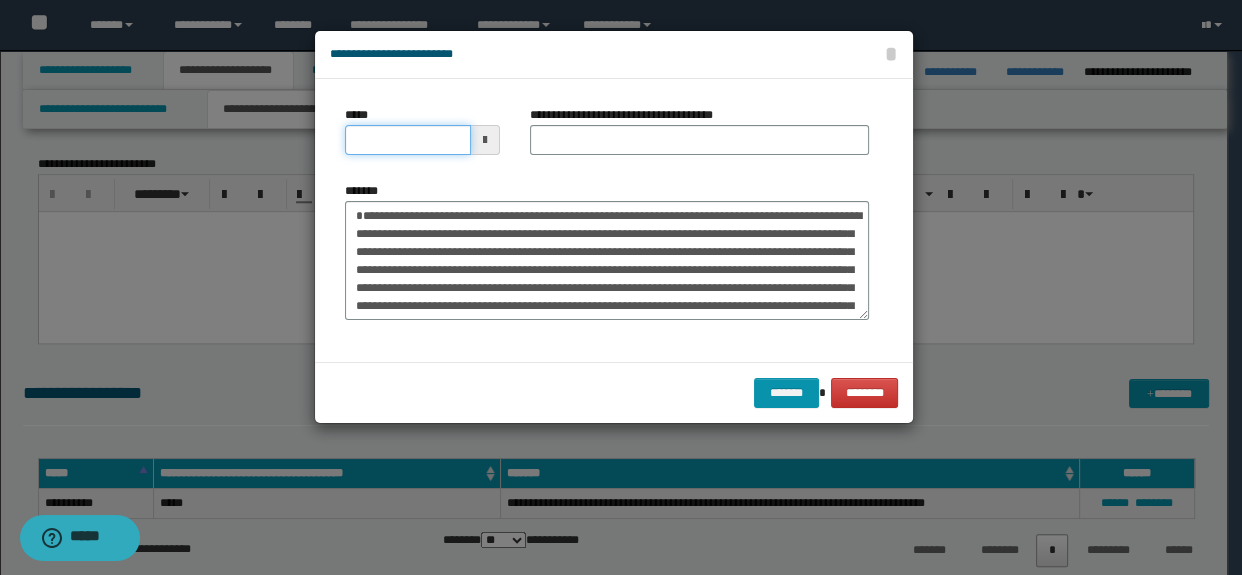 click on "*****" at bounding box center (408, 140) 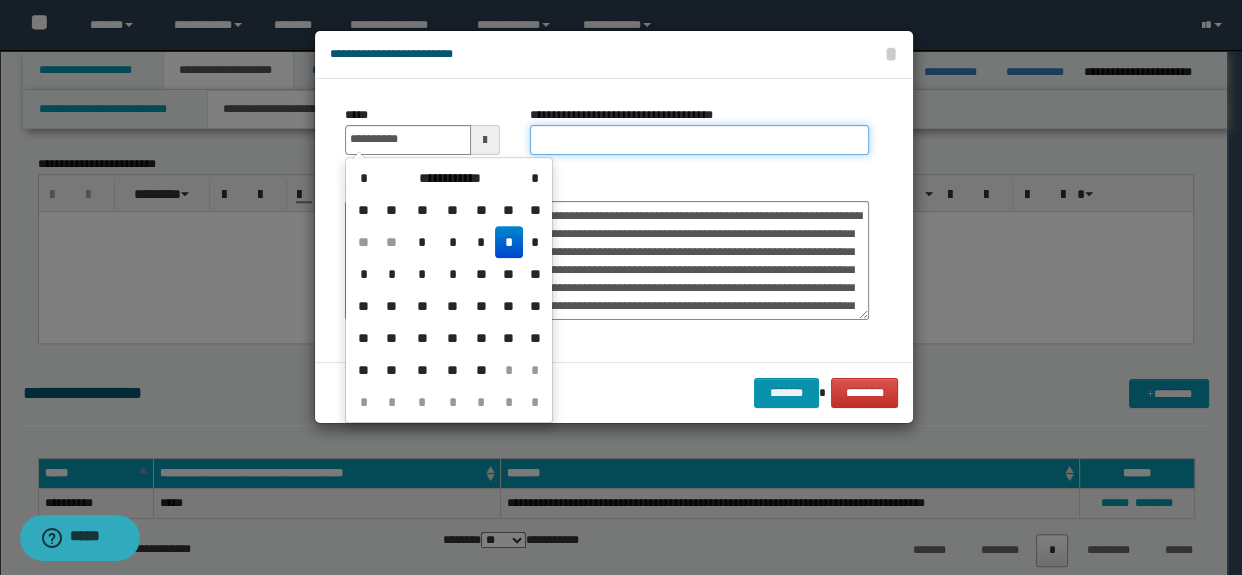 type on "**********" 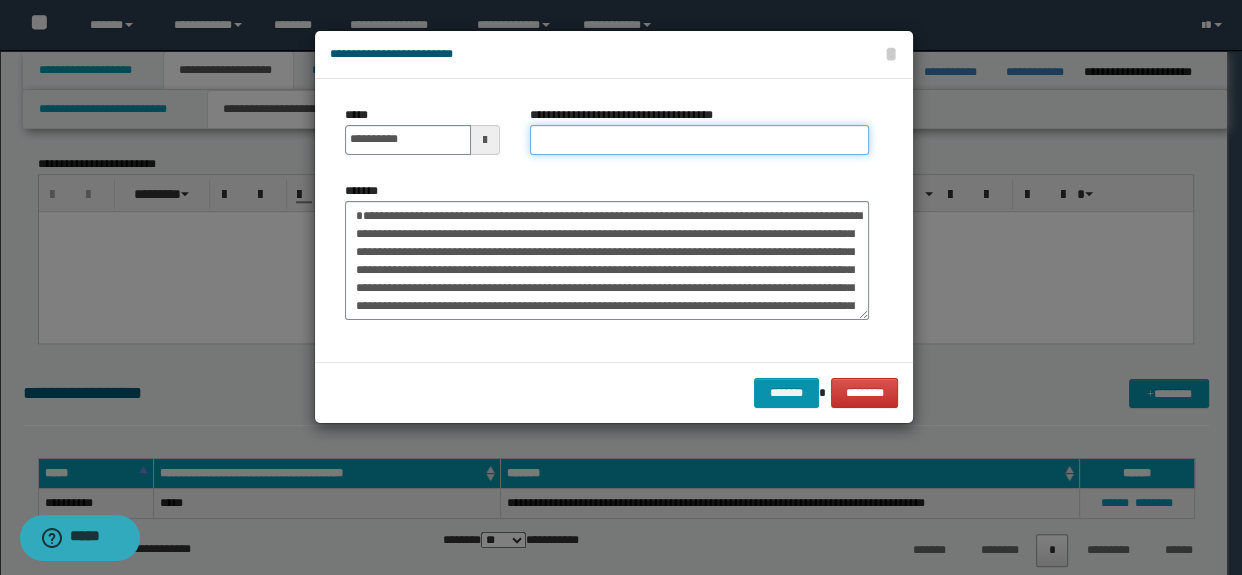 type on "*********" 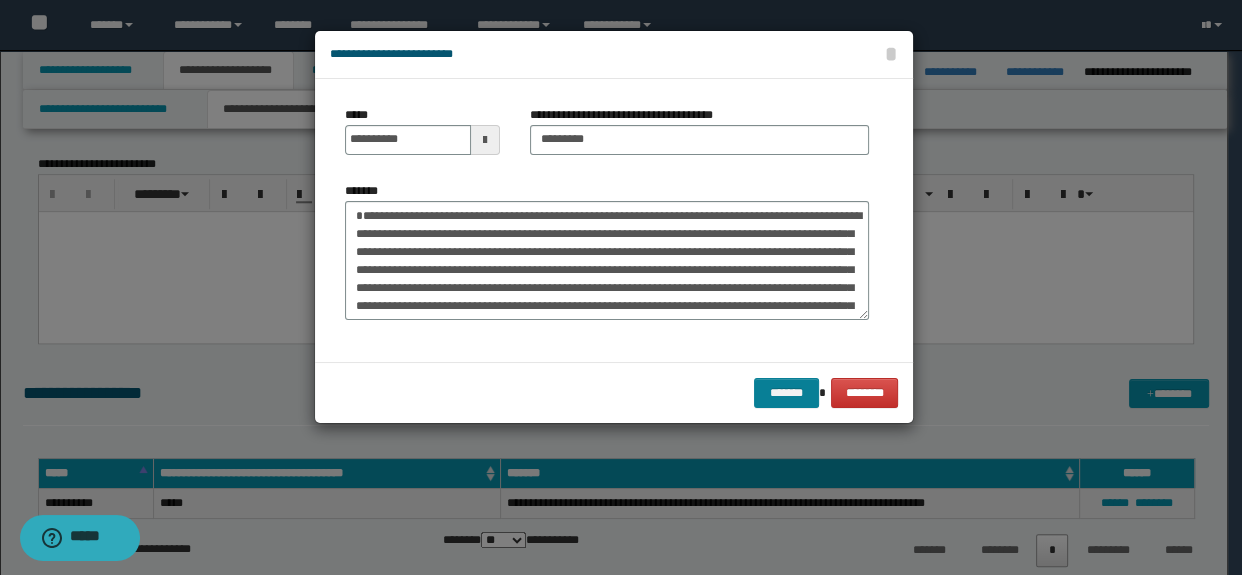 drag, startPoint x: 778, startPoint y: 372, endPoint x: 775, endPoint y: 385, distance: 13.341664 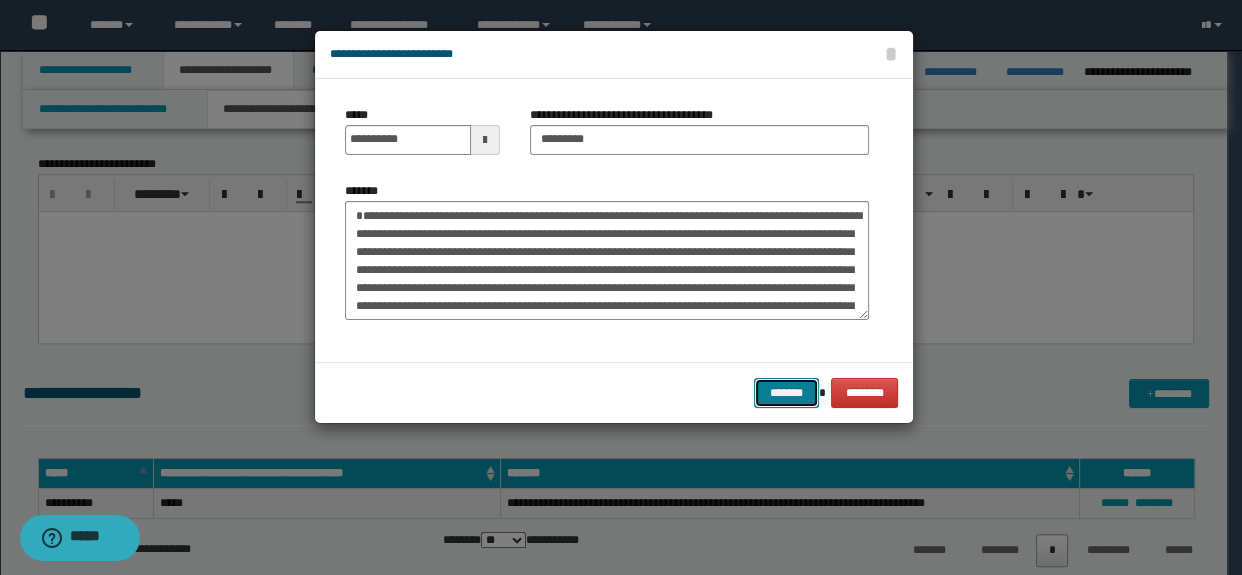 click on "*******" at bounding box center (786, 393) 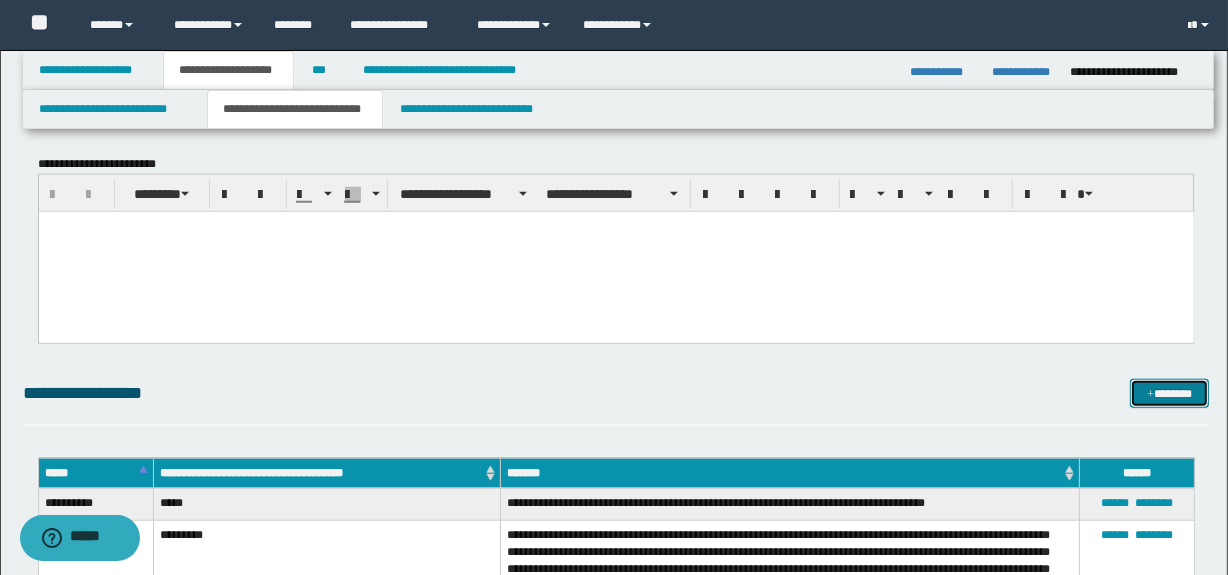 click on "*******" at bounding box center [1170, 394] 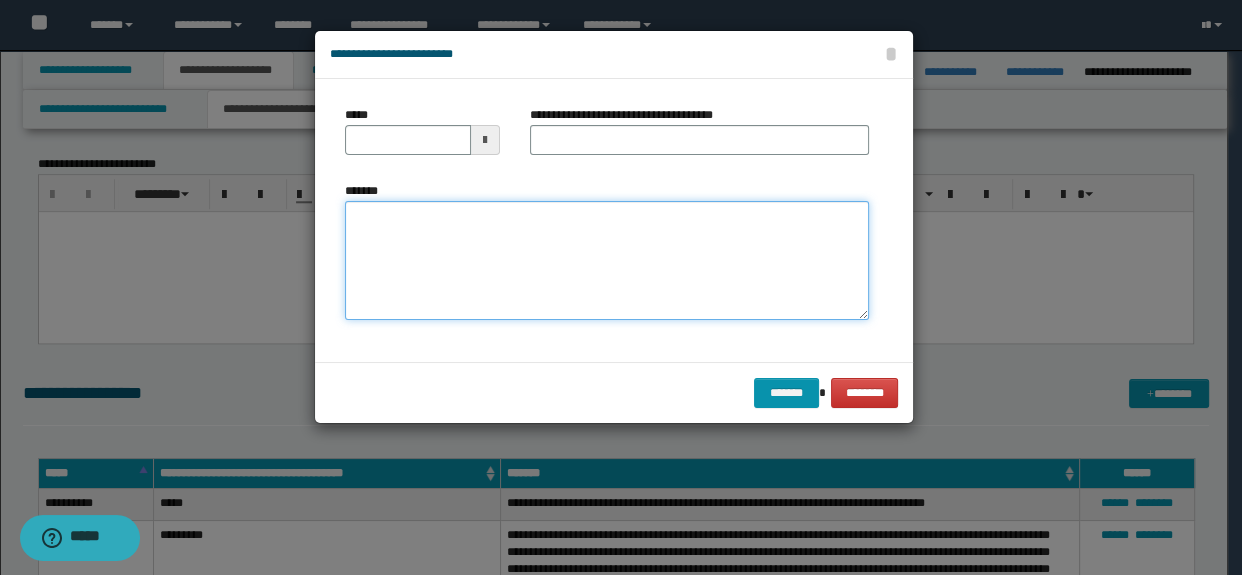 click on "*******" at bounding box center [607, 261] 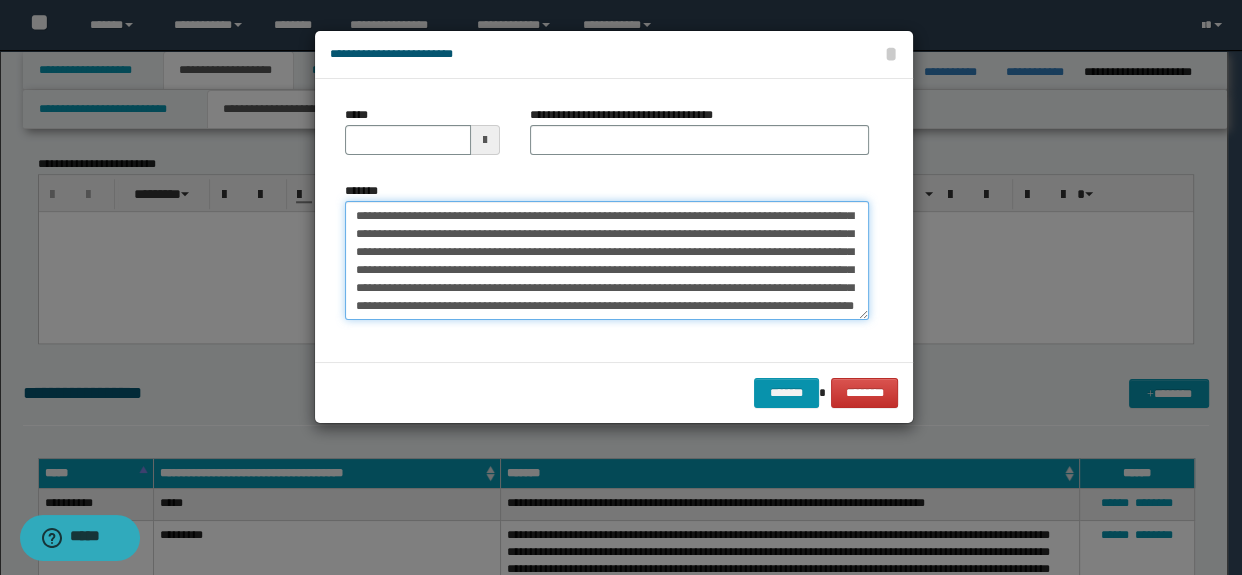 scroll, scrollTop: 0, scrollLeft: 0, axis: both 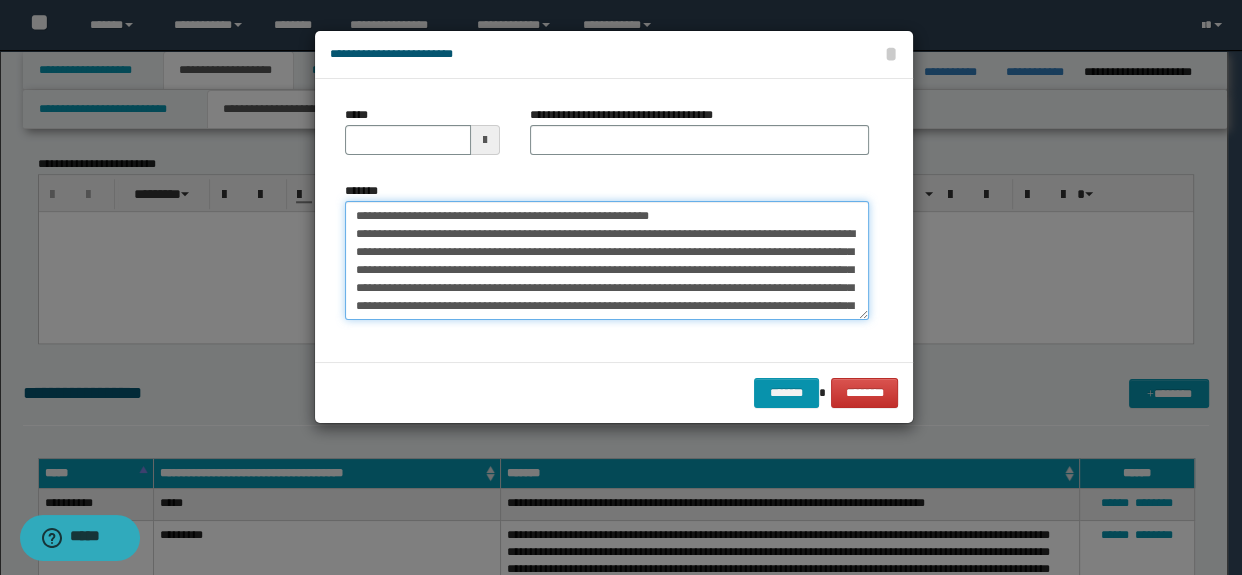 type on "**********" 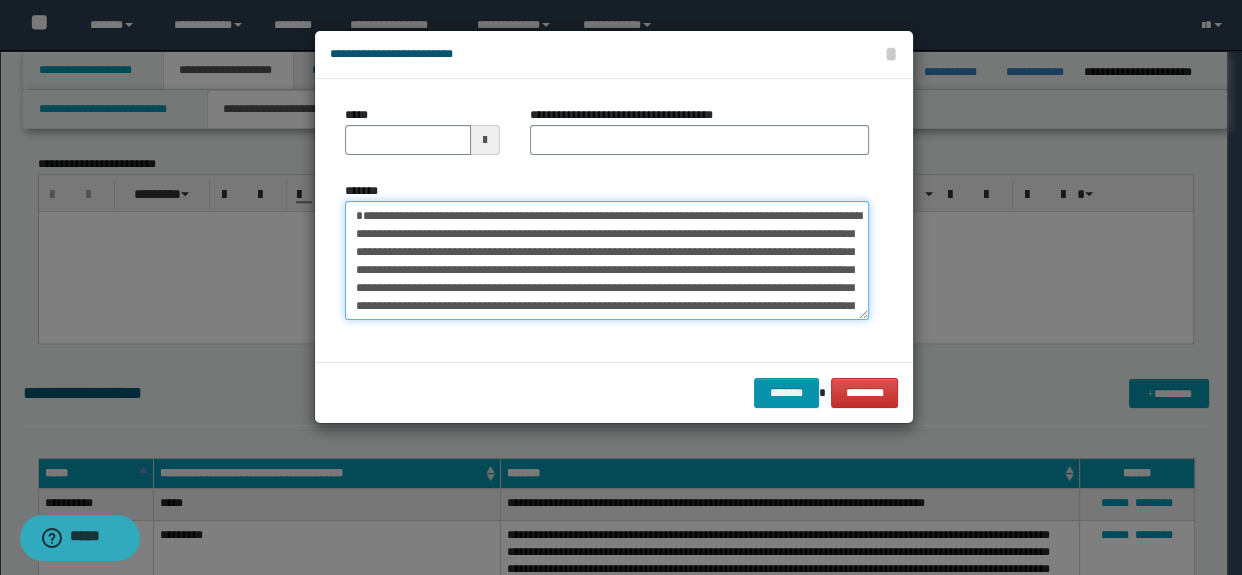 drag, startPoint x: 688, startPoint y: 207, endPoint x: 243, endPoint y: 213, distance: 445.04044 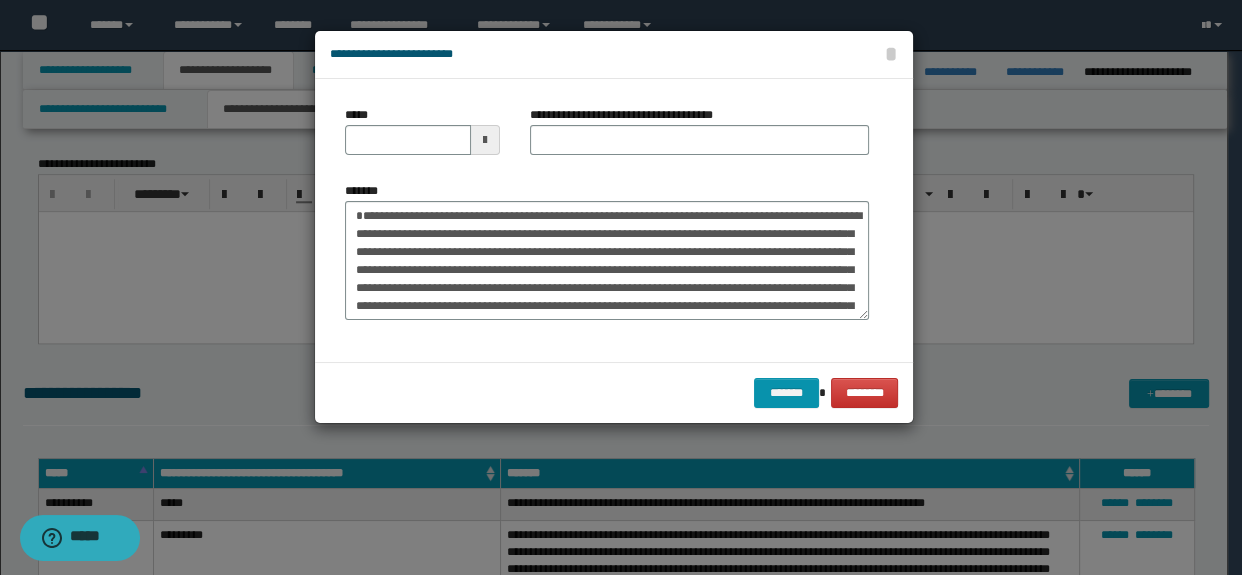 click on "*****" at bounding box center [360, 115] 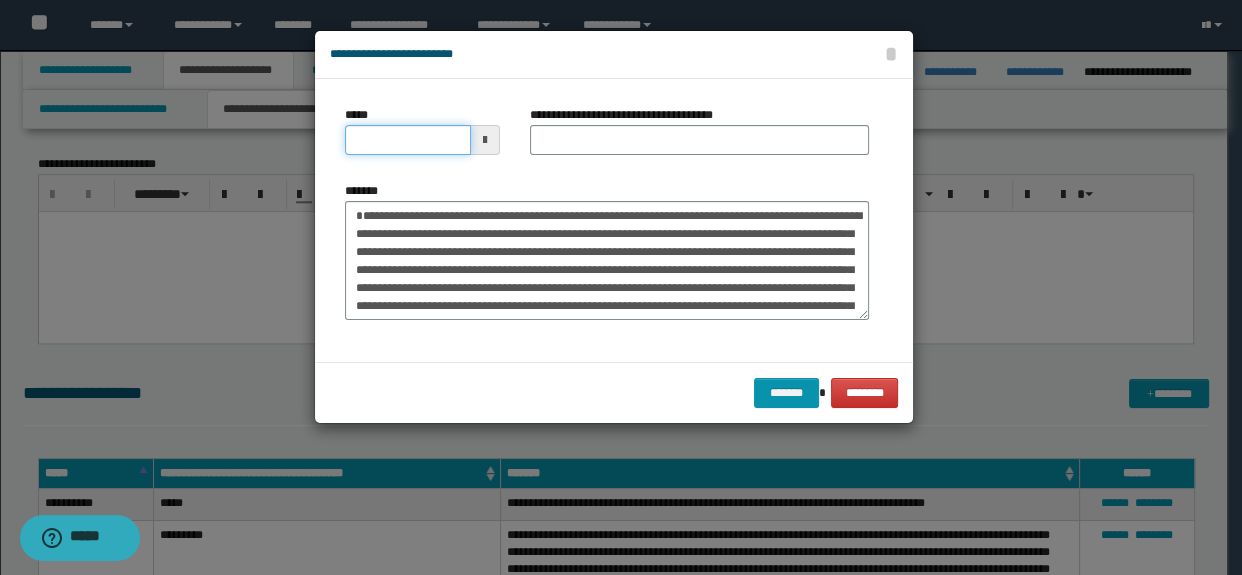 click on "*****" at bounding box center [408, 140] 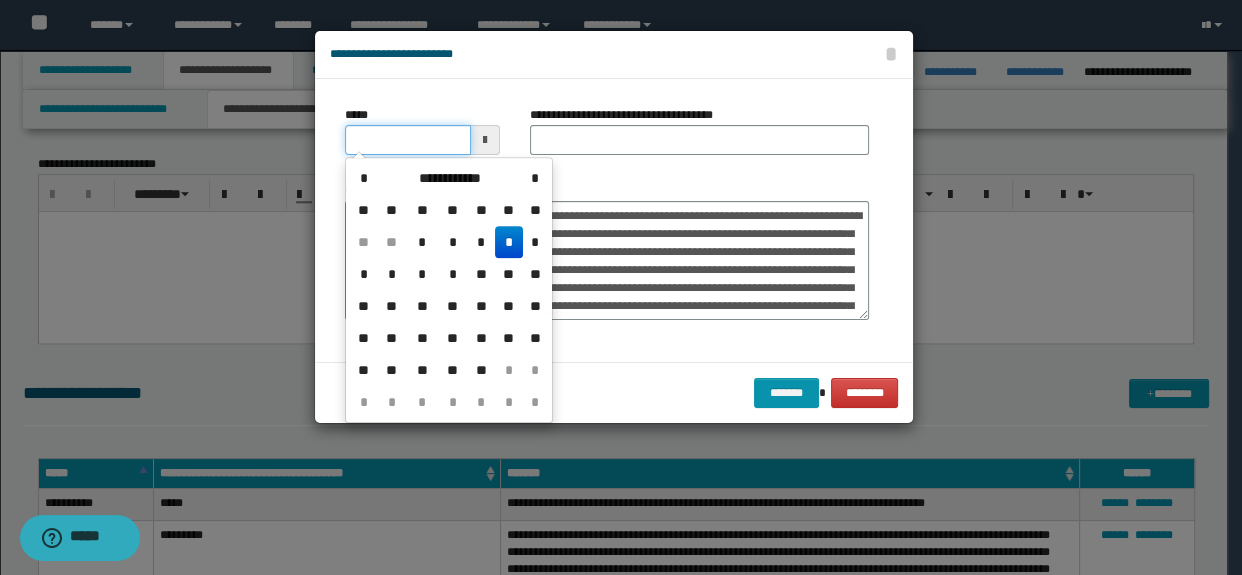 click on "*****" at bounding box center (408, 140) 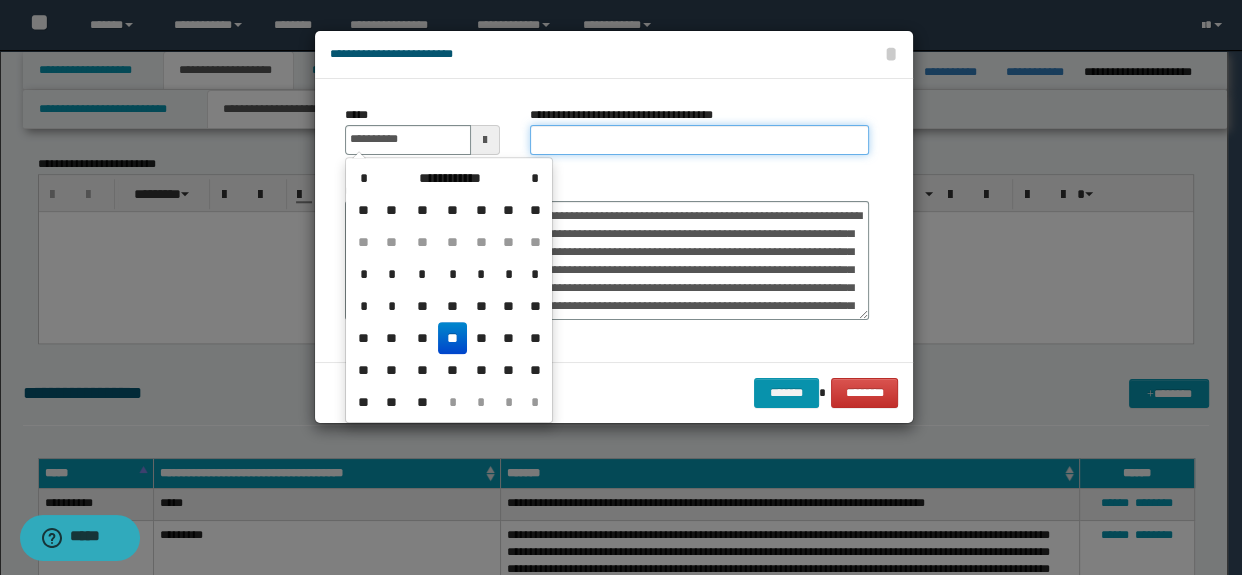type on "**********" 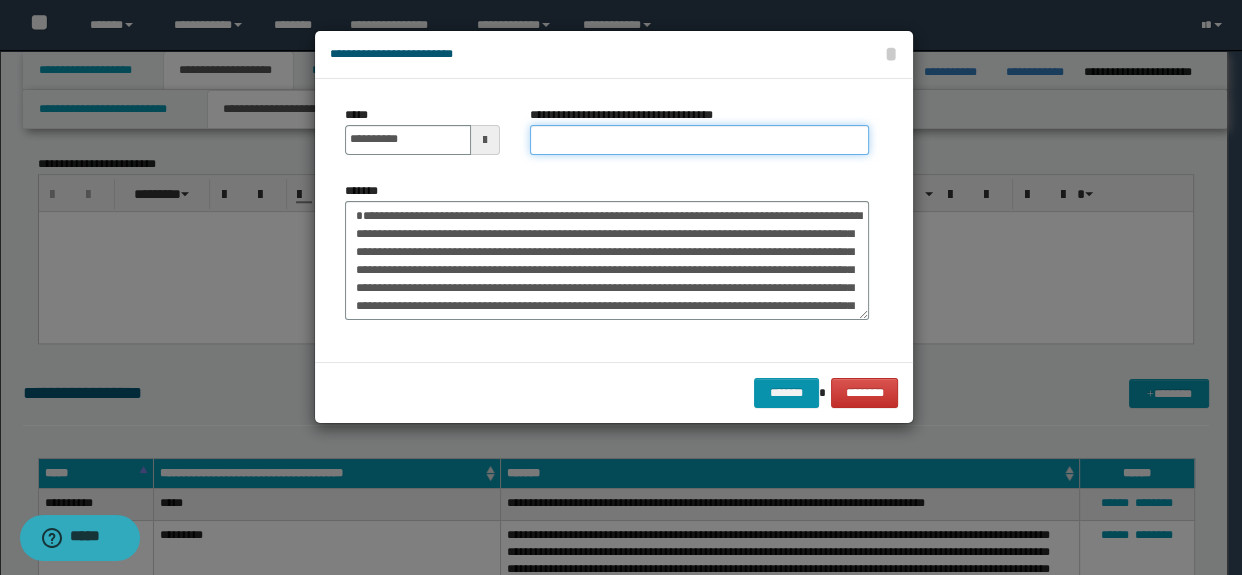 type on "**********" 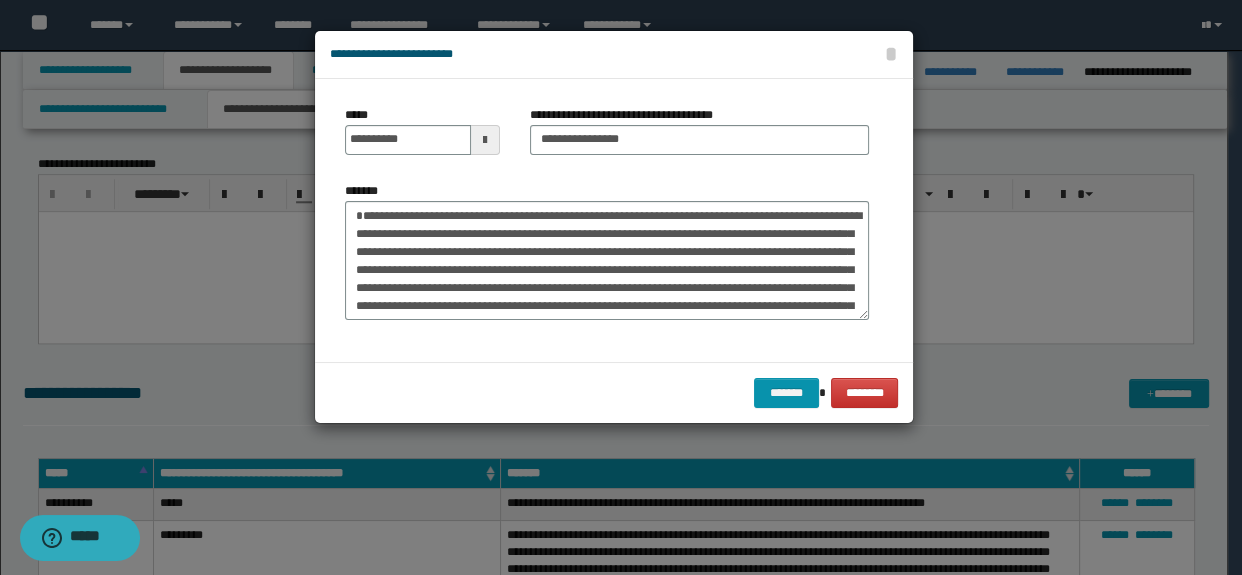 click on "*******
********" at bounding box center (614, 392) 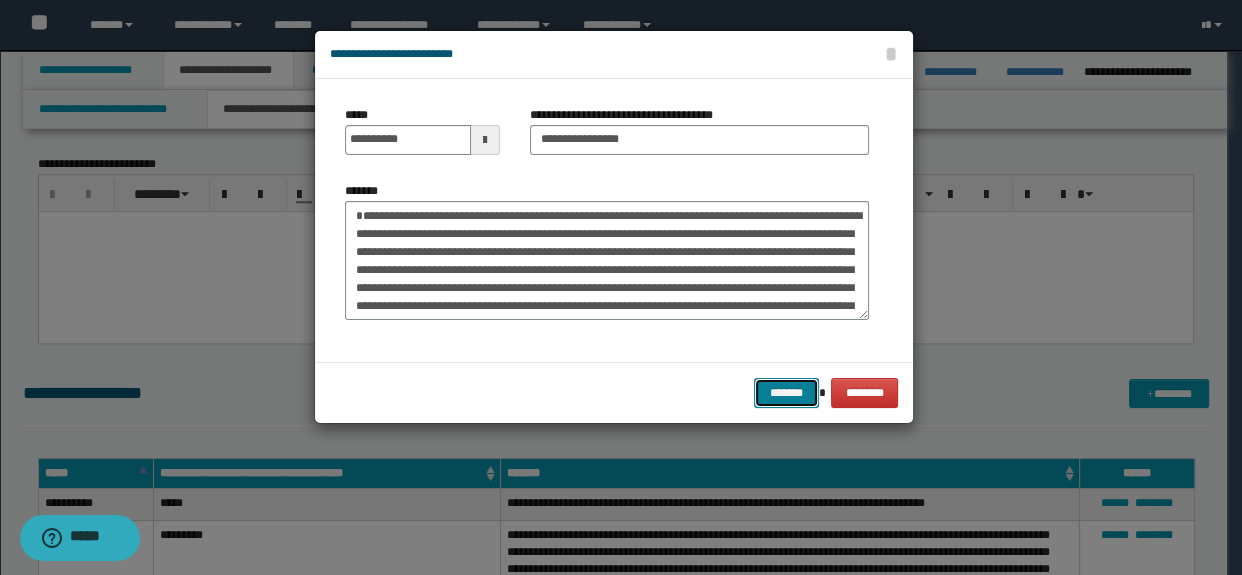 click on "*******" at bounding box center [786, 393] 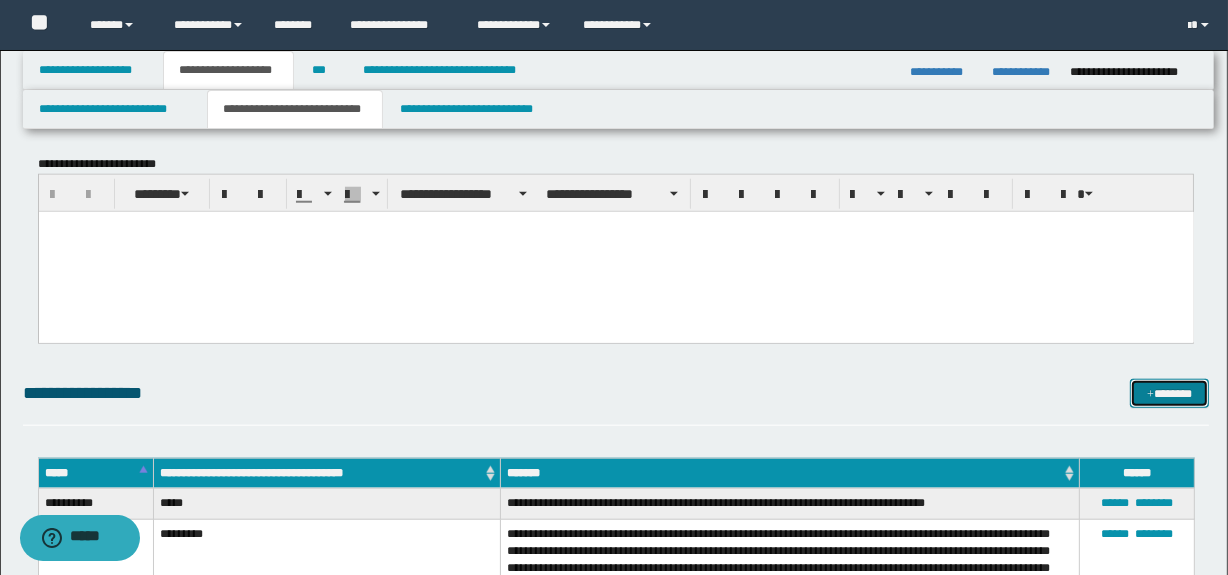 click at bounding box center [1150, 395] 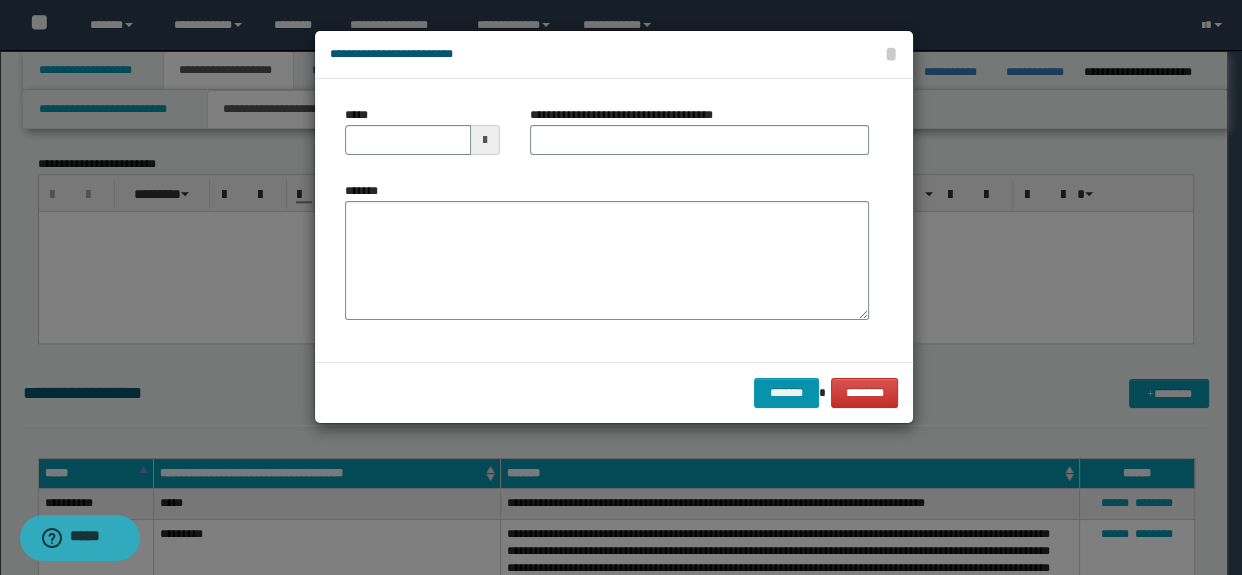 click on "*******" at bounding box center [607, 261] 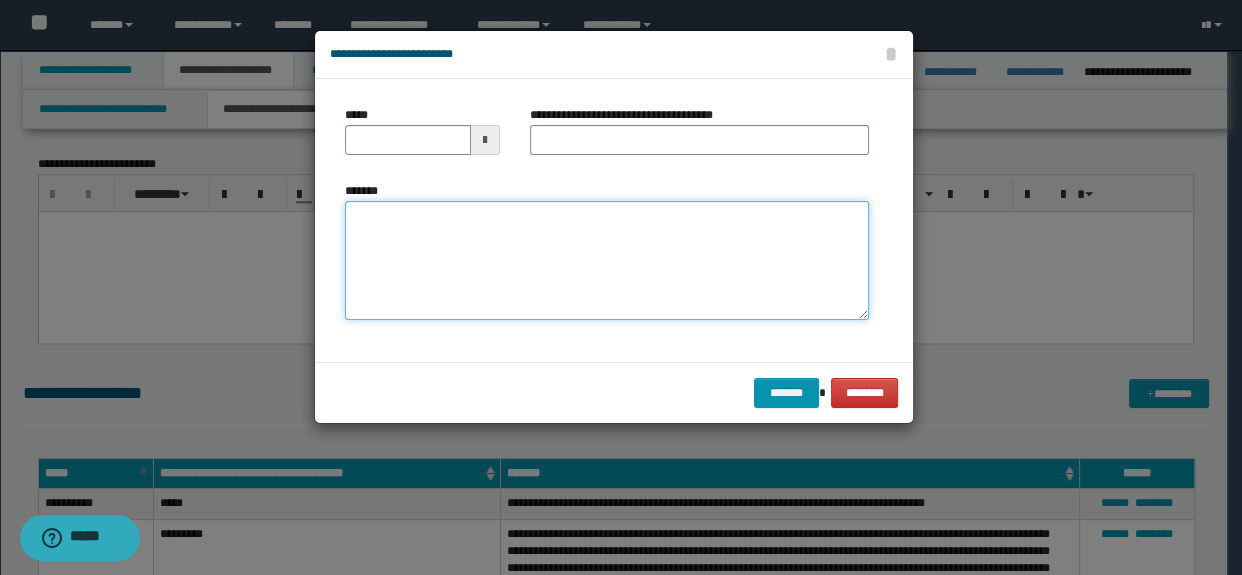 click on "*******" at bounding box center [607, 261] 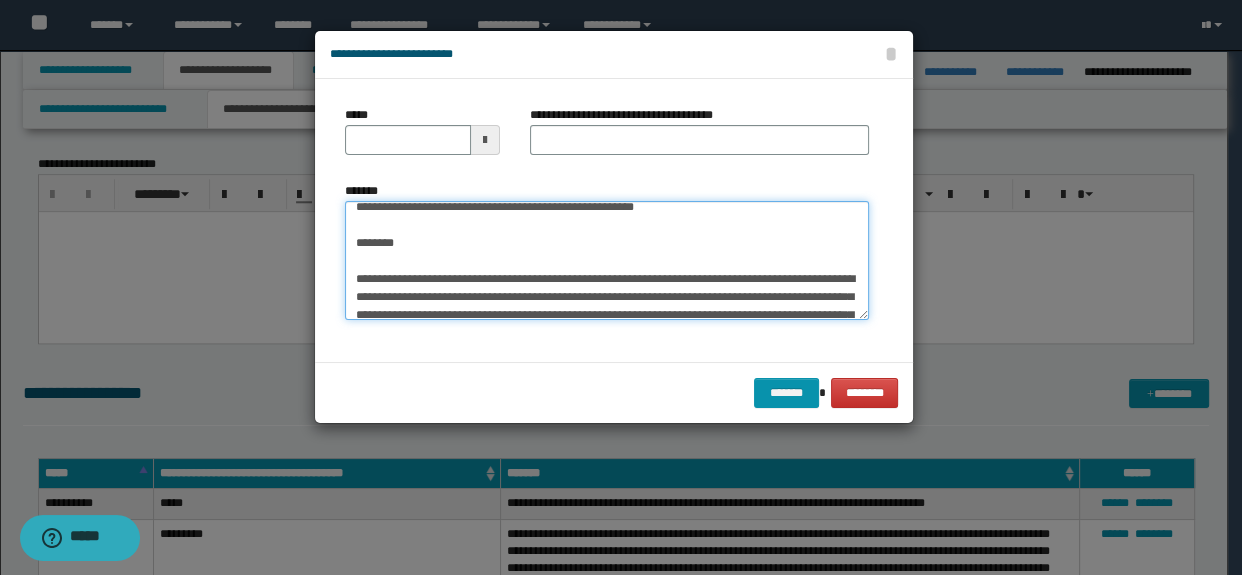 scroll, scrollTop: 0, scrollLeft: 0, axis: both 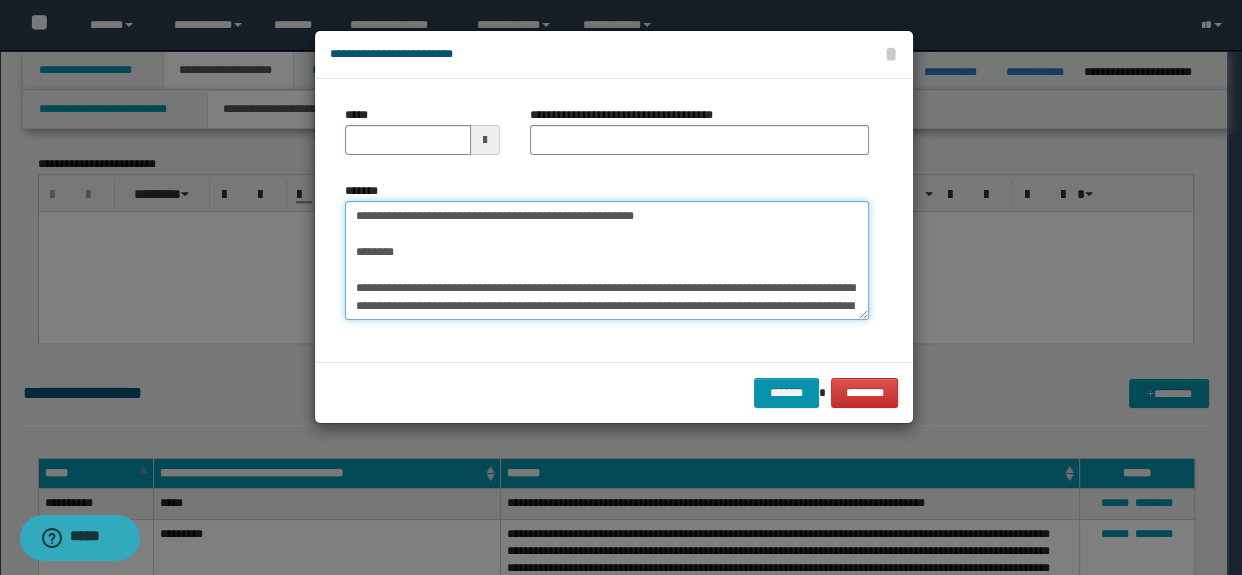 drag, startPoint x: 435, startPoint y: 263, endPoint x: 254, endPoint y: 177, distance: 200.39212 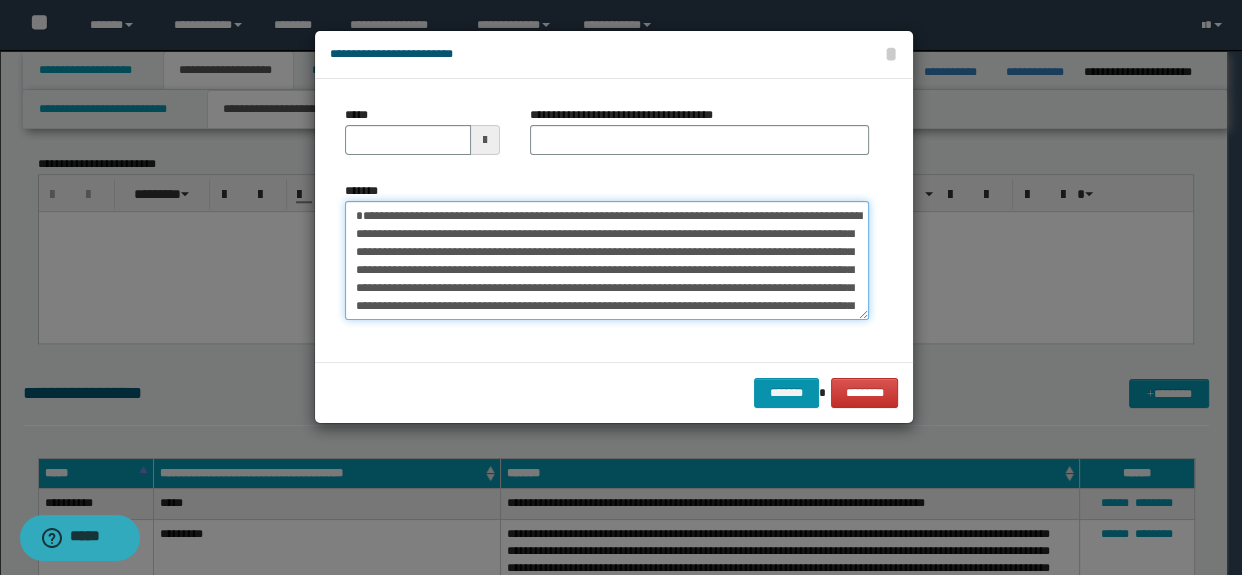 type 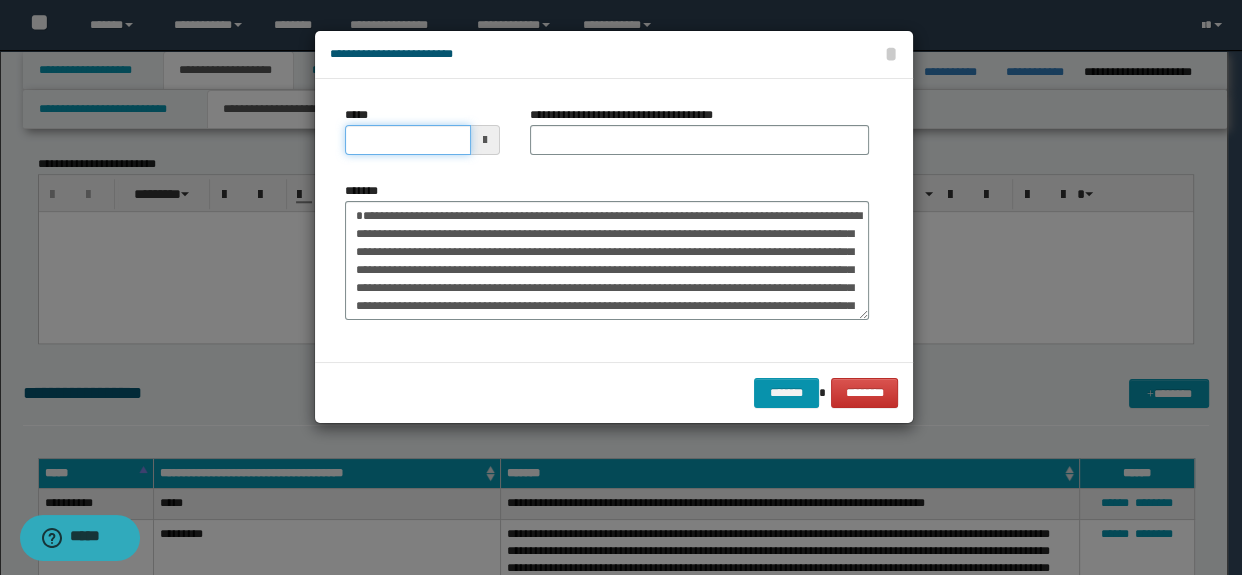 click on "*****" at bounding box center [408, 140] 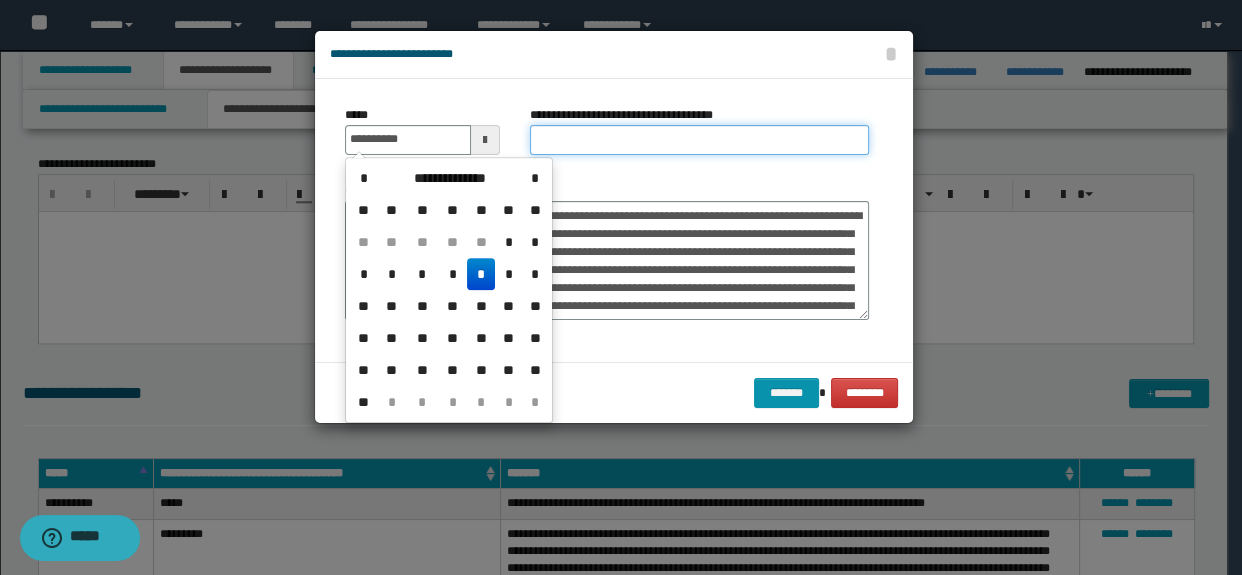 type on "**********" 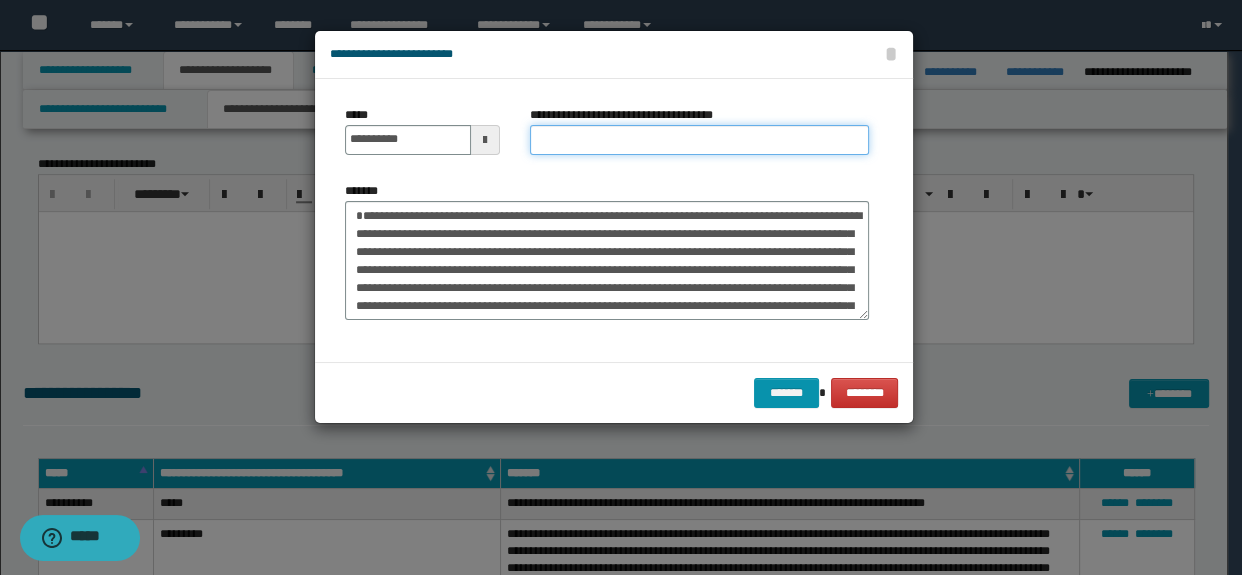 type on "*********" 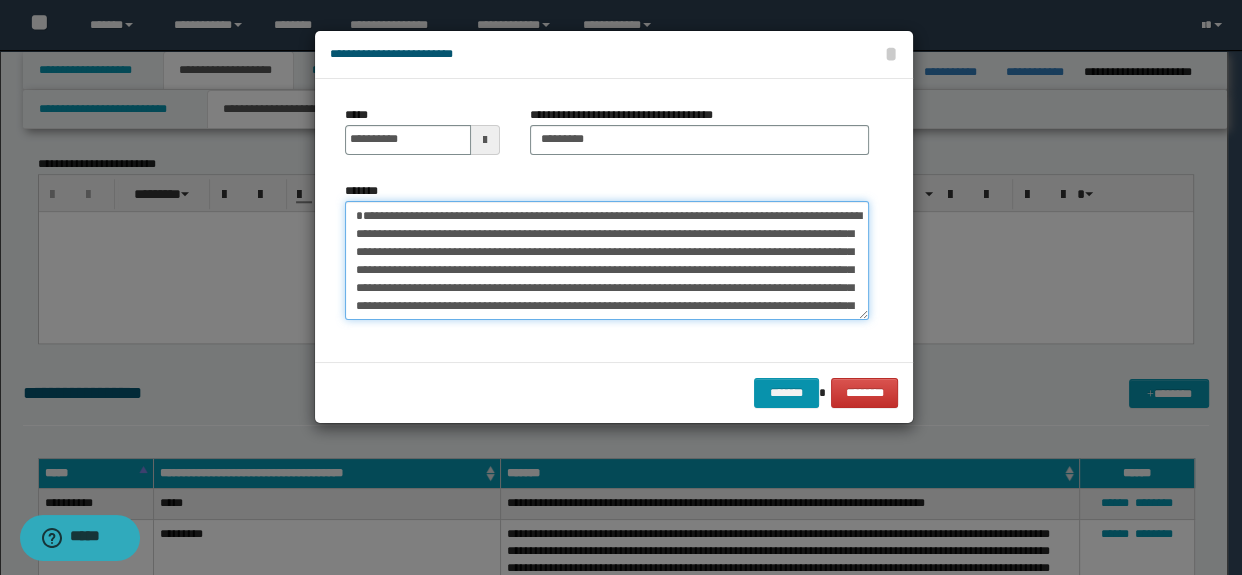 click on "**********" at bounding box center (607, 261) 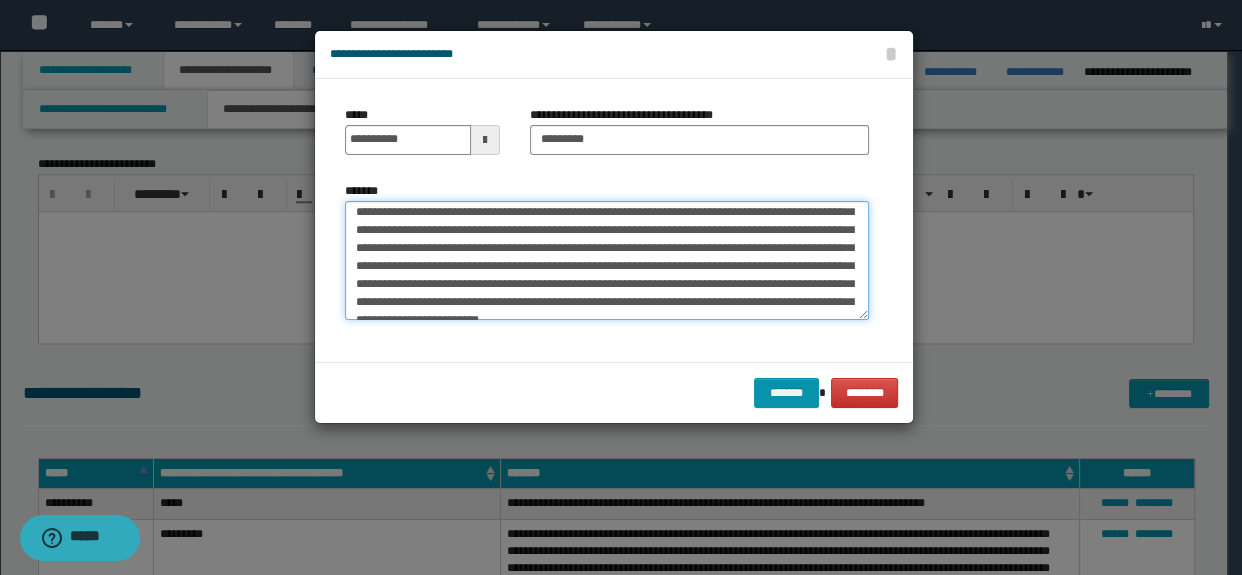 scroll, scrollTop: 143, scrollLeft: 0, axis: vertical 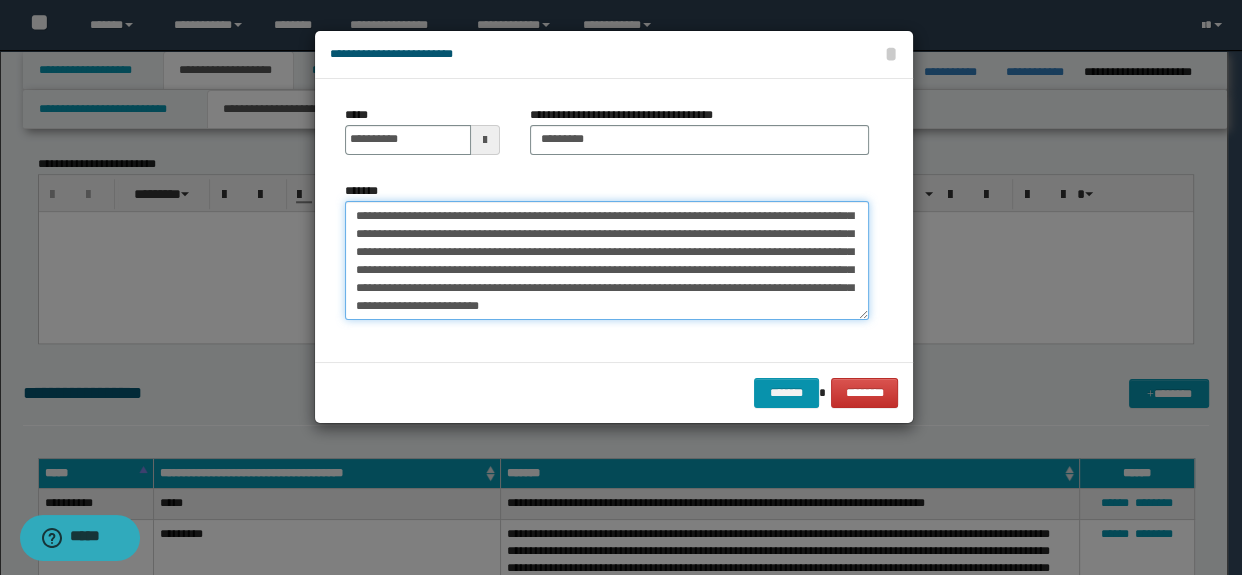 click on "**********" at bounding box center [607, 261] 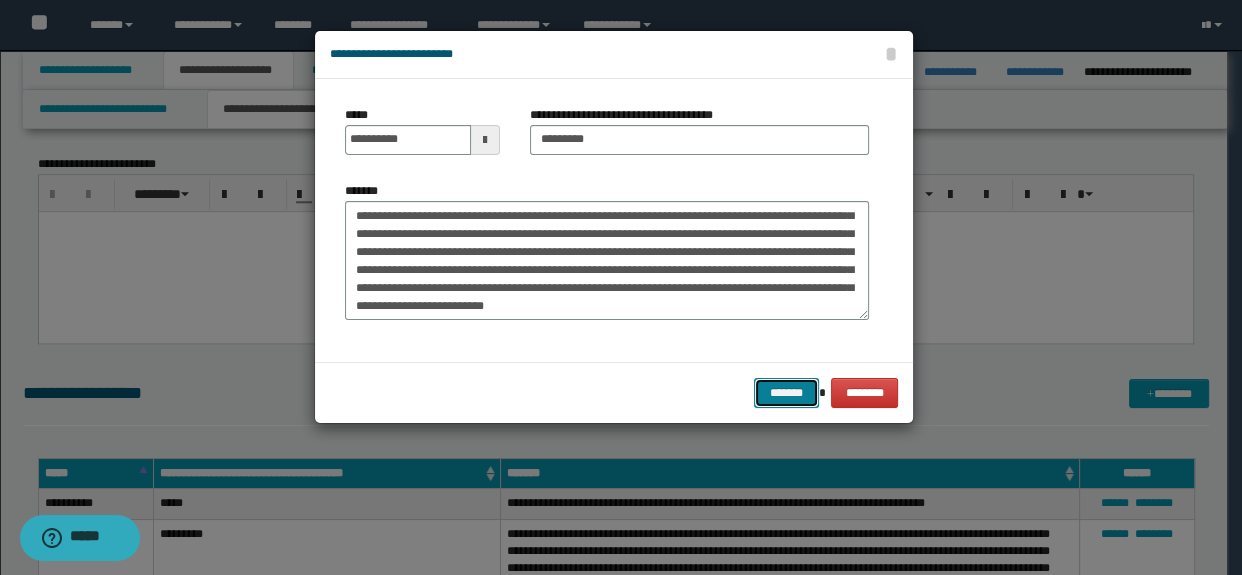 click on "*******" at bounding box center (786, 393) 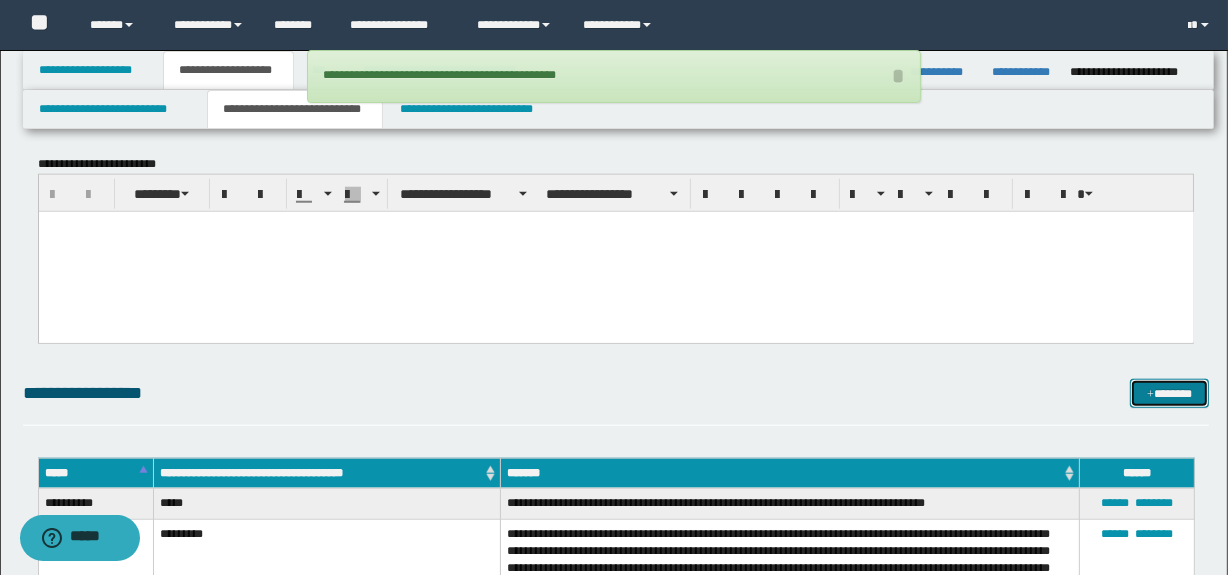 click on "*******" at bounding box center [1170, 394] 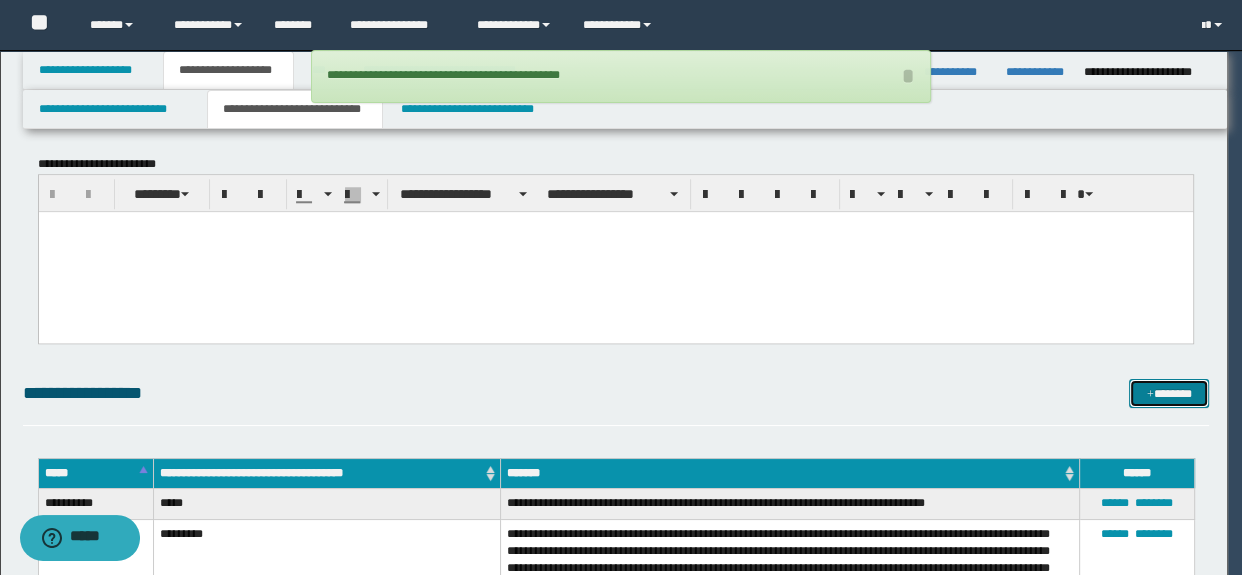 scroll, scrollTop: 0, scrollLeft: 0, axis: both 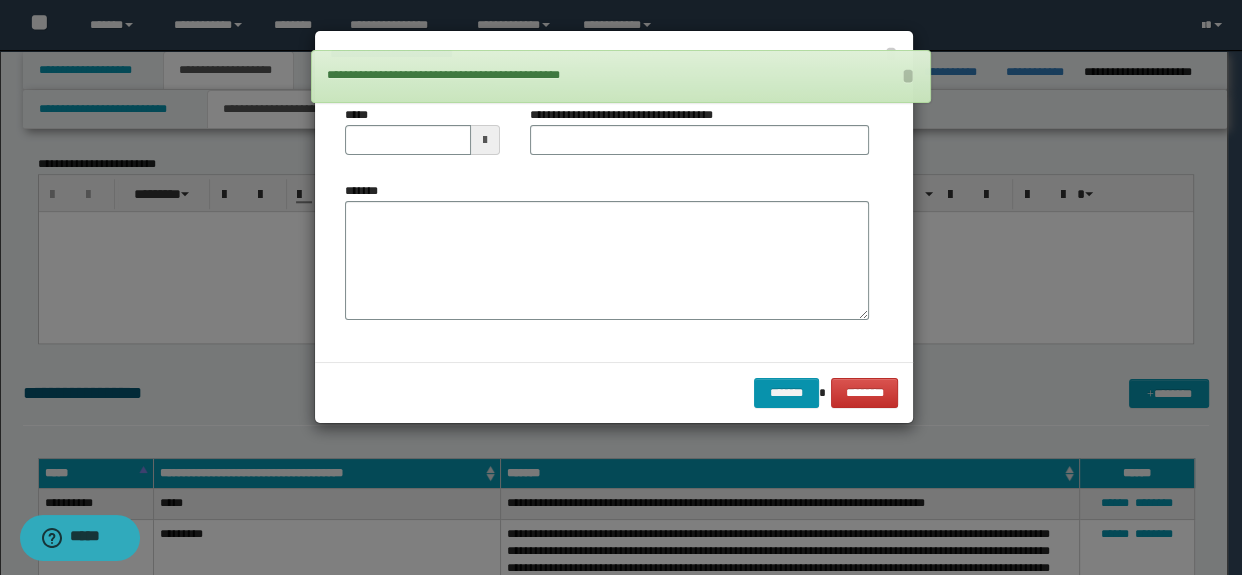 click on "**********" at bounding box center [614, 220] 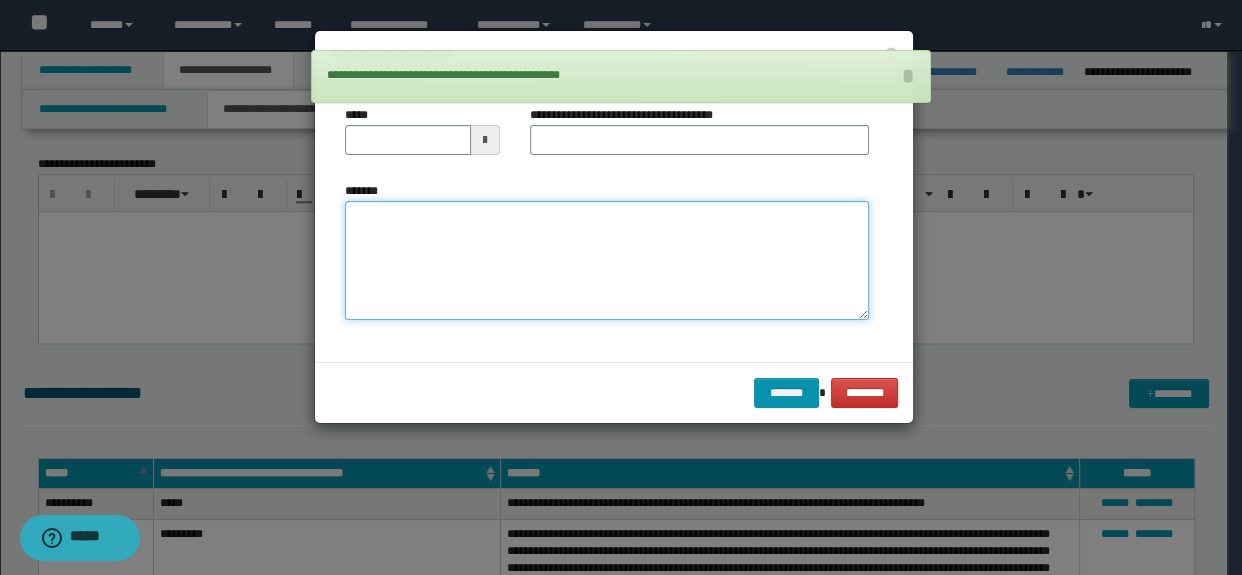 click on "*******" at bounding box center [607, 261] 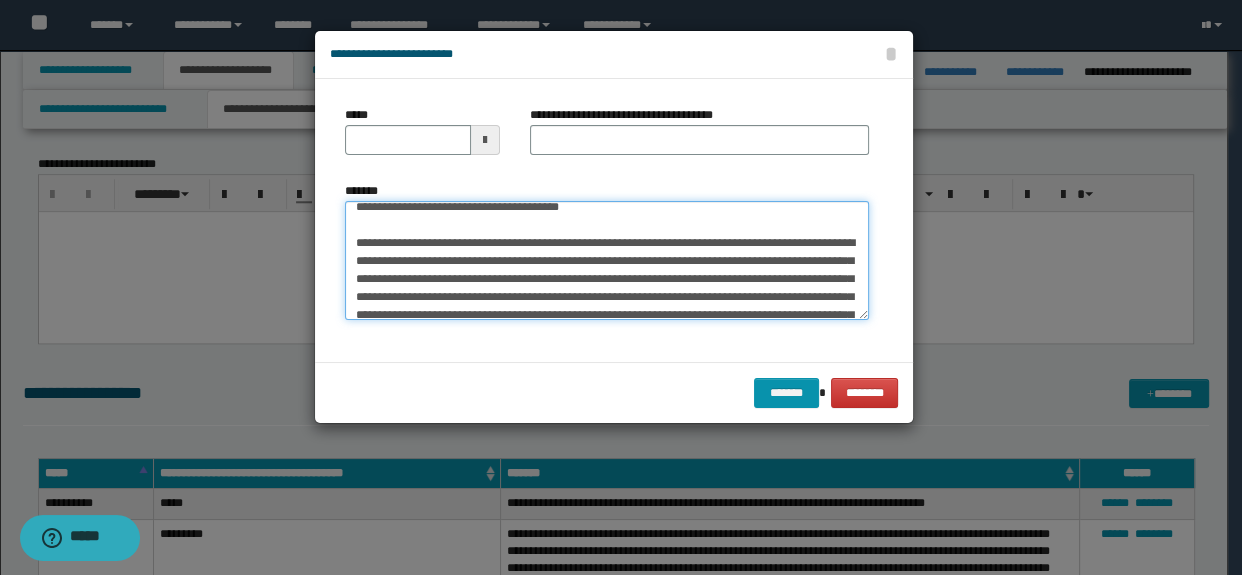 scroll, scrollTop: 0, scrollLeft: 0, axis: both 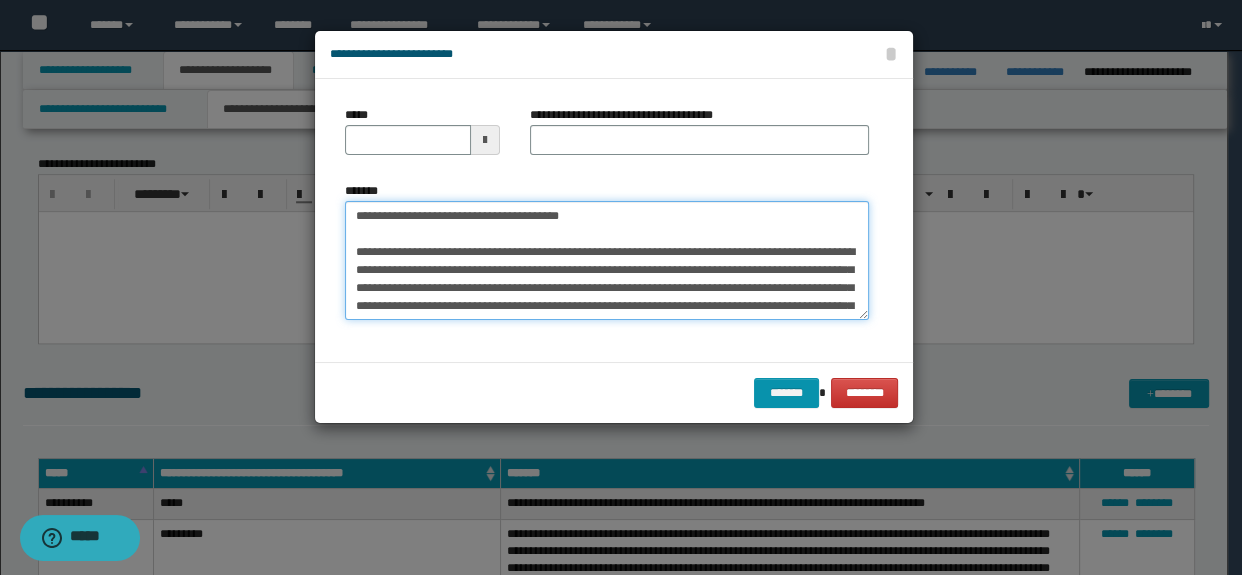 drag, startPoint x: 561, startPoint y: 219, endPoint x: 190, endPoint y: 219, distance: 371 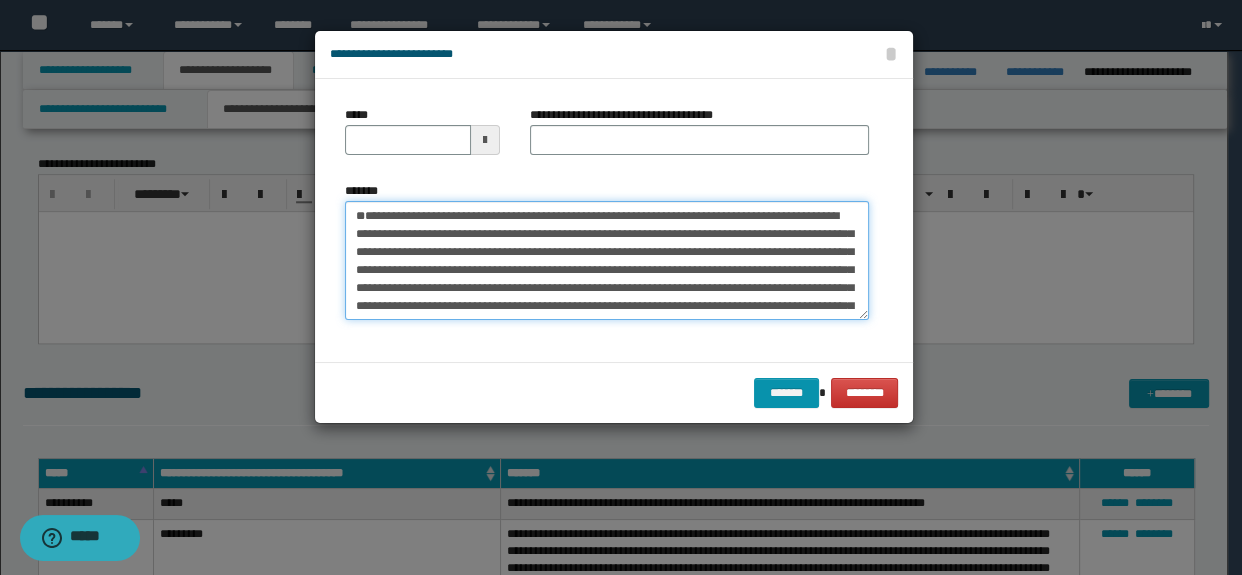 type 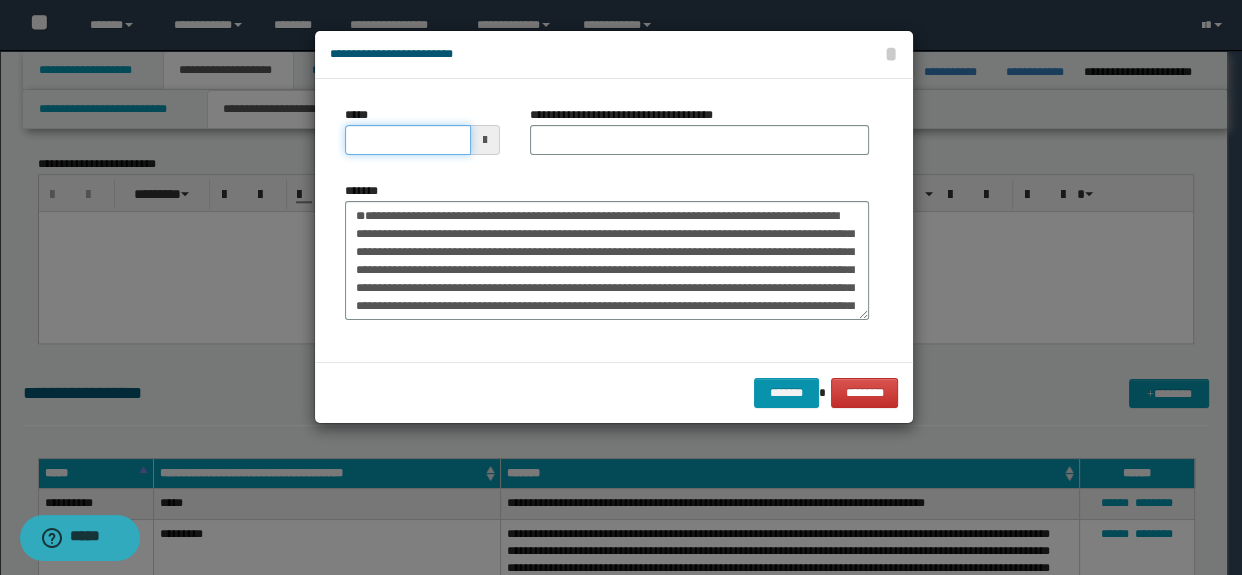 click on "*****" at bounding box center [408, 140] 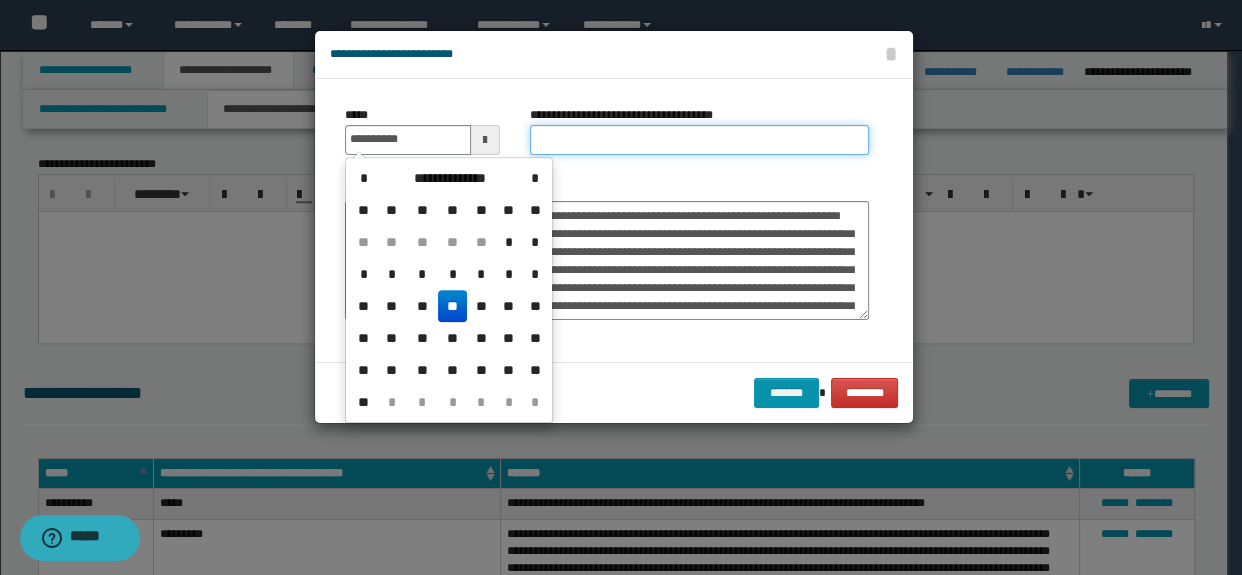 type on "**********" 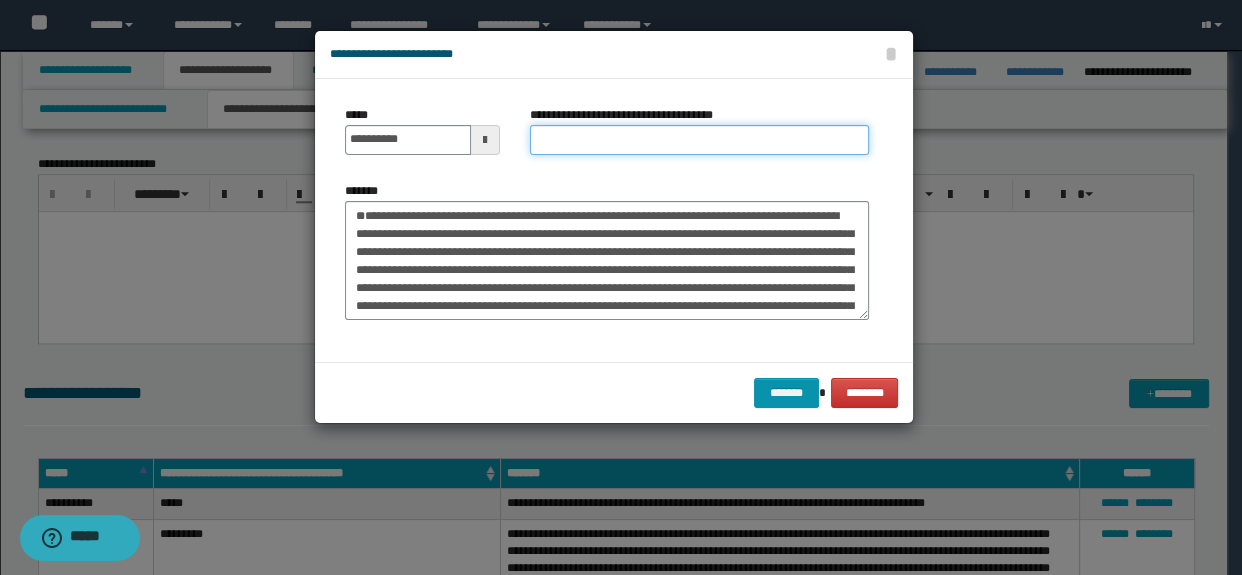 type on "*********" 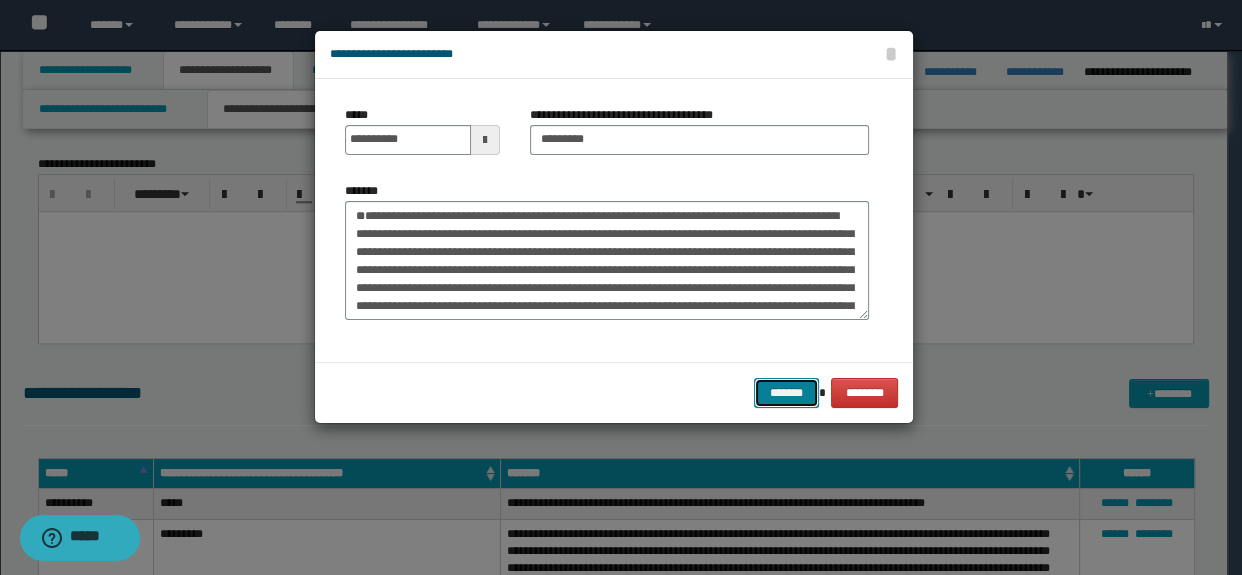 click on "*******" at bounding box center (786, 393) 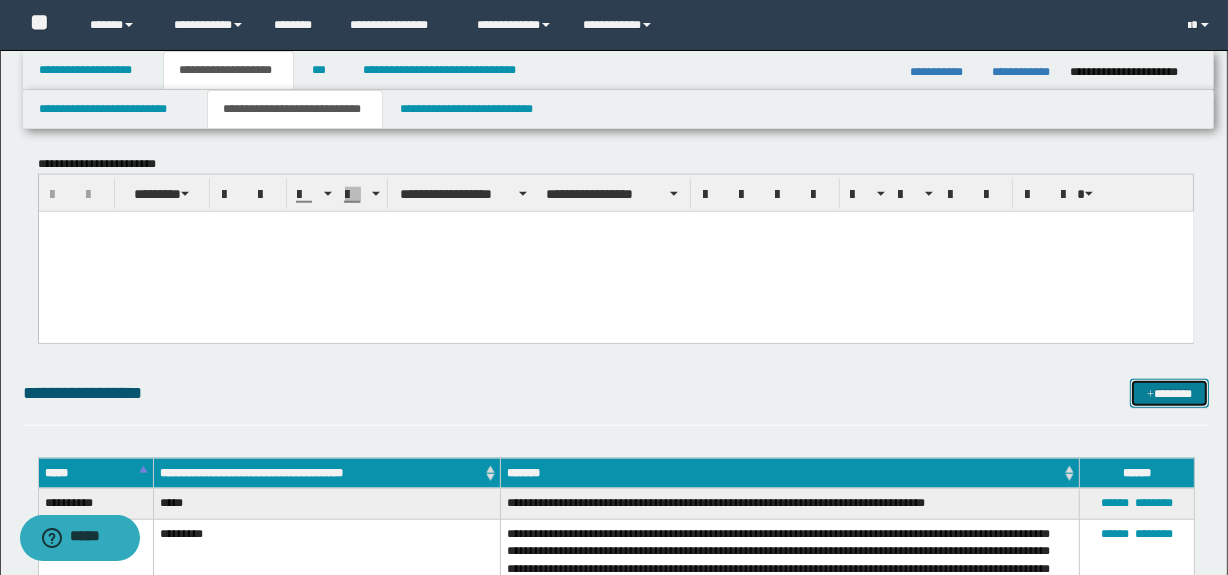 drag, startPoint x: 1172, startPoint y: 398, endPoint x: 877, endPoint y: 97, distance: 421.457 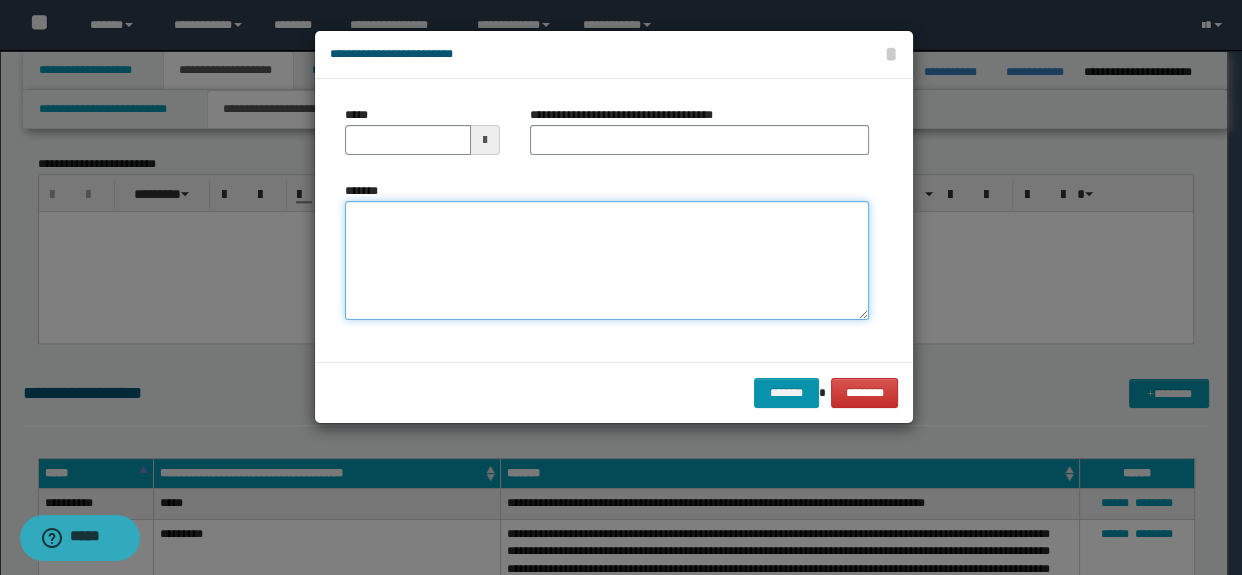 click on "*******" at bounding box center [607, 261] 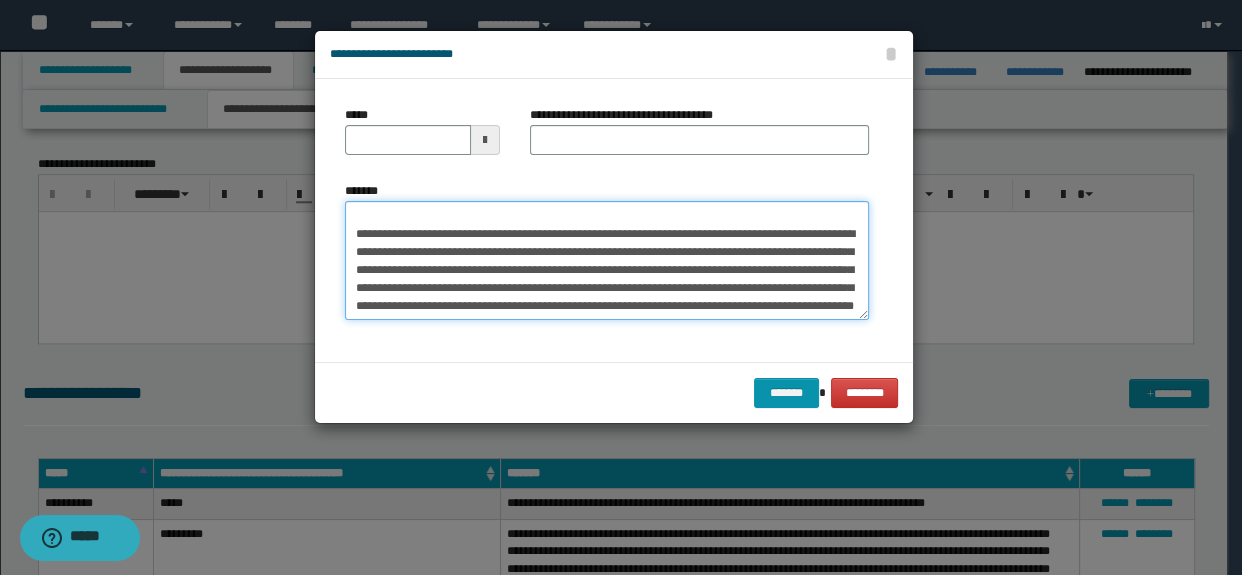 scroll, scrollTop: 0, scrollLeft: 0, axis: both 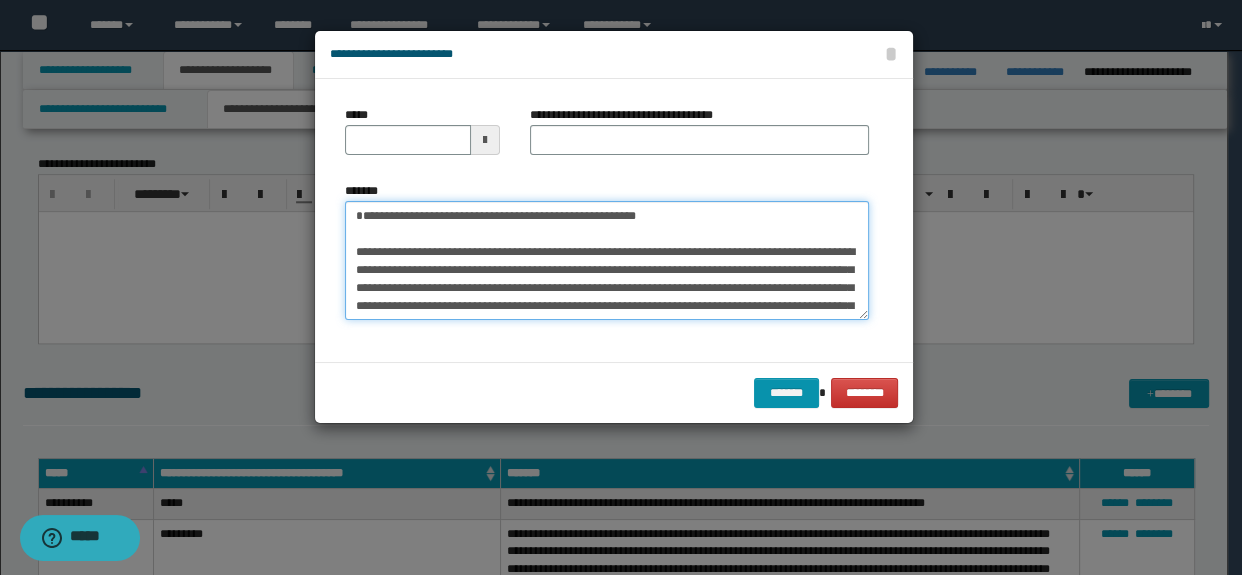 type on "**********" 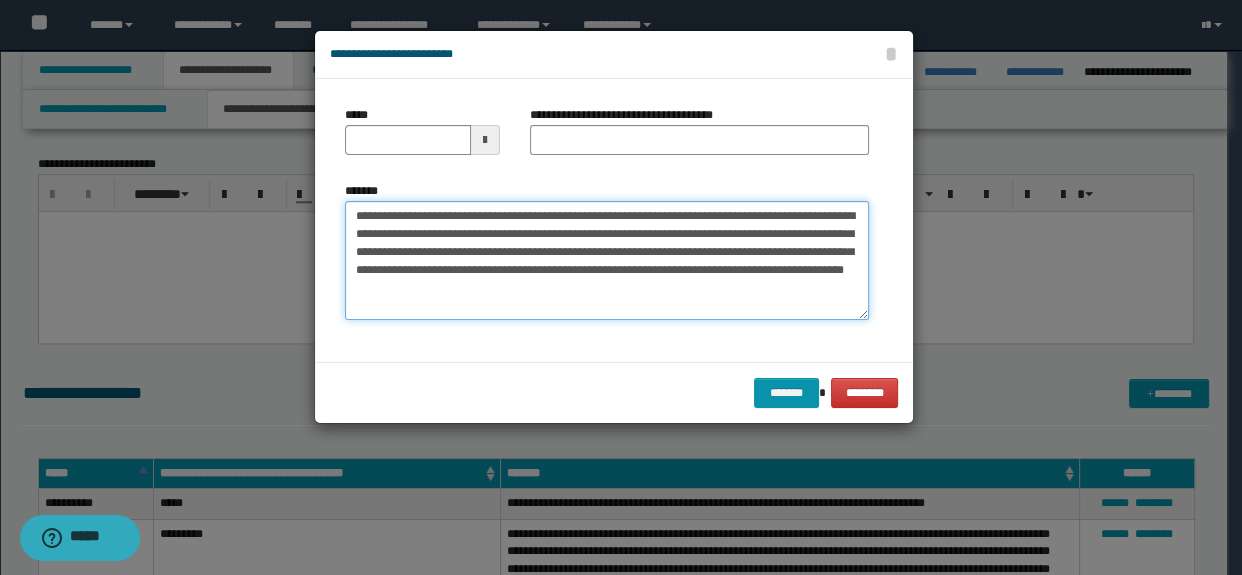drag, startPoint x: 463, startPoint y: 287, endPoint x: 283, endPoint y: 193, distance: 203.0665 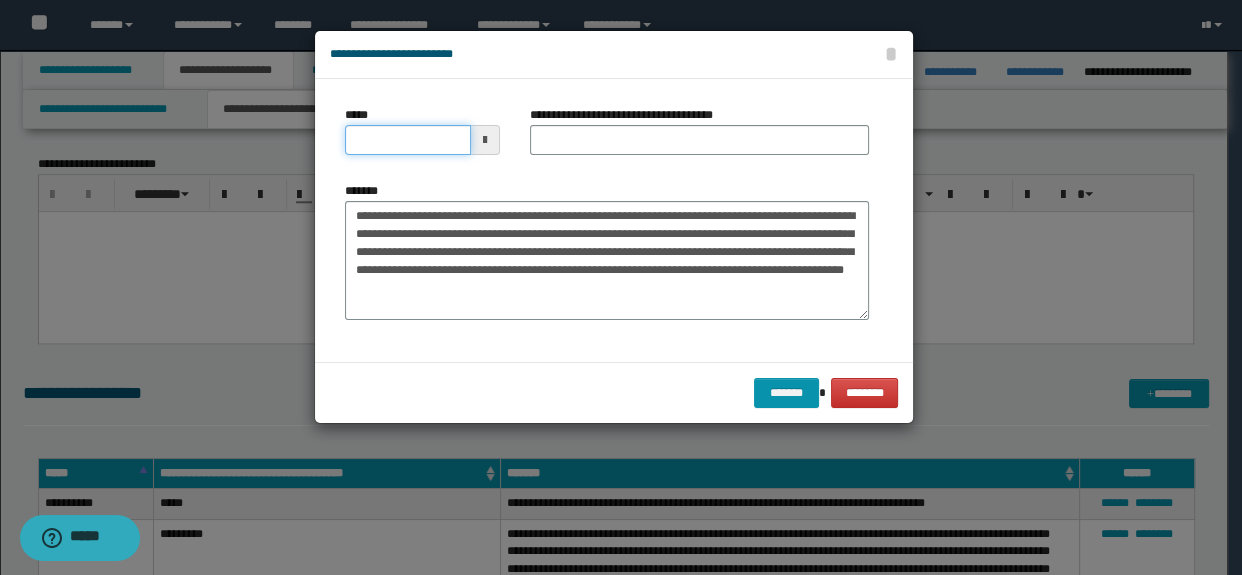 click on "*****" at bounding box center [408, 140] 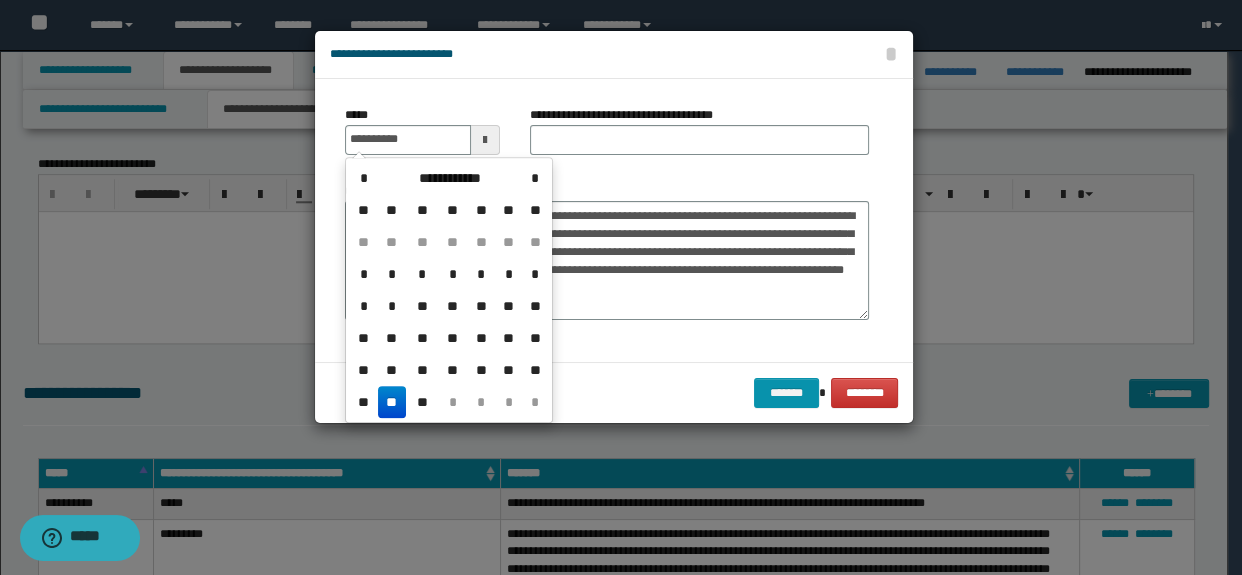 type on "**********" 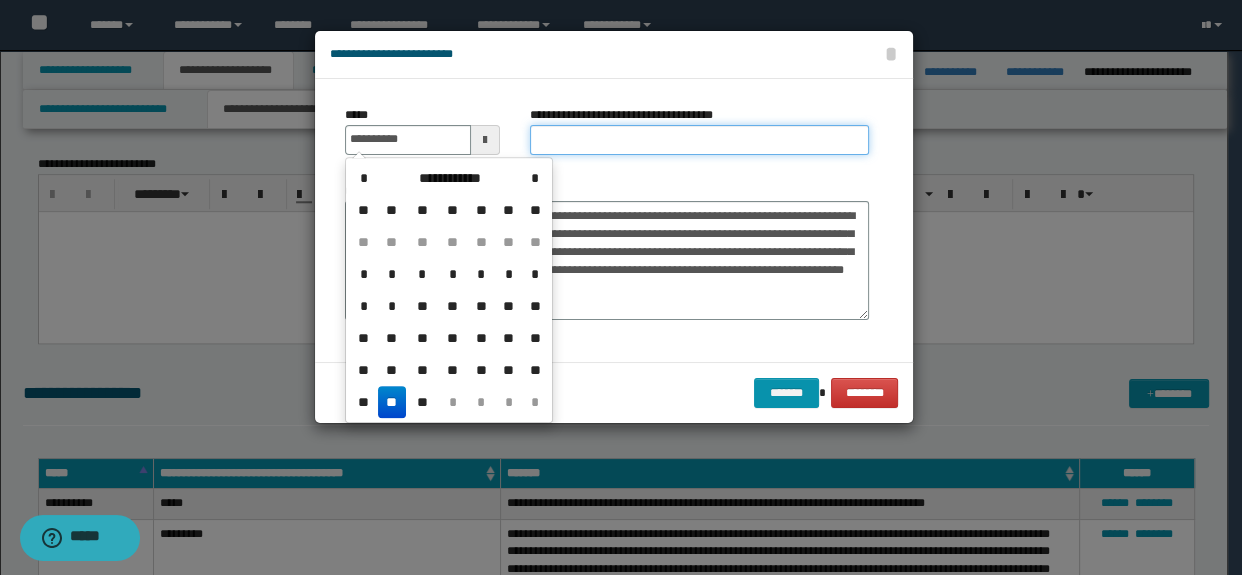 click on "**********" at bounding box center [700, 140] 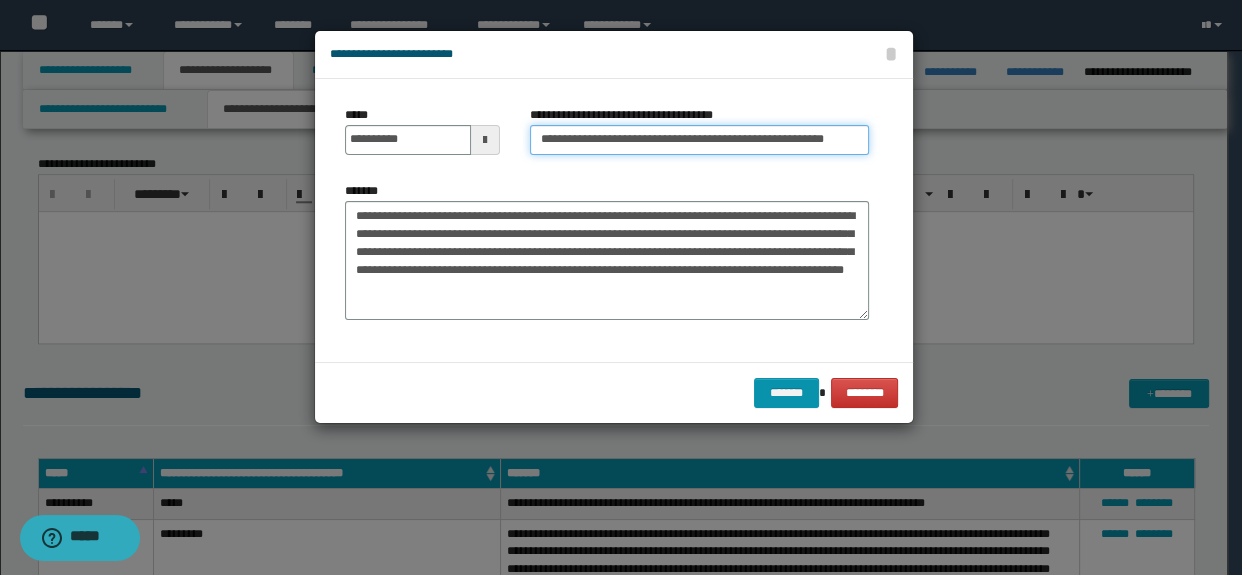click on "**********" at bounding box center (700, 140) 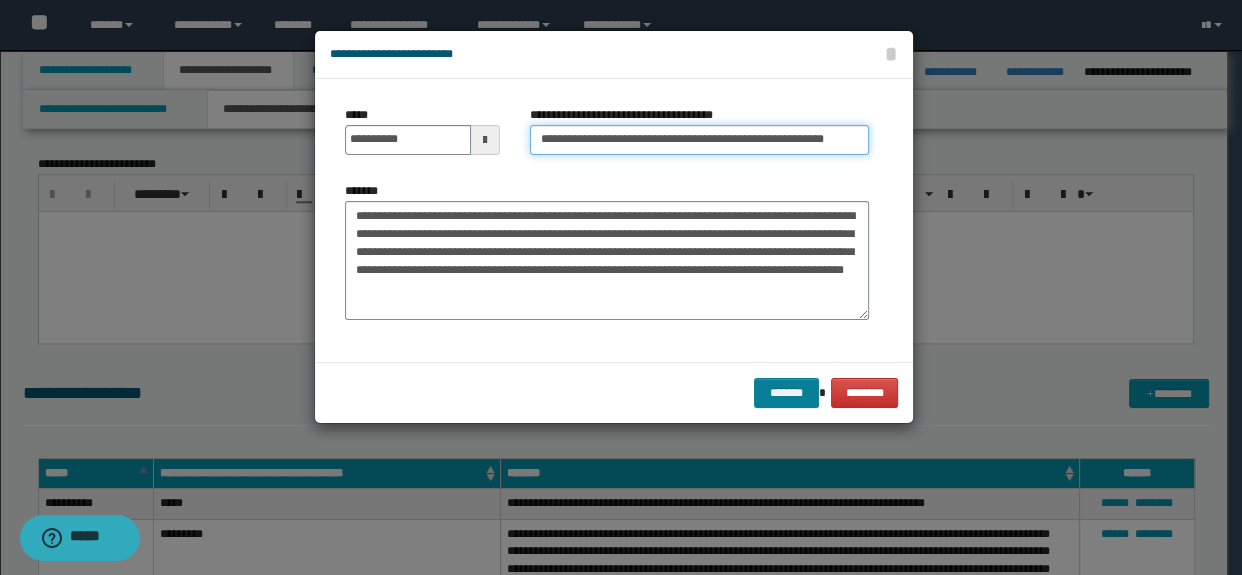 type on "**********" 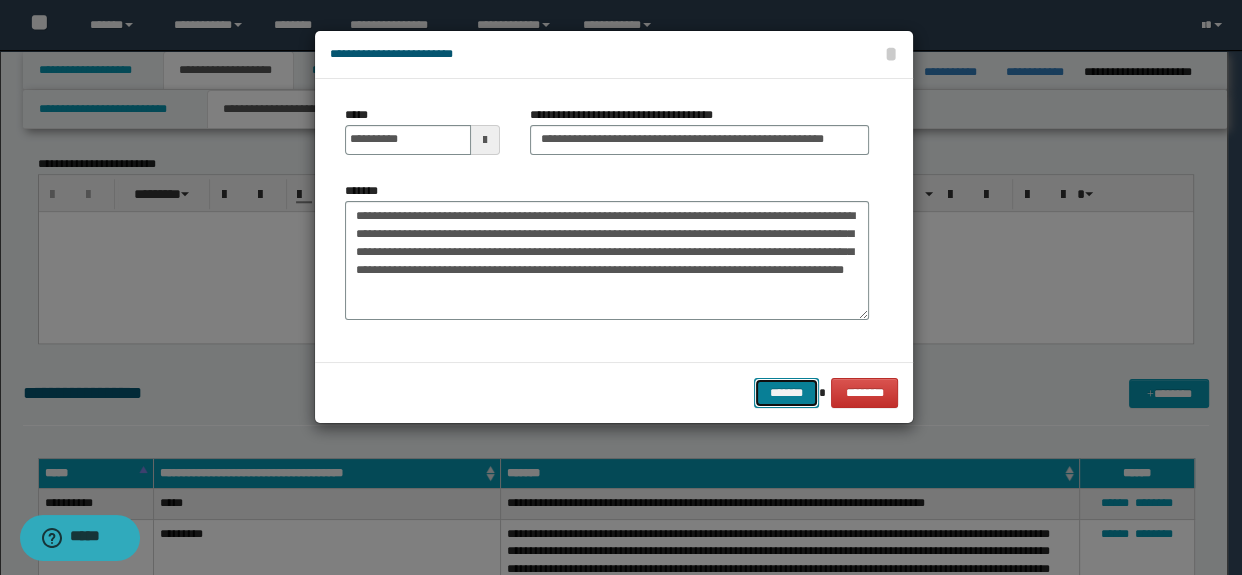 click on "*******" at bounding box center [786, 393] 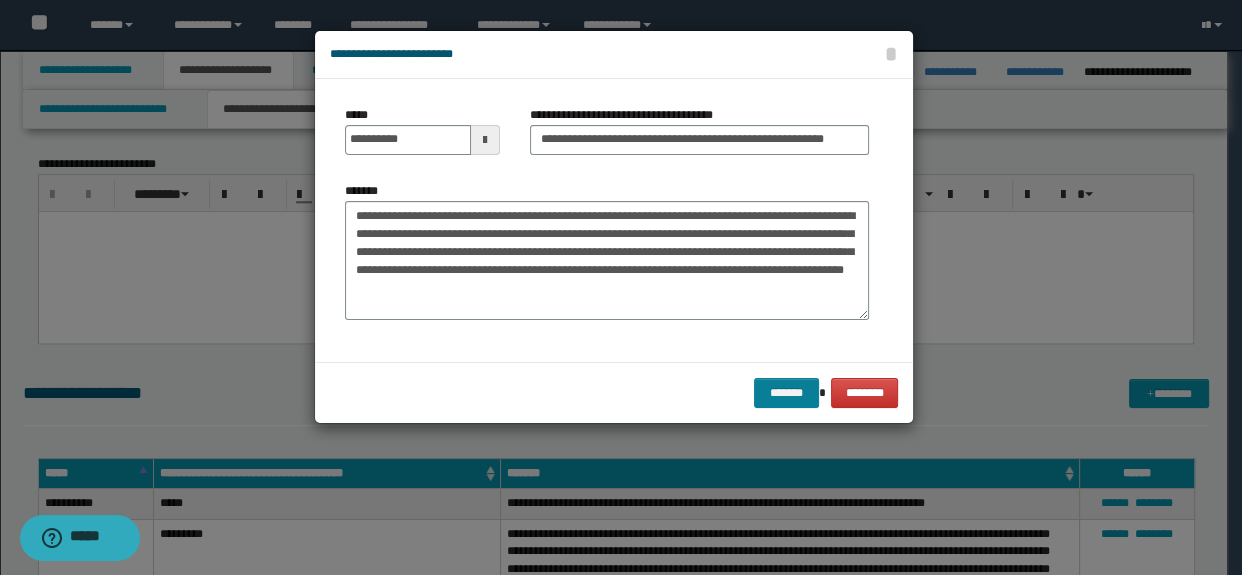 scroll, scrollTop: 0, scrollLeft: 0, axis: both 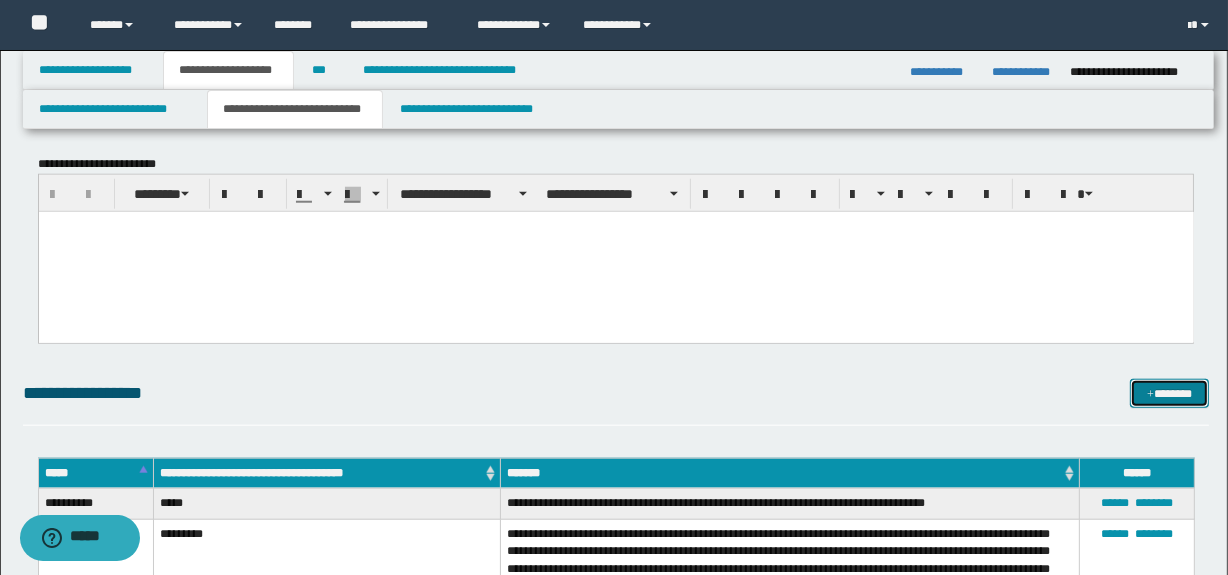 click on "*******" at bounding box center [1170, 394] 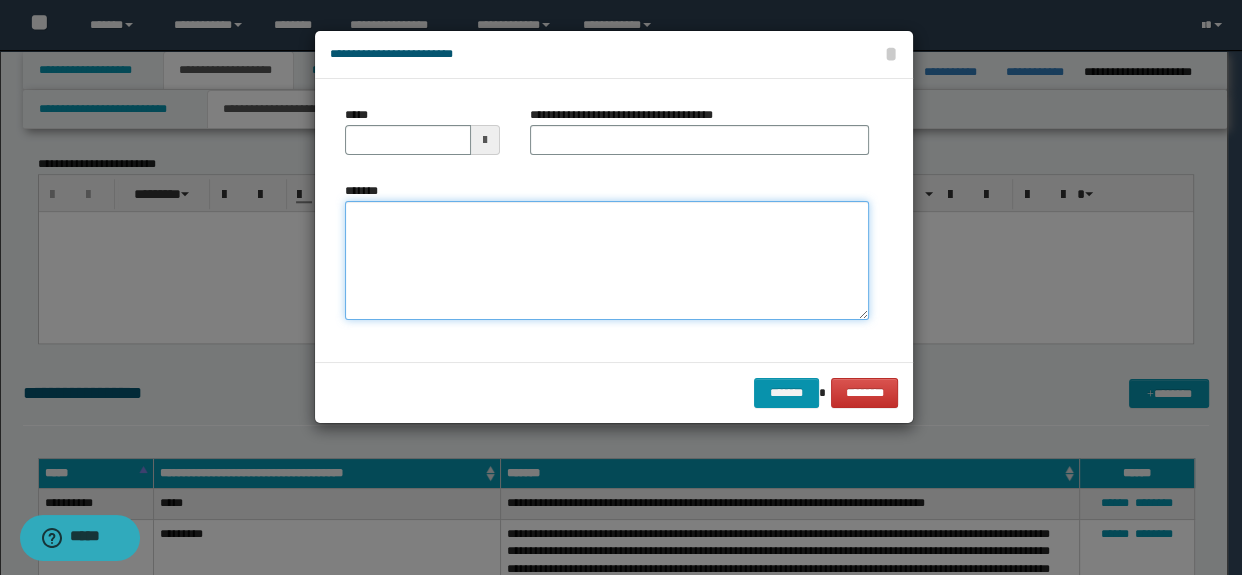 click on "*******" at bounding box center [607, 261] 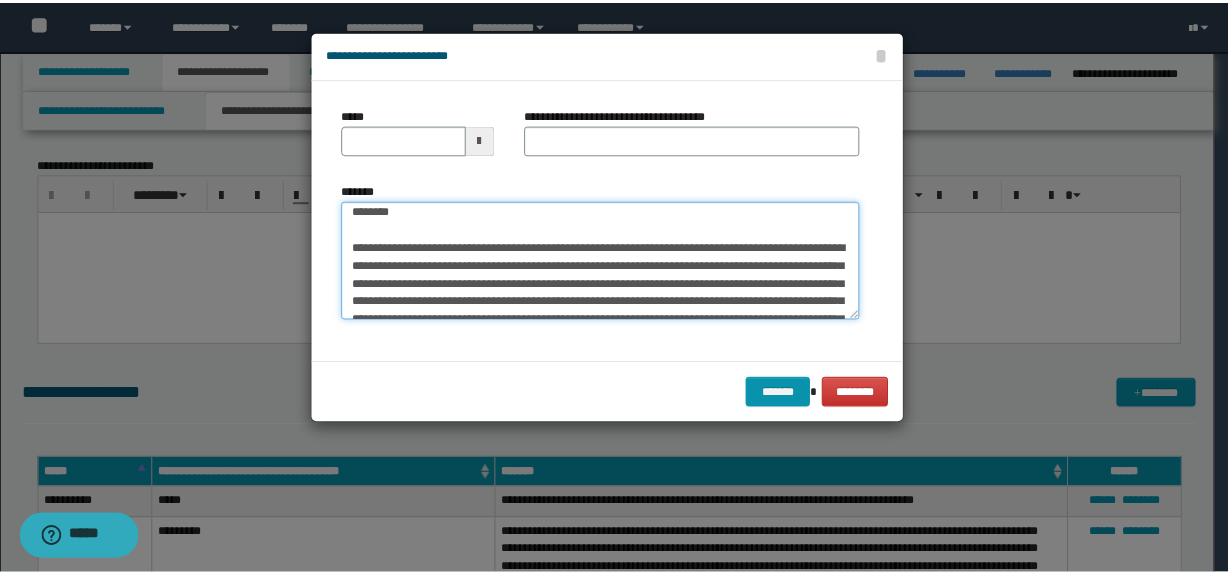 scroll, scrollTop: 0, scrollLeft: 0, axis: both 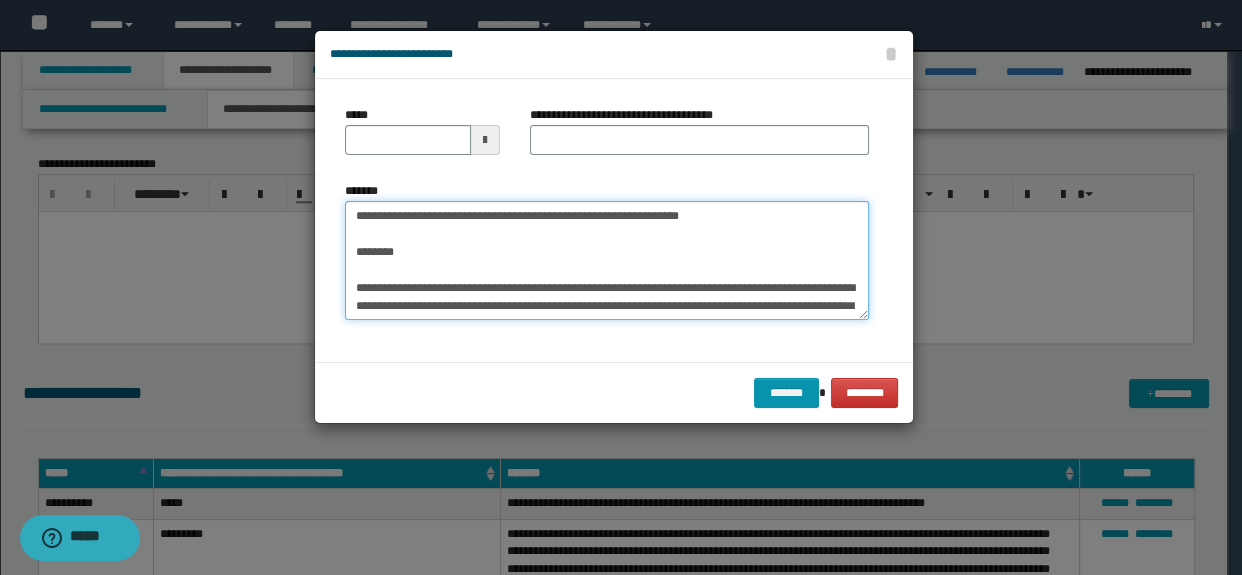 drag, startPoint x: 433, startPoint y: 256, endPoint x: 229, endPoint y: 176, distance: 219.12553 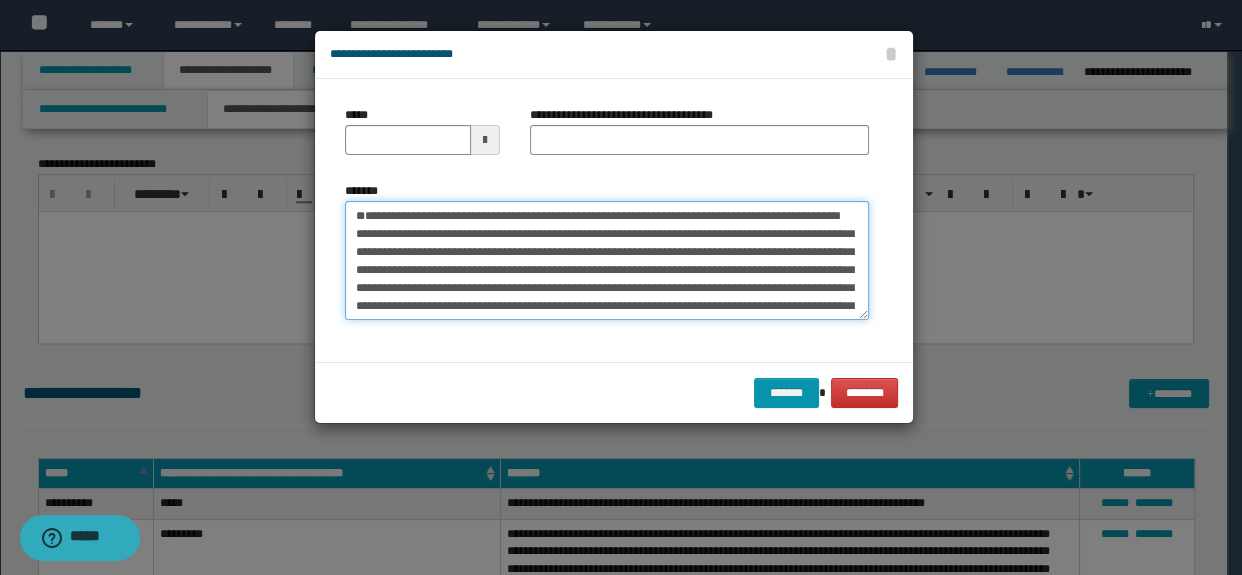 type 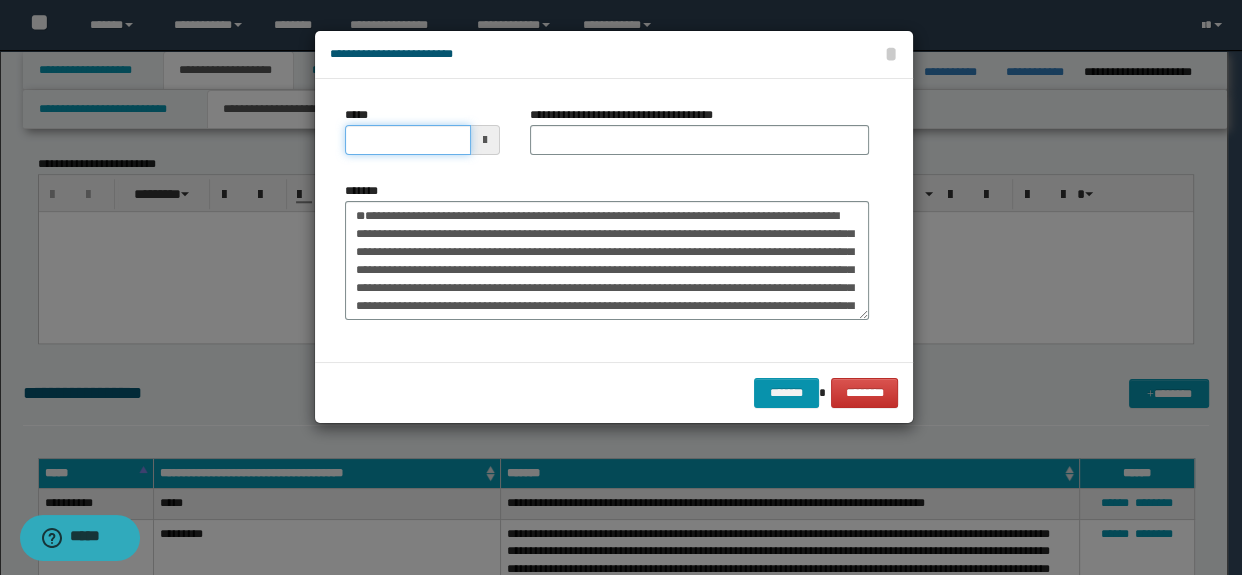 click on "*****" at bounding box center [408, 140] 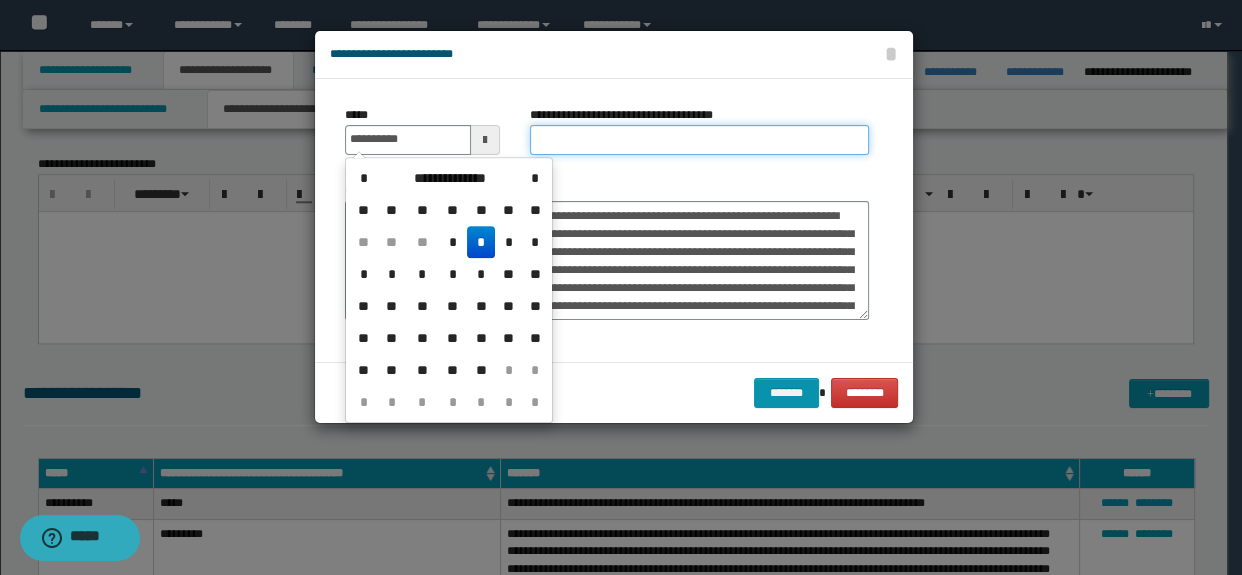 type on "**********" 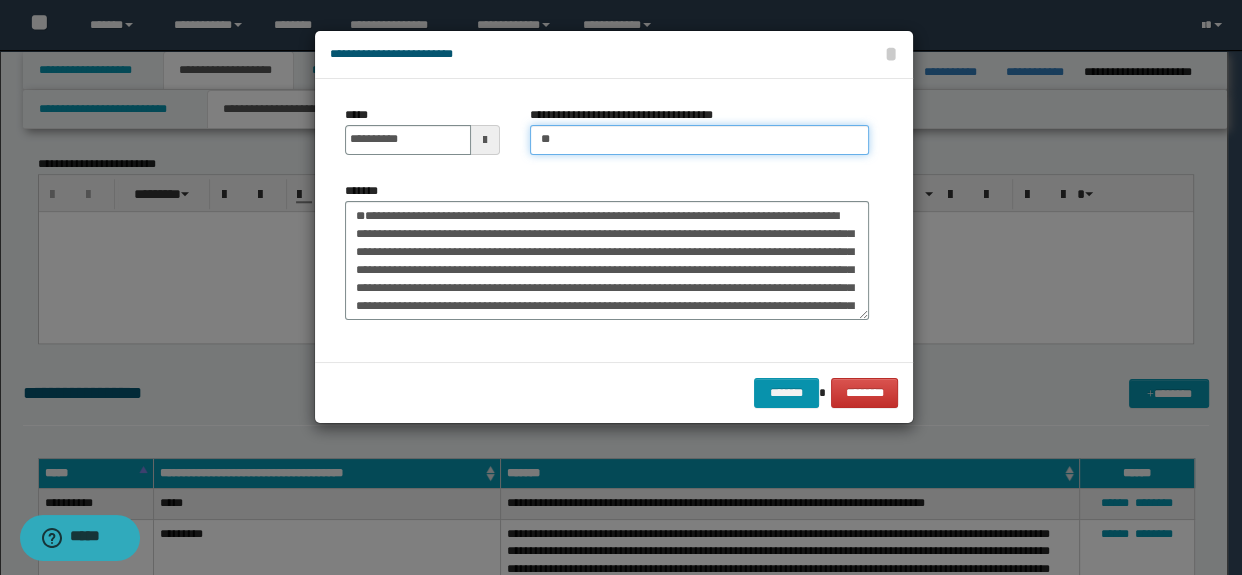 type on "**********" 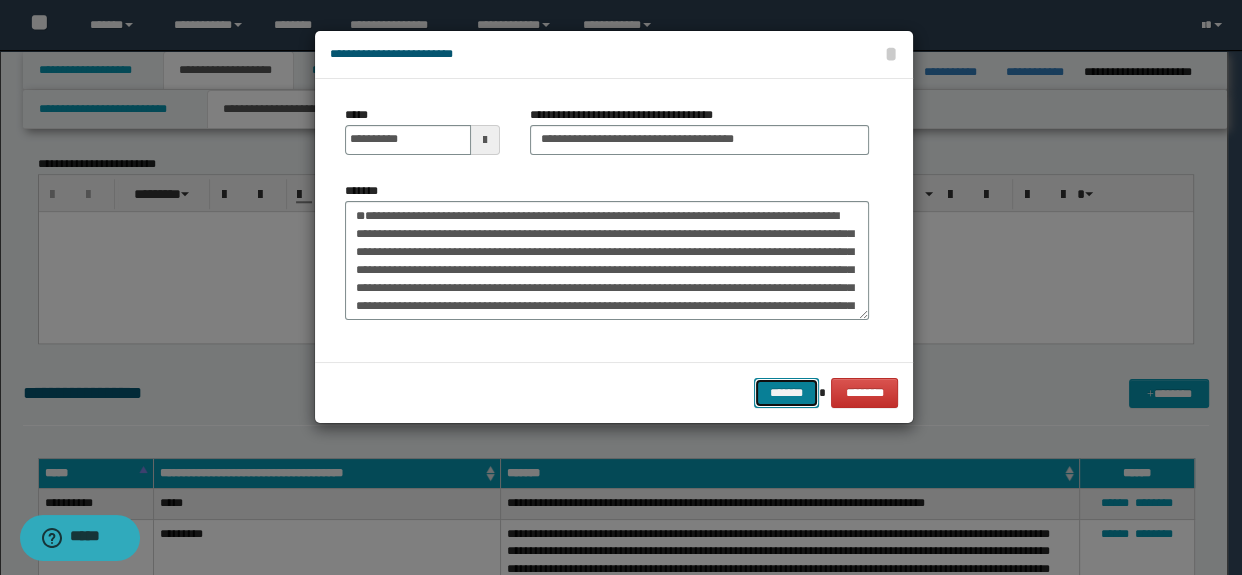 click on "*******" at bounding box center [786, 393] 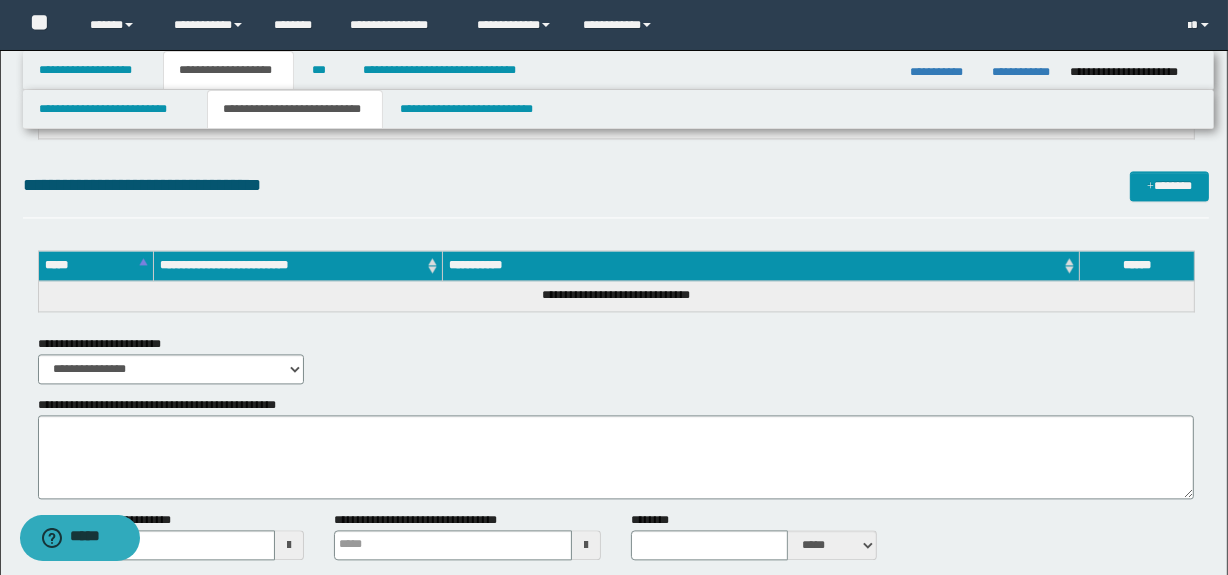 scroll, scrollTop: 3790, scrollLeft: 0, axis: vertical 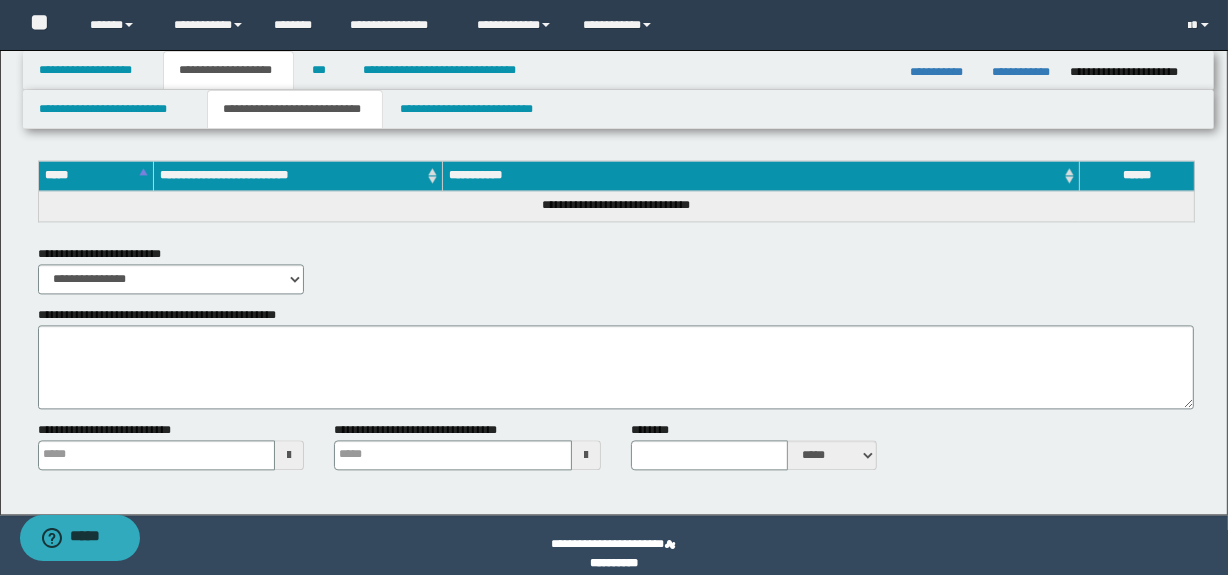 type 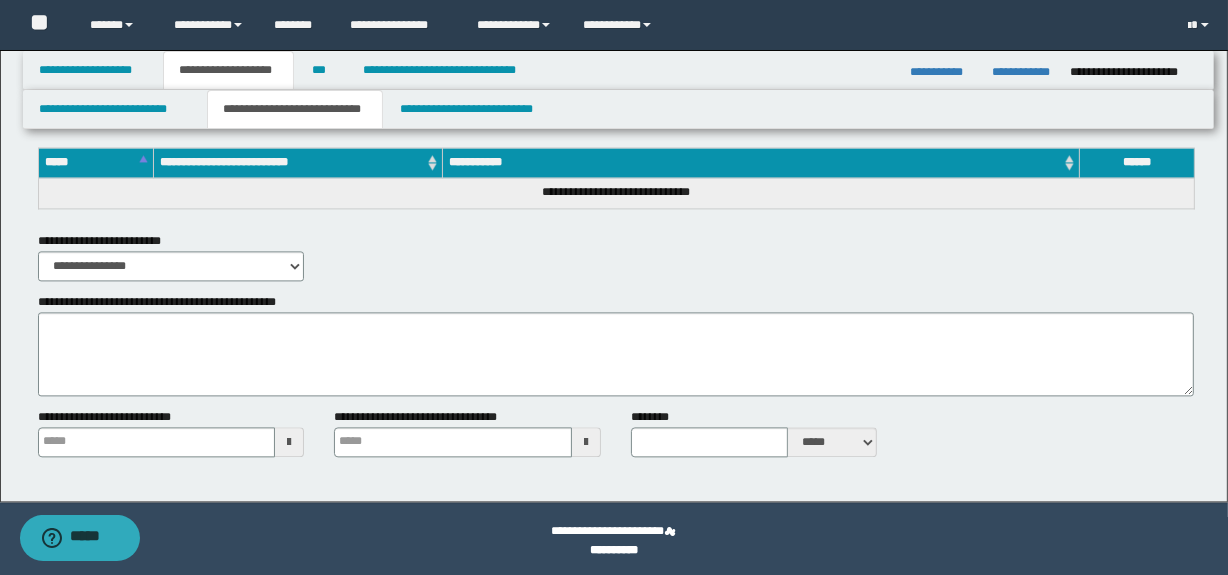 scroll, scrollTop: 3807, scrollLeft: 0, axis: vertical 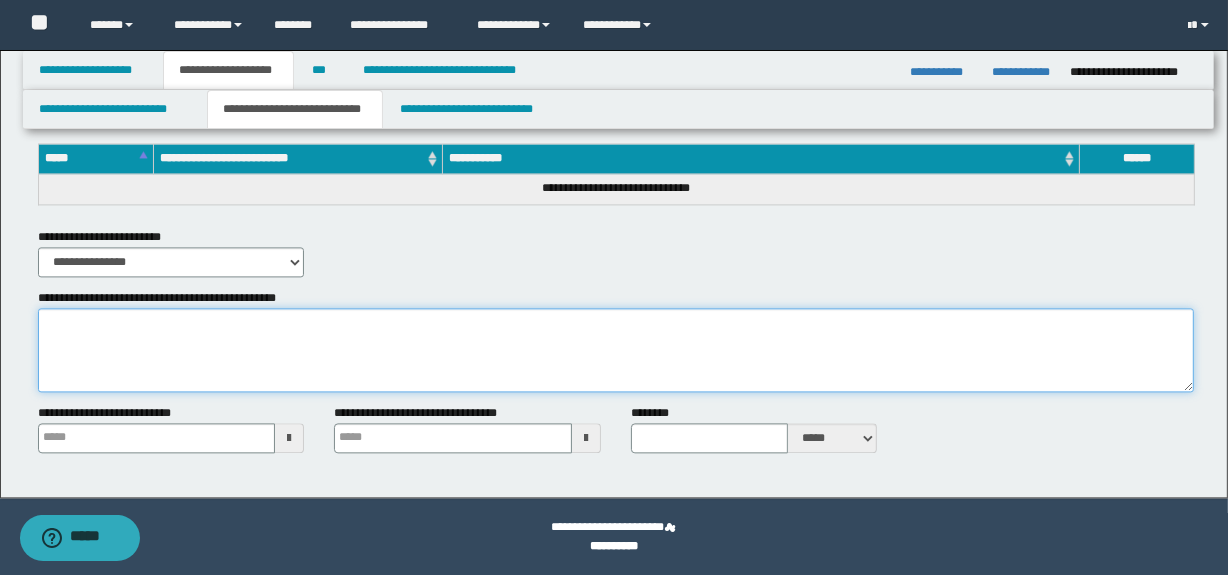 click on "**********" at bounding box center (616, 350) 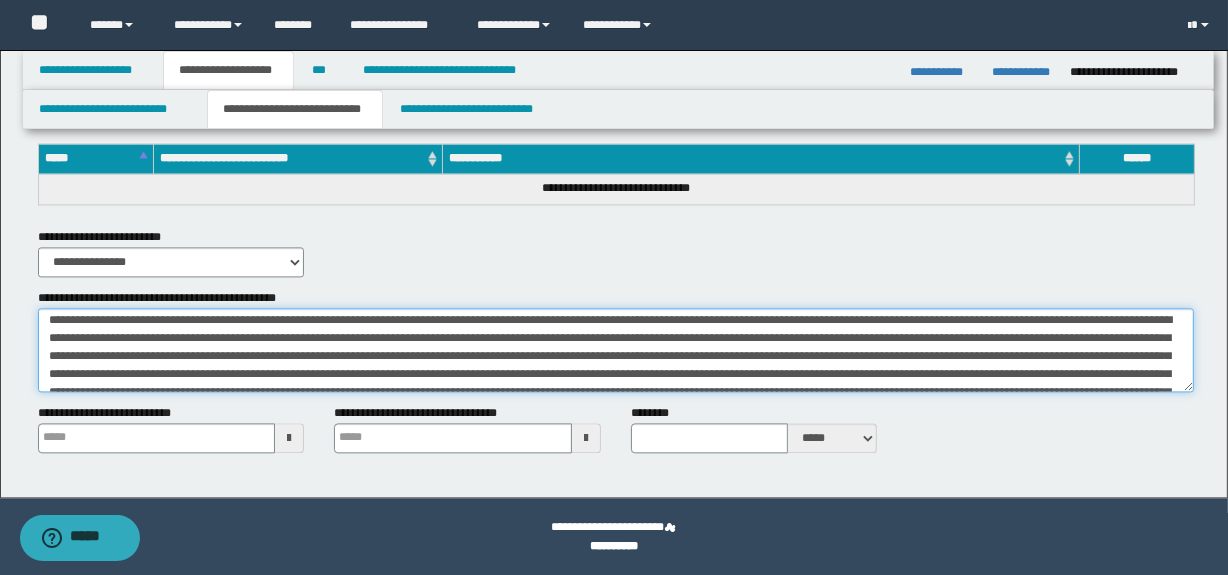 scroll, scrollTop: 0, scrollLeft: 0, axis: both 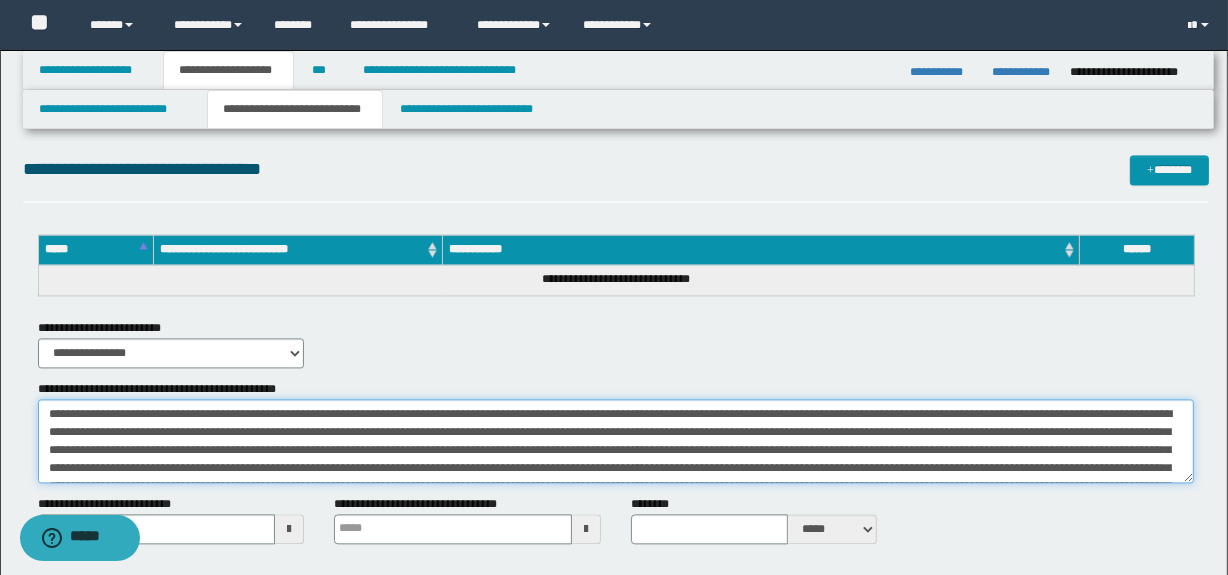 drag, startPoint x: 572, startPoint y: 435, endPoint x: 978, endPoint y: 429, distance: 406.04434 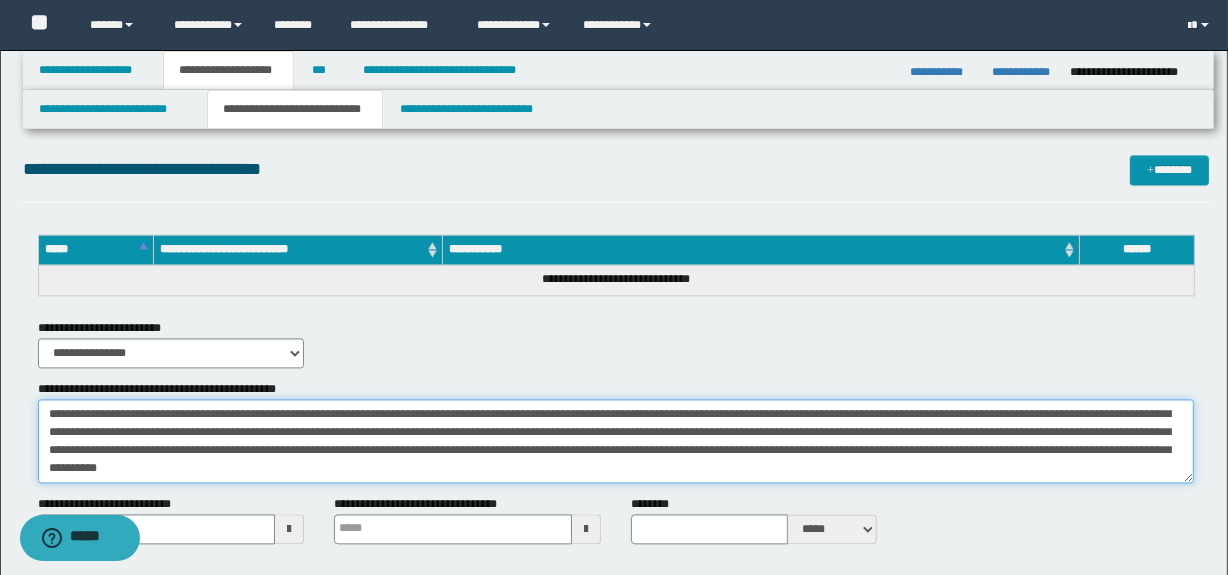 scroll, scrollTop: 0, scrollLeft: 0, axis: both 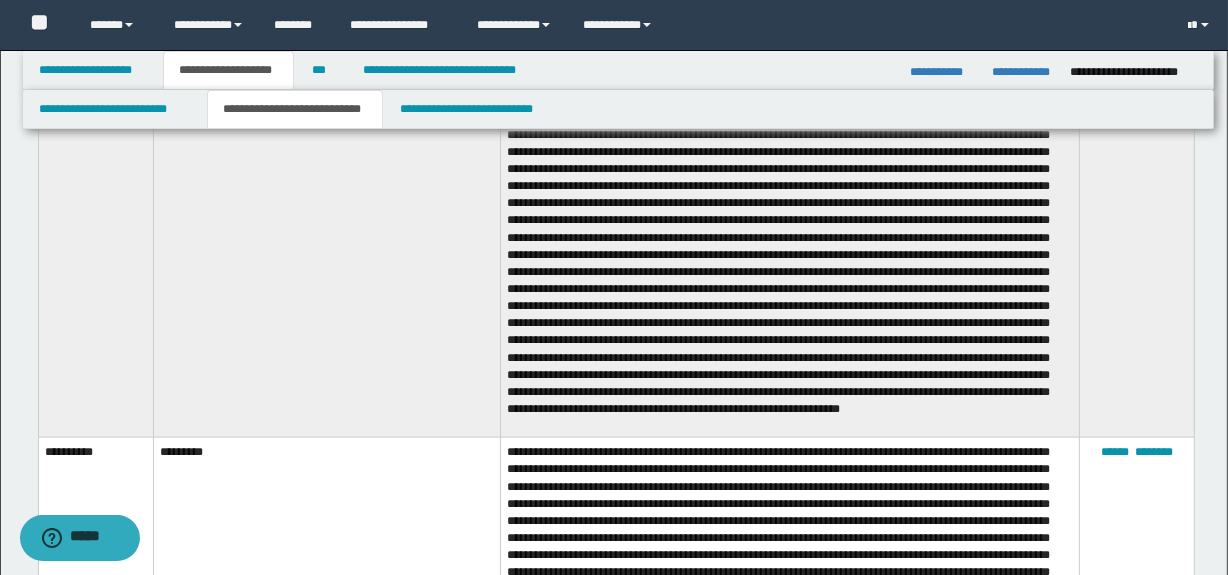 type on "**********" 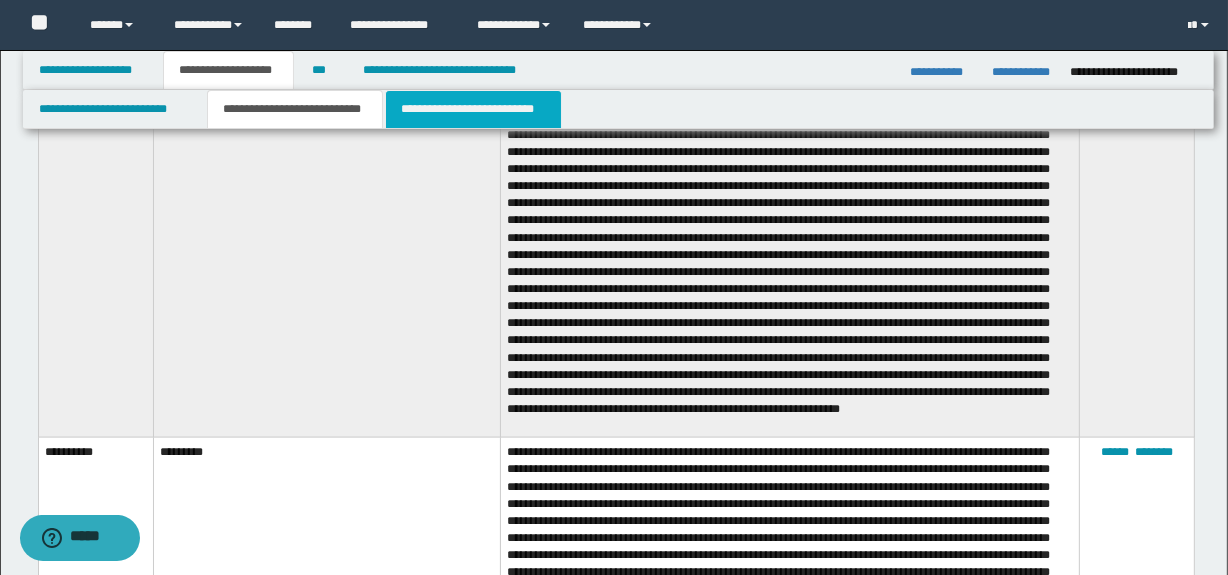 click on "**********" at bounding box center [473, 109] 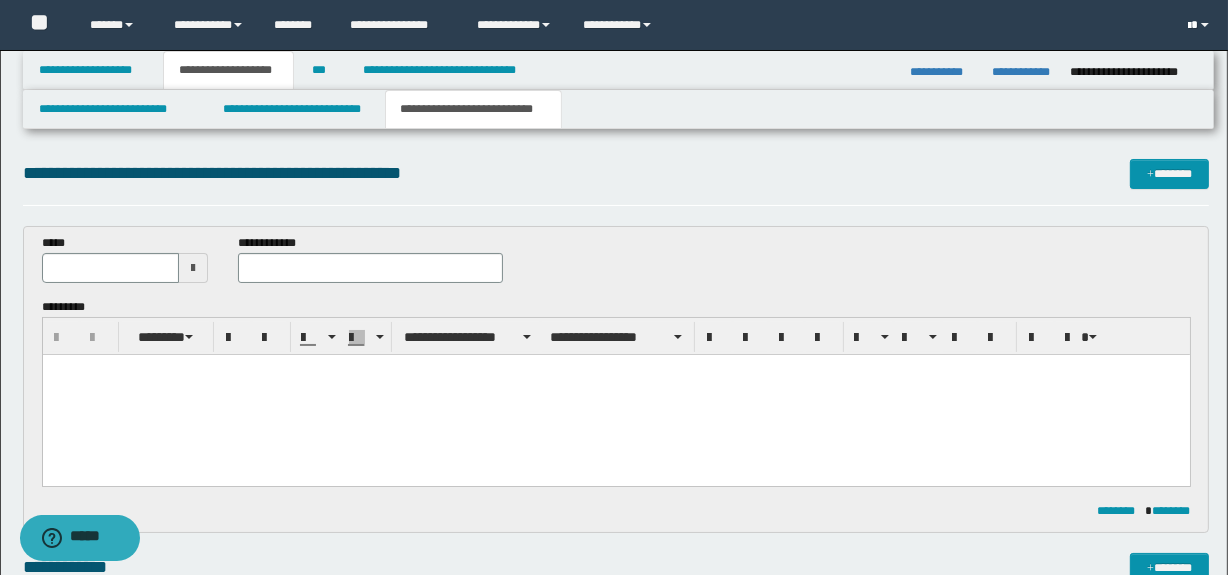 scroll, scrollTop: 0, scrollLeft: 0, axis: both 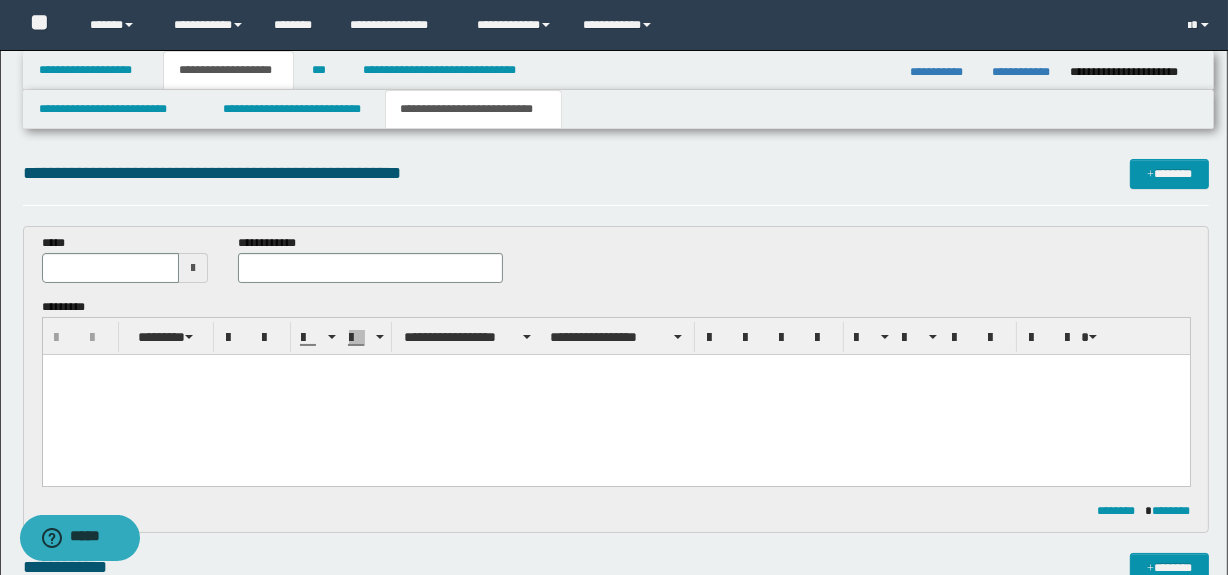 type 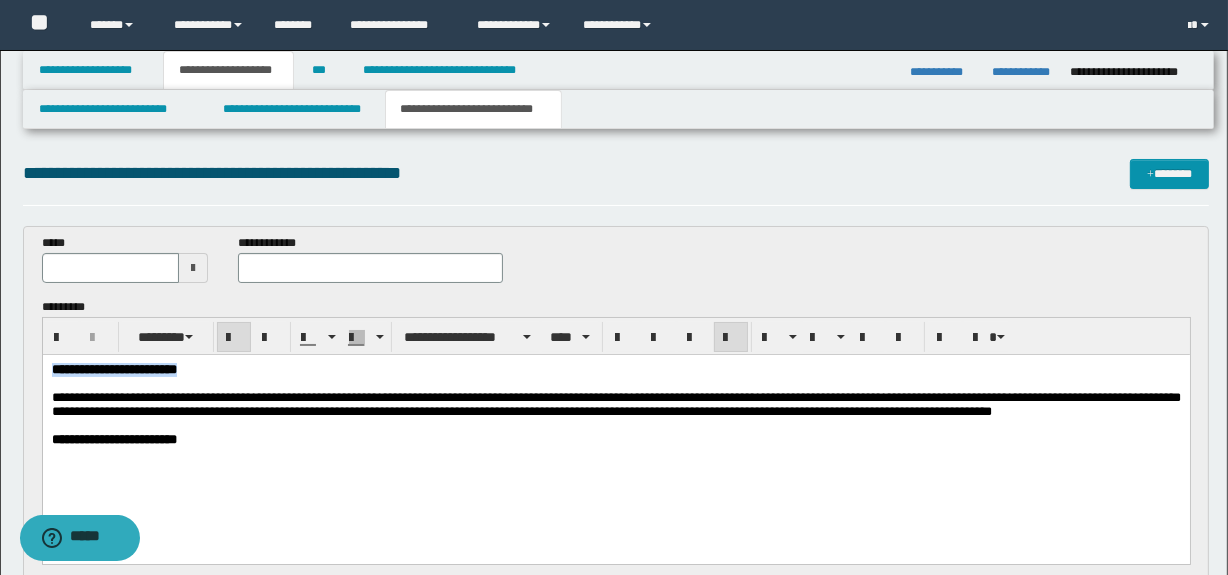 drag, startPoint x: 149, startPoint y: 371, endPoint x: -1, endPoint y: 368, distance: 150.03 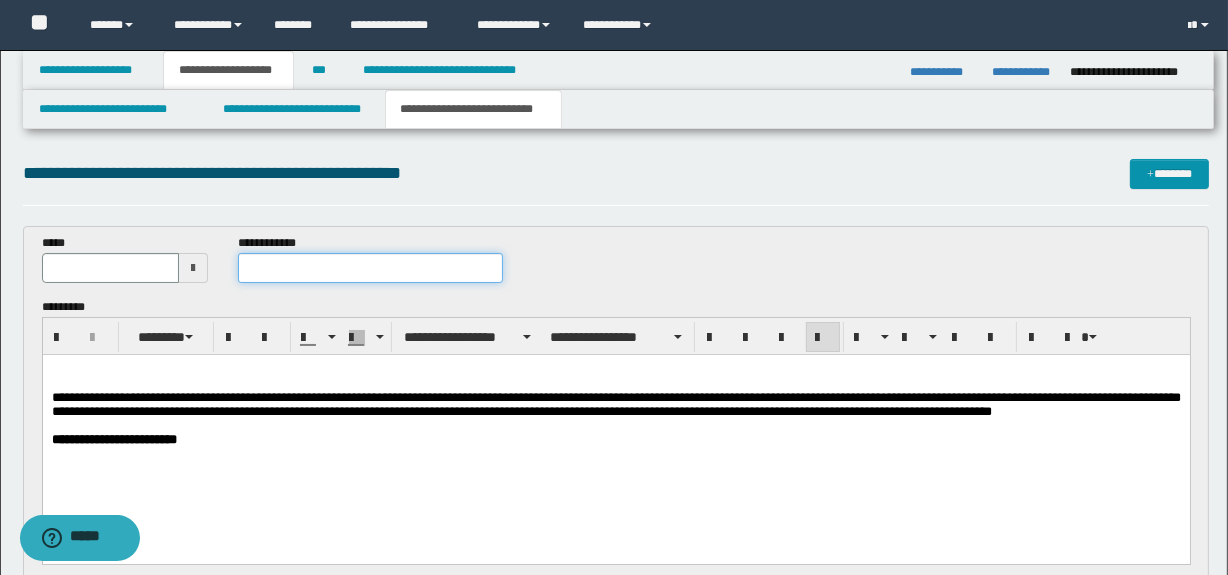 click at bounding box center [370, 268] 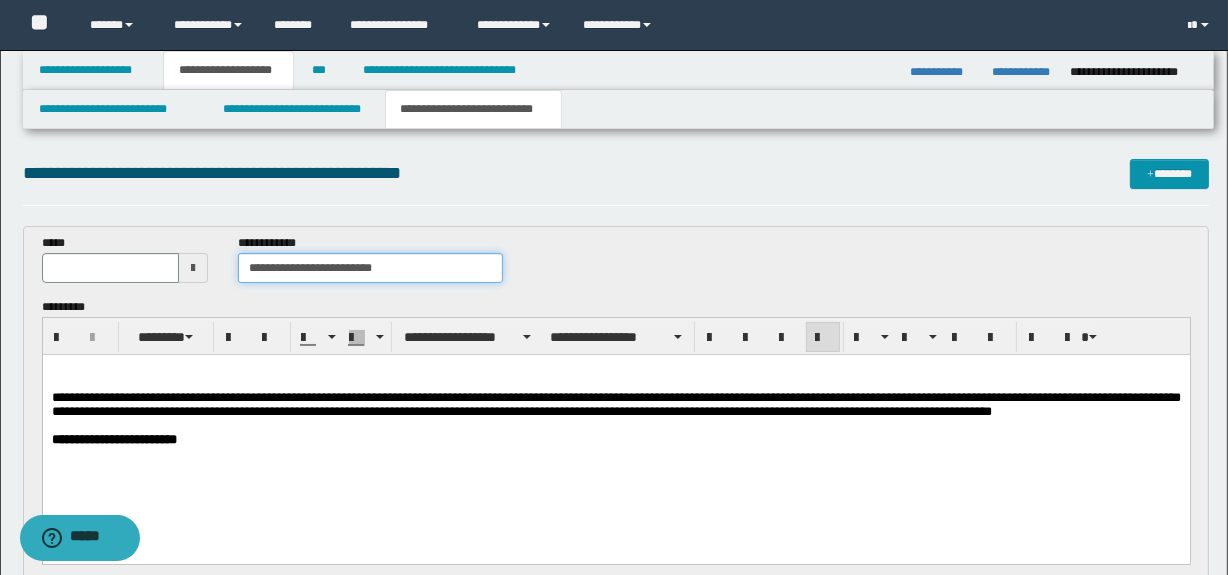 type on "**********" 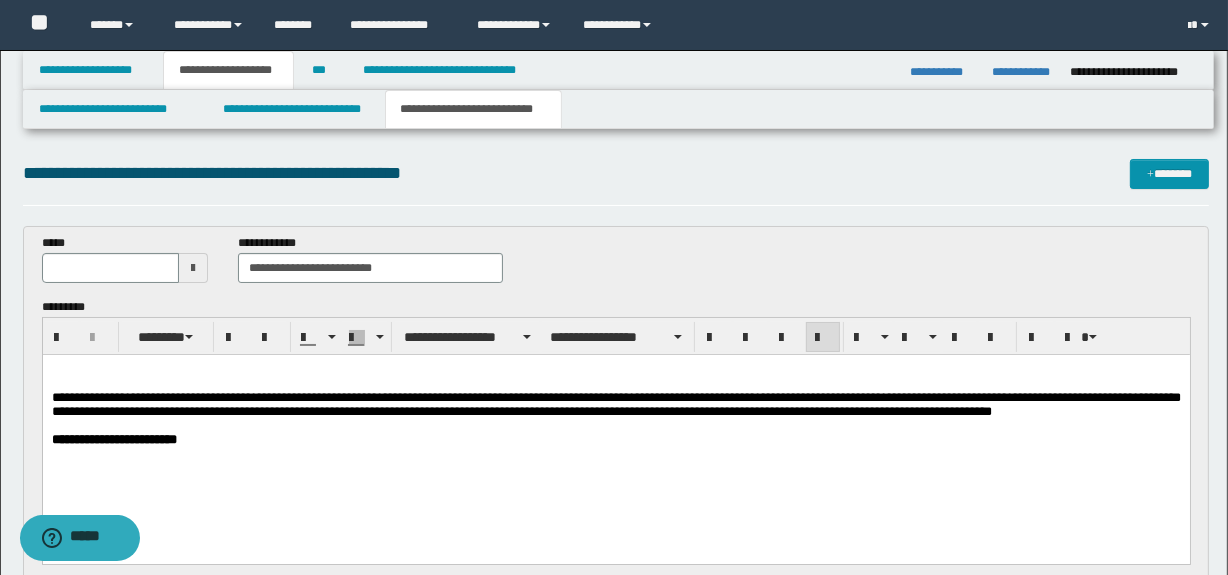 click on "**********" at bounding box center (615, 404) 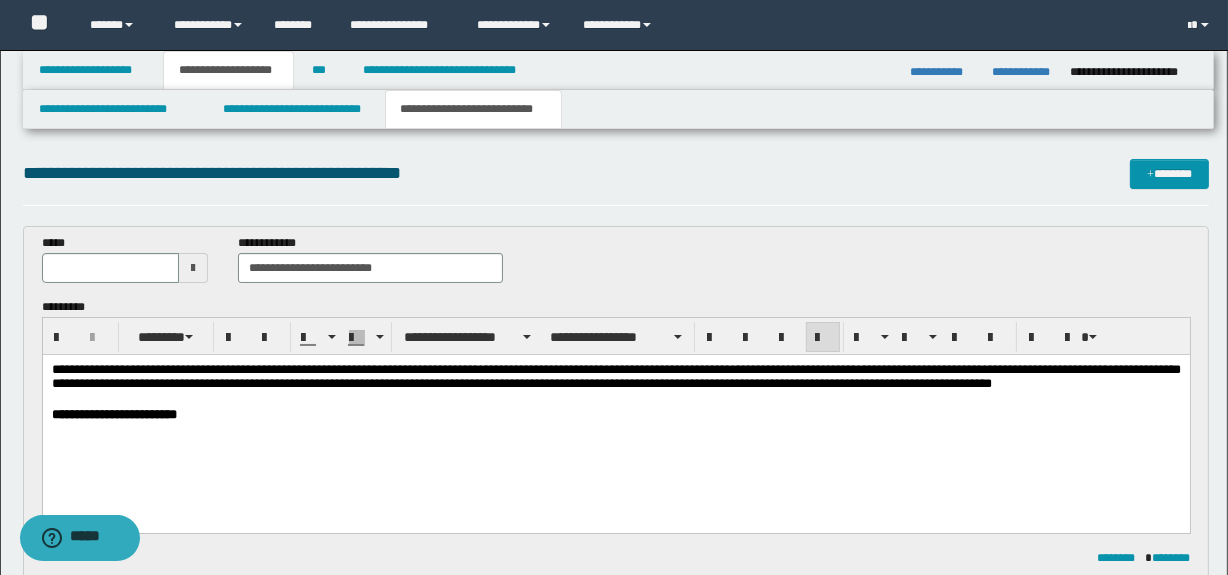 click at bounding box center (193, 268) 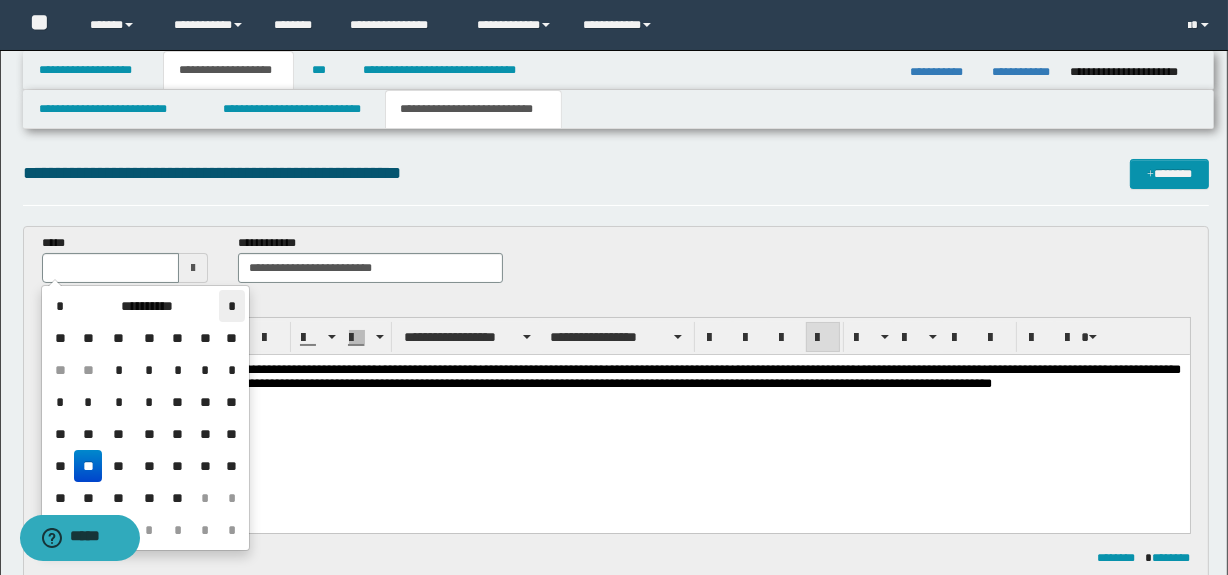 click on "*" at bounding box center (231, 306) 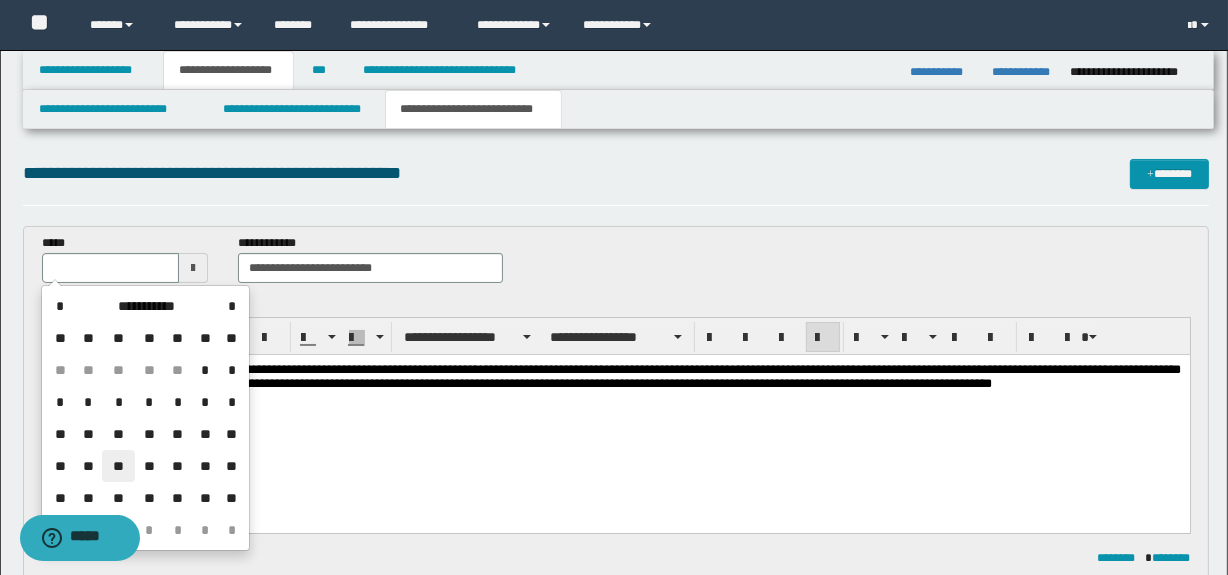 click on "**" at bounding box center (118, 466) 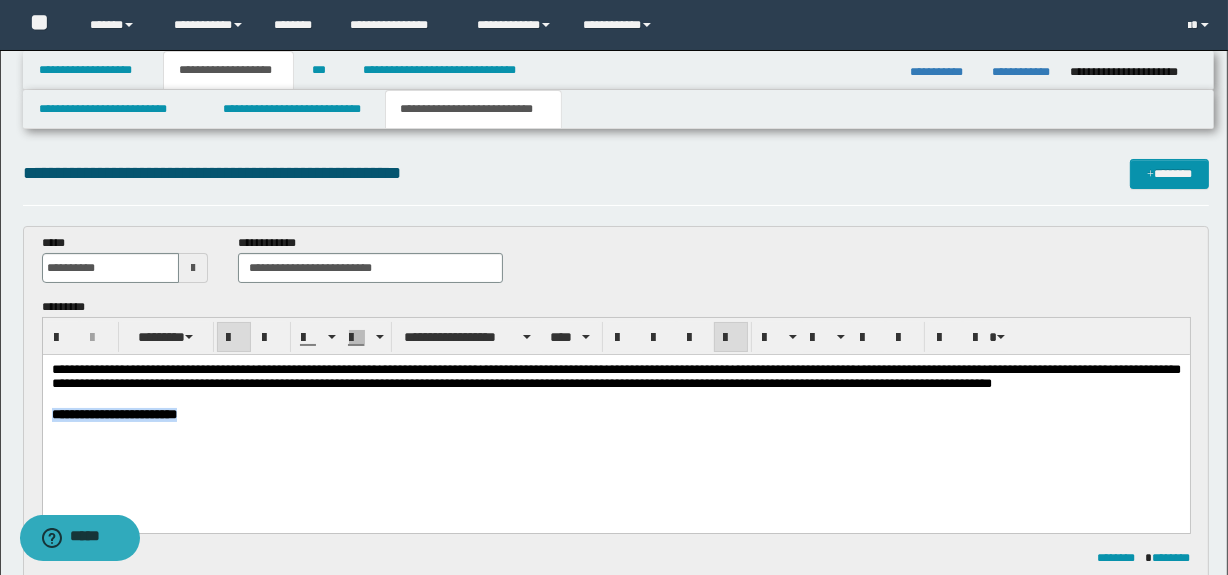 drag, startPoint x: 265, startPoint y: 417, endPoint x: 6, endPoint y: 421, distance: 259.03088 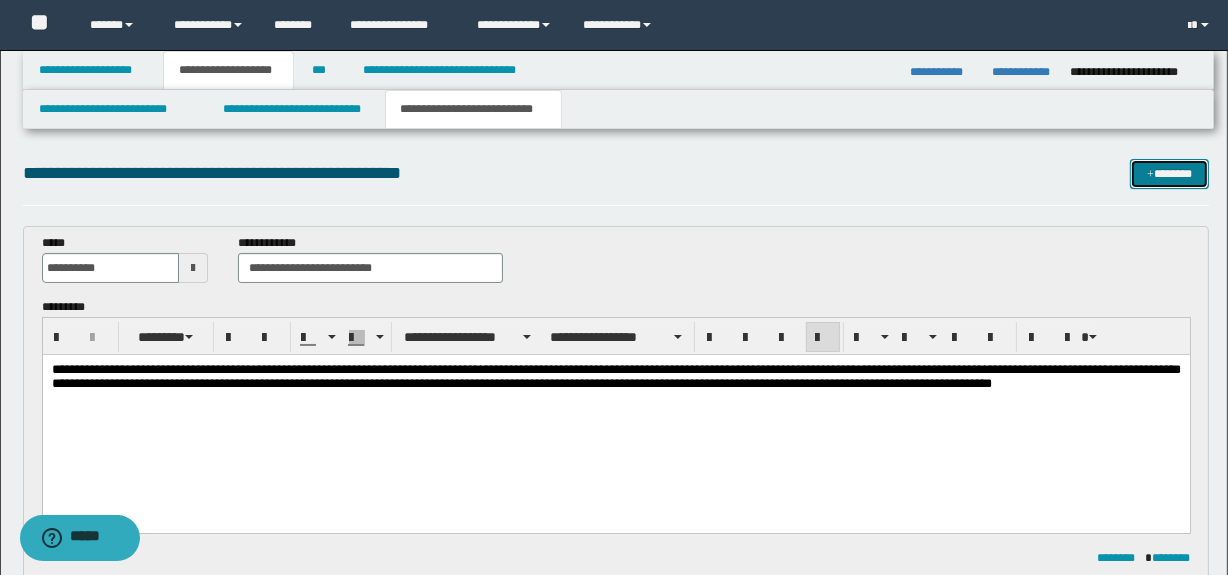 click at bounding box center [1150, 175] 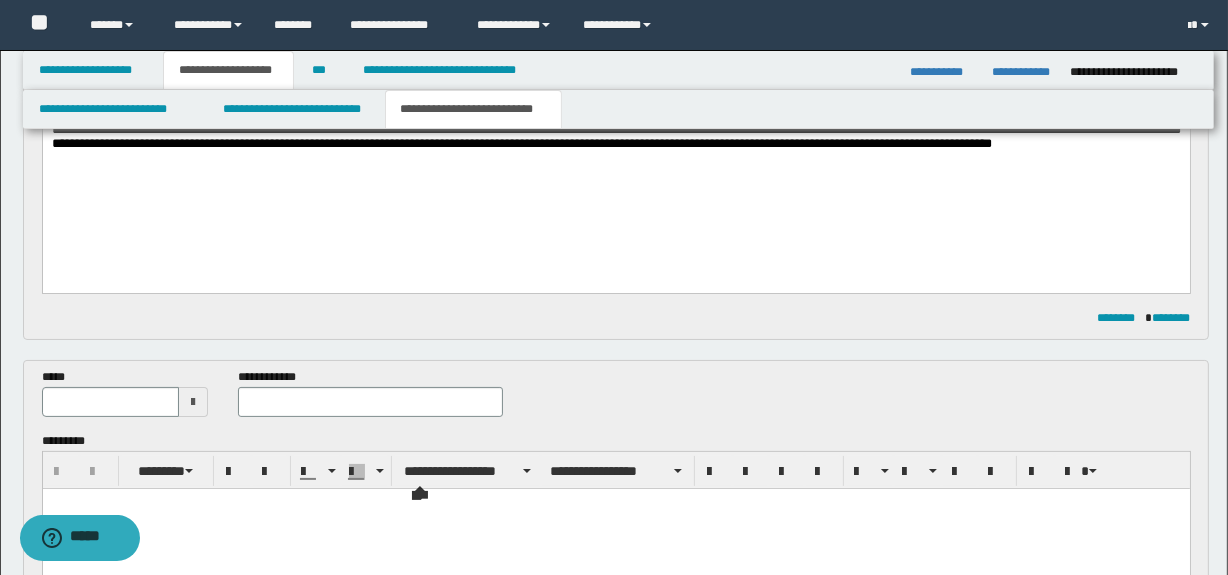 scroll, scrollTop: 224, scrollLeft: 0, axis: vertical 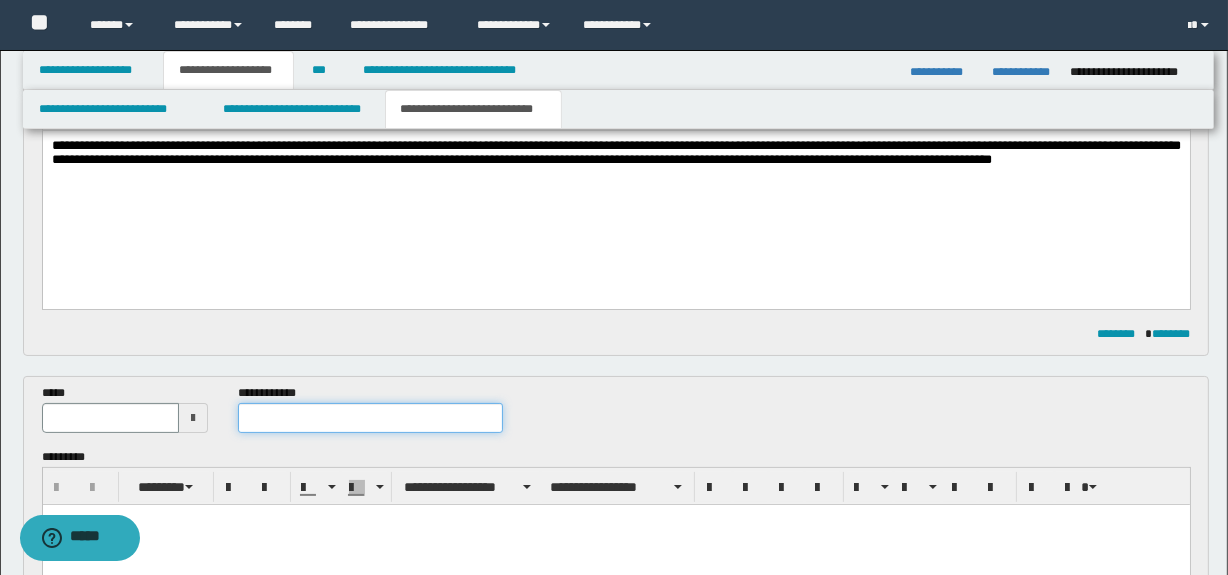 click at bounding box center (370, 418) 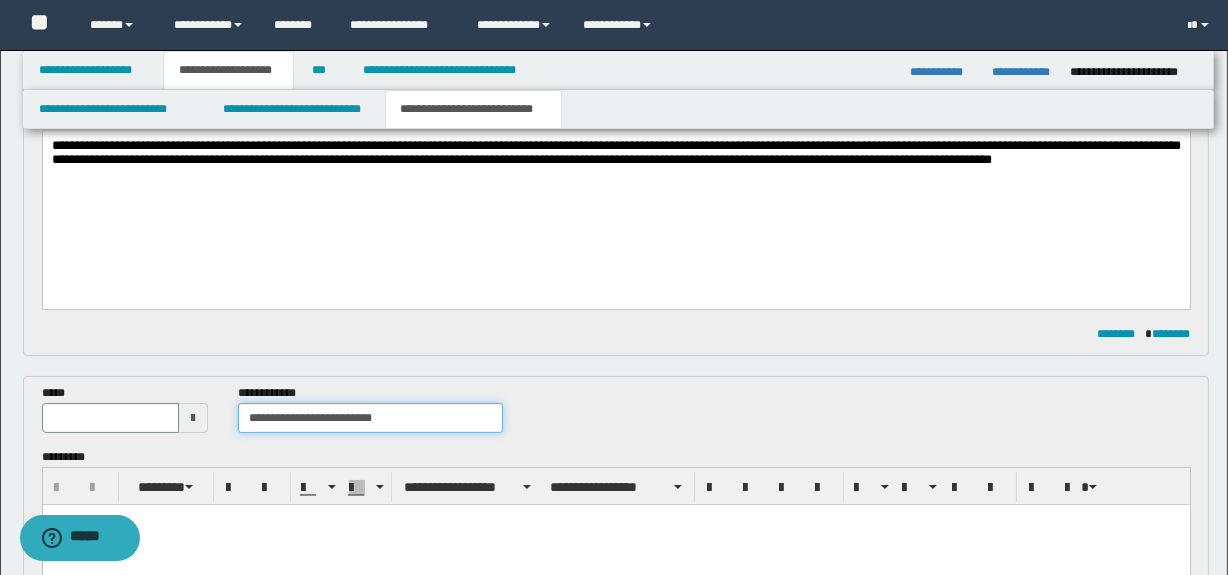 type on "**********" 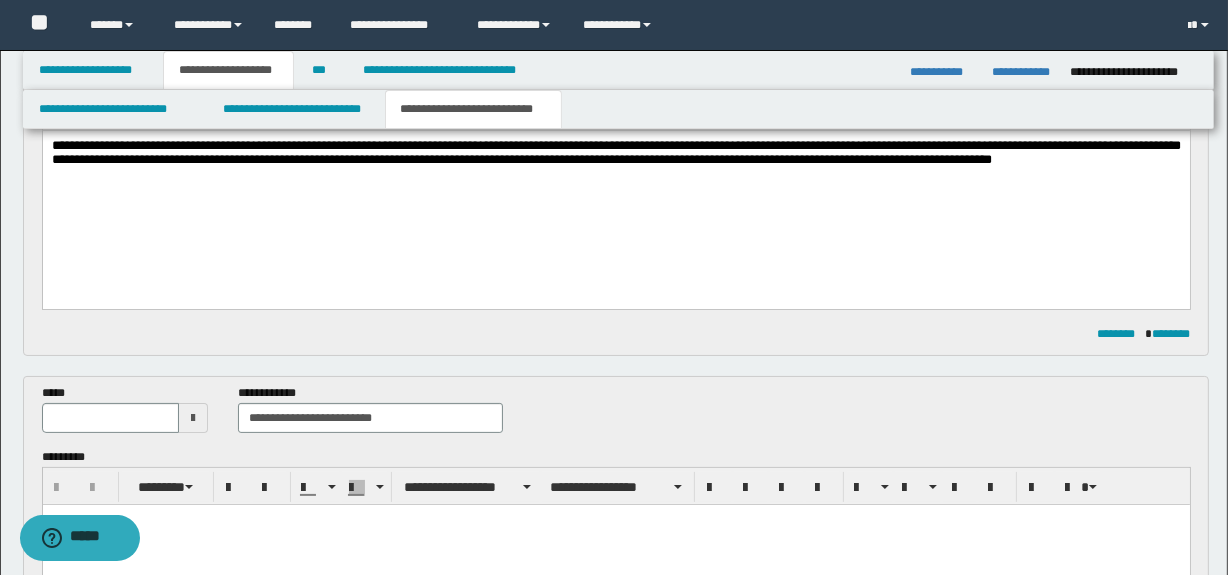 click at bounding box center (193, 418) 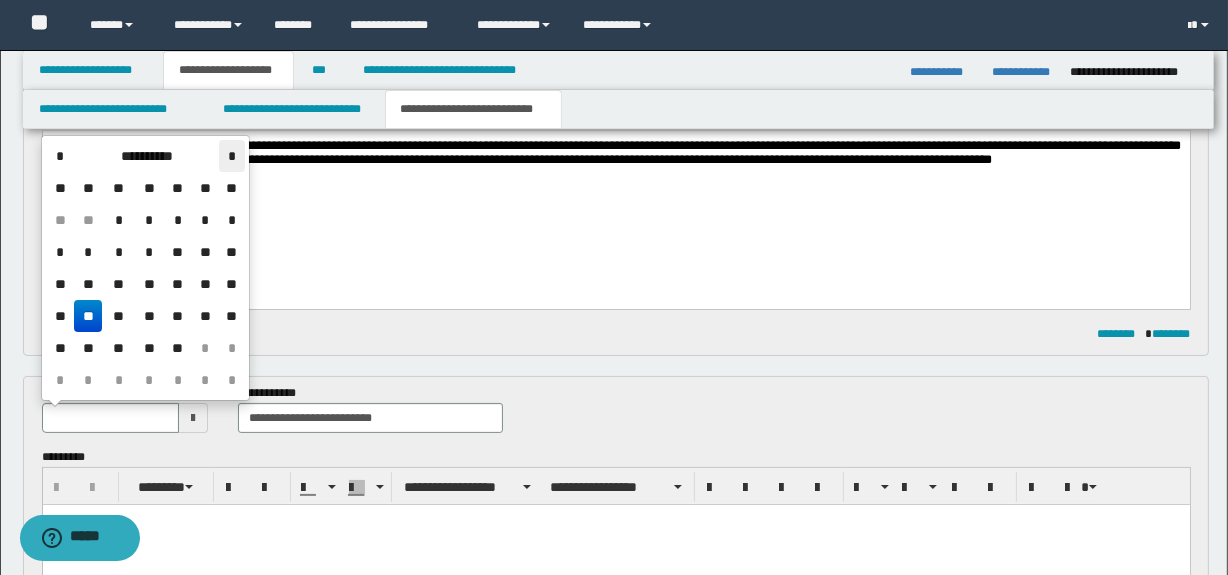 click on "*" at bounding box center [231, 156] 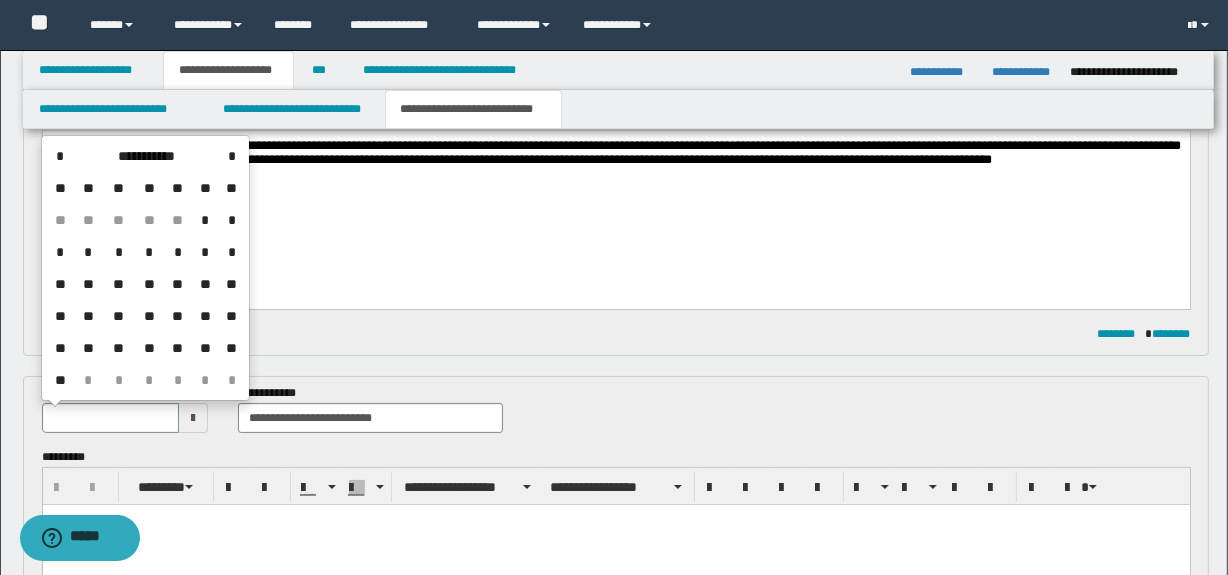 drag, startPoint x: 119, startPoint y: 320, endPoint x: 180, endPoint y: 314, distance: 61.294373 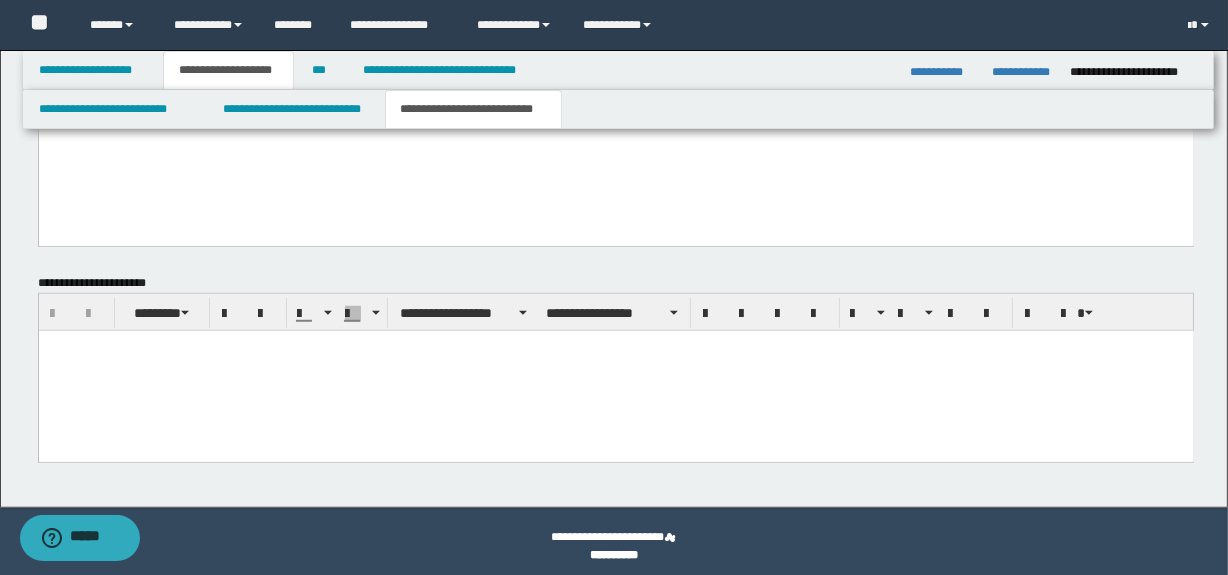 scroll, scrollTop: 1310, scrollLeft: 0, axis: vertical 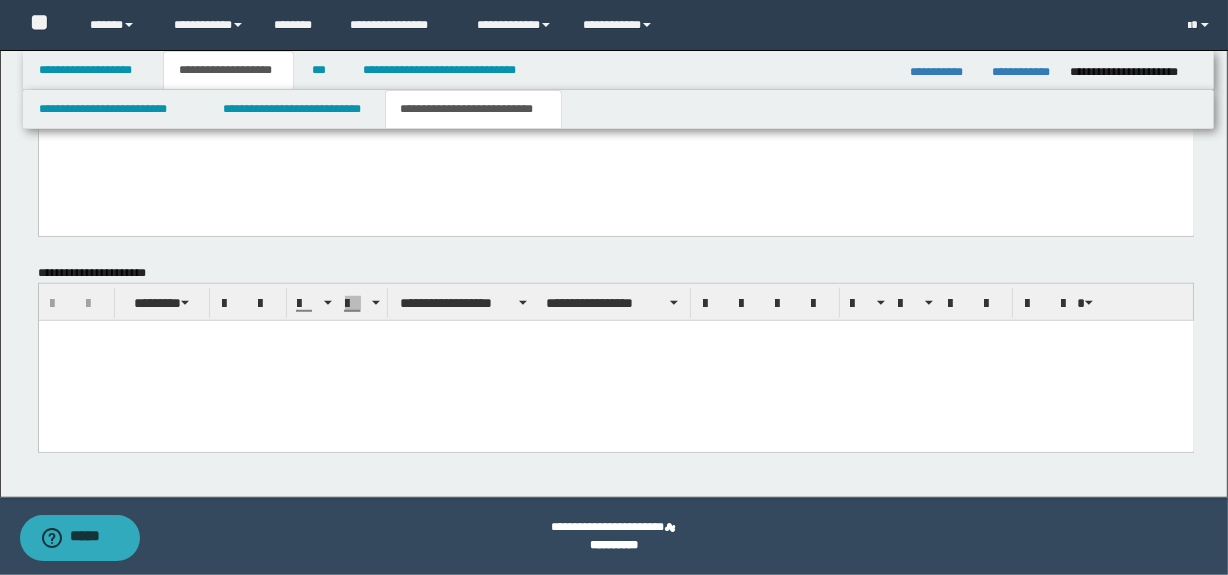 click at bounding box center [615, 360] 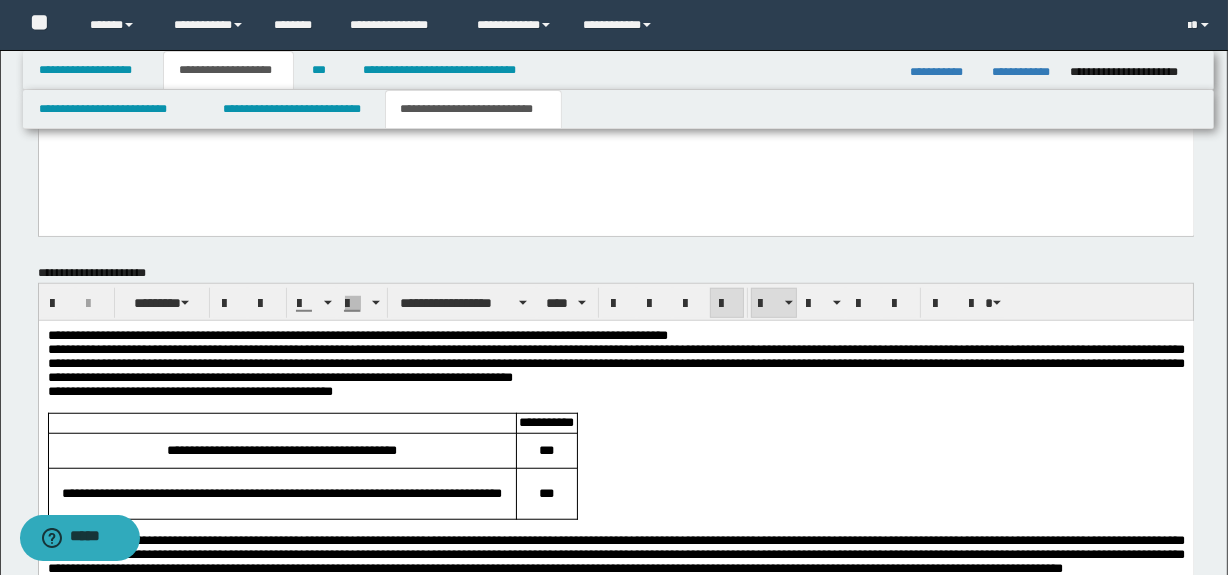 click on "**********" at bounding box center [615, 335] 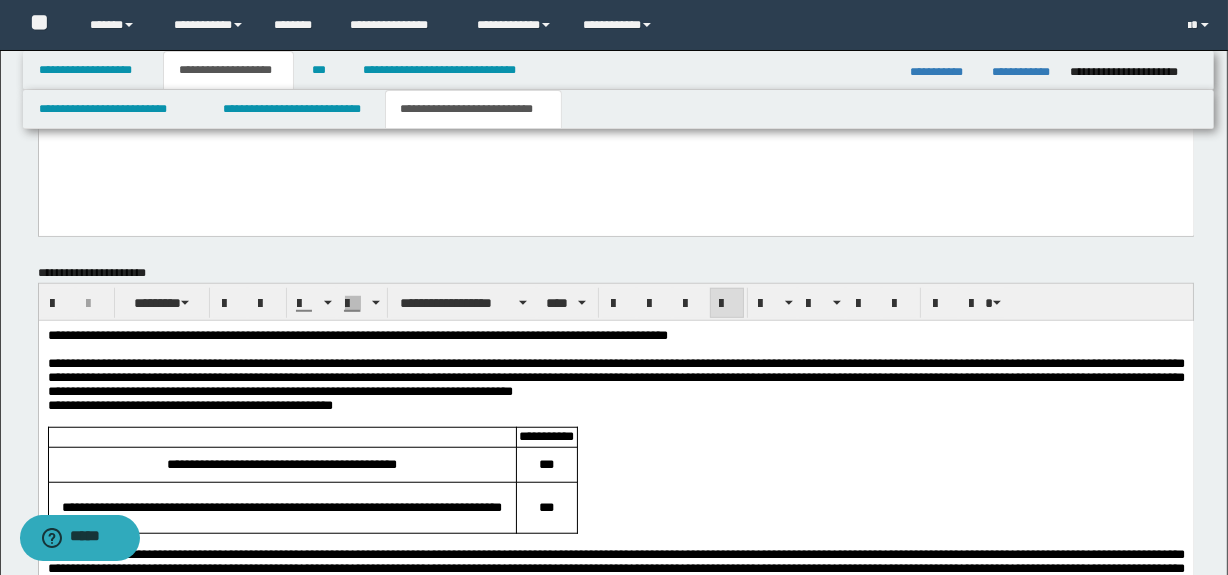 click on "**********" at bounding box center [615, 405] 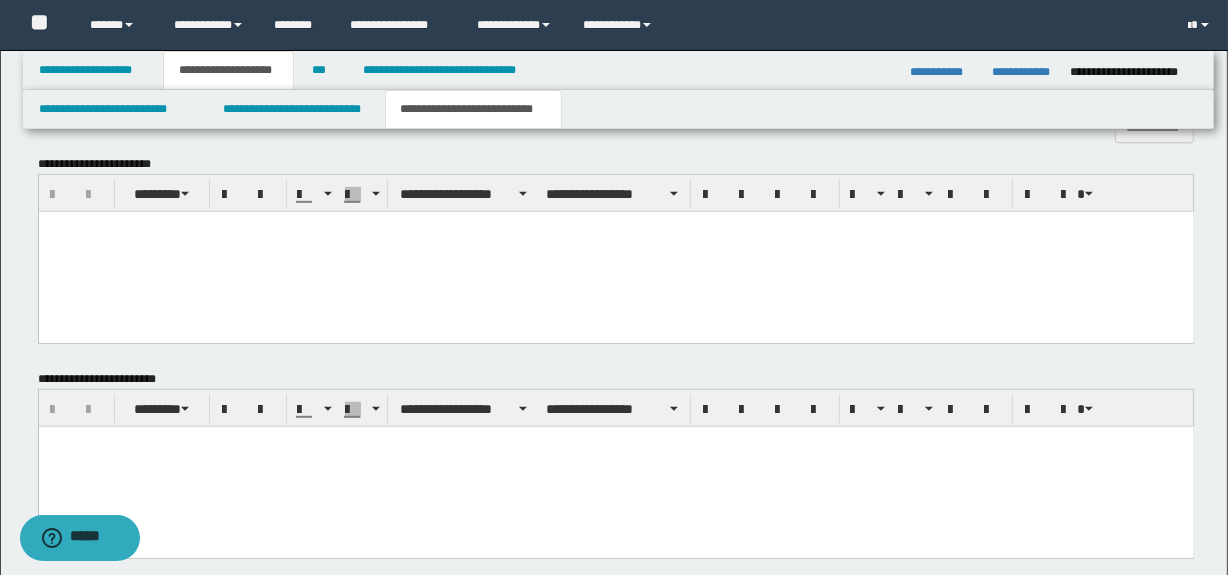 scroll, scrollTop: 946, scrollLeft: 0, axis: vertical 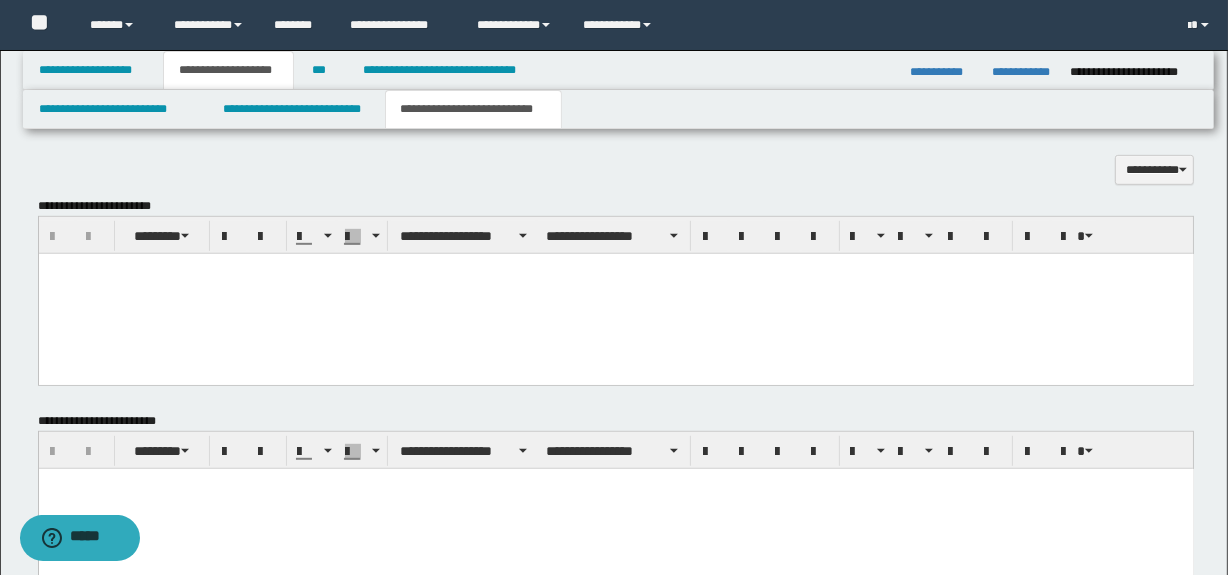 click at bounding box center [615, 293] 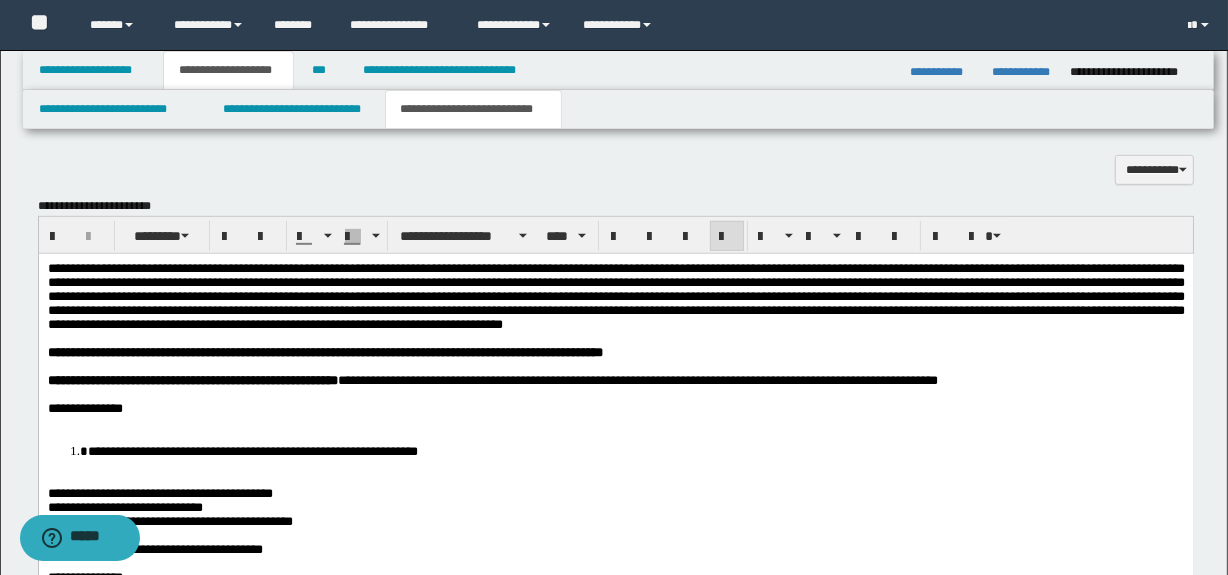 click at bounding box center [615, 422] 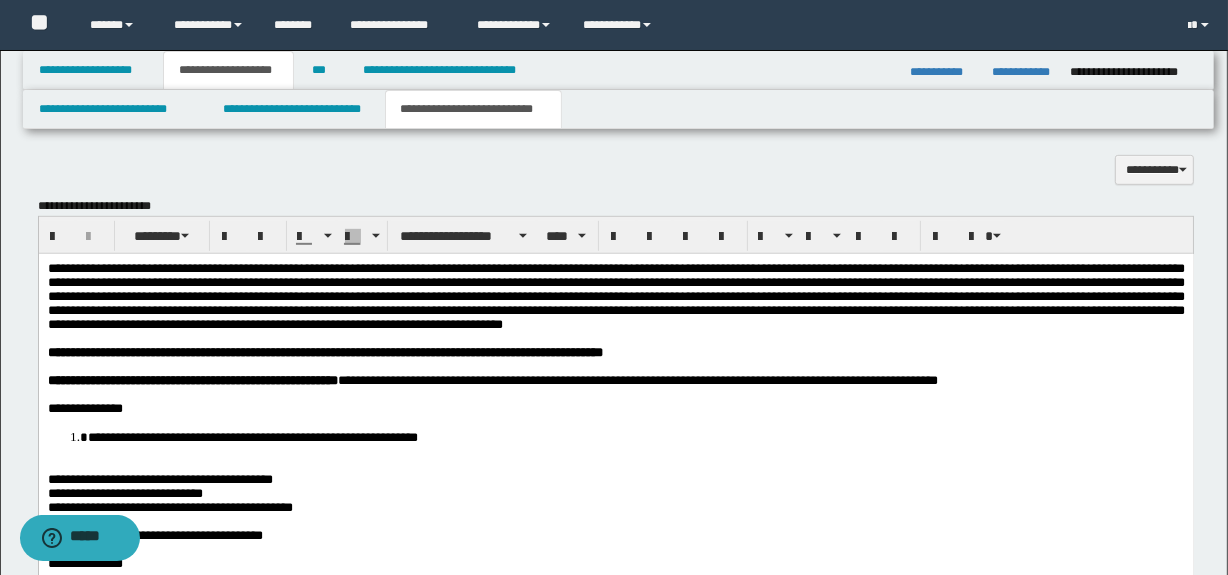 click on "**********" at bounding box center [615, 771] 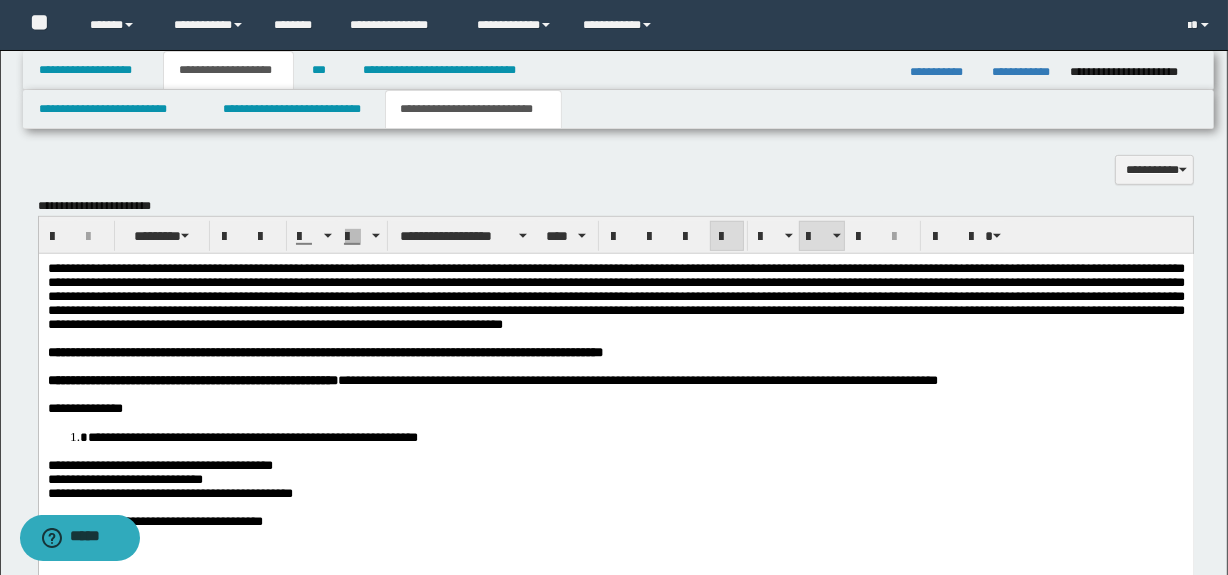 scroll, scrollTop: 1158, scrollLeft: 0, axis: vertical 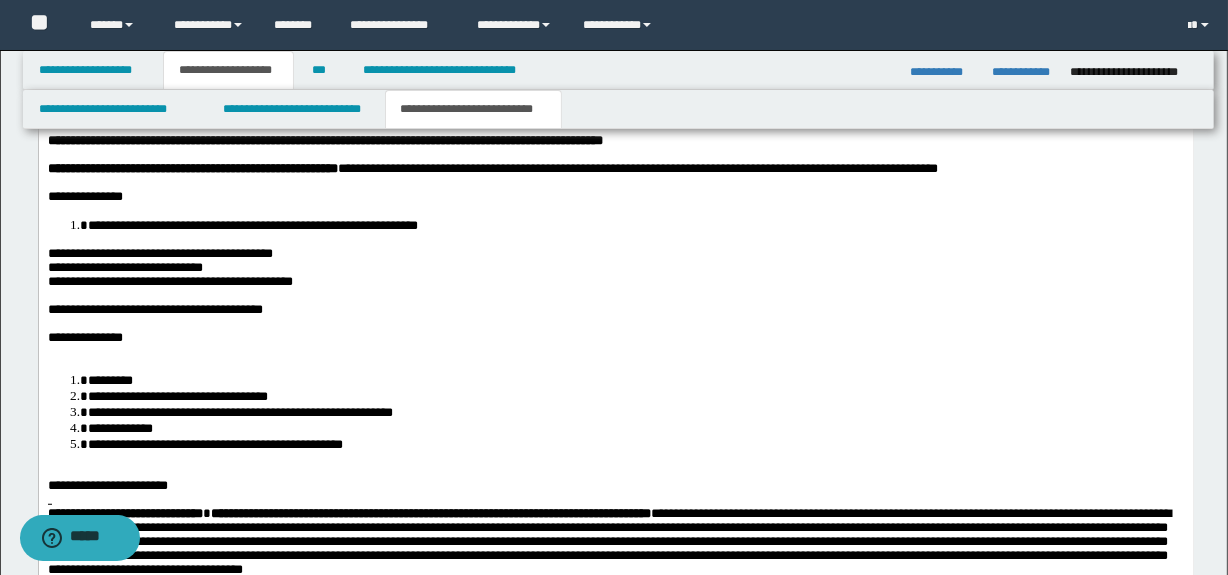 click on "**********" at bounding box center (159, 252) 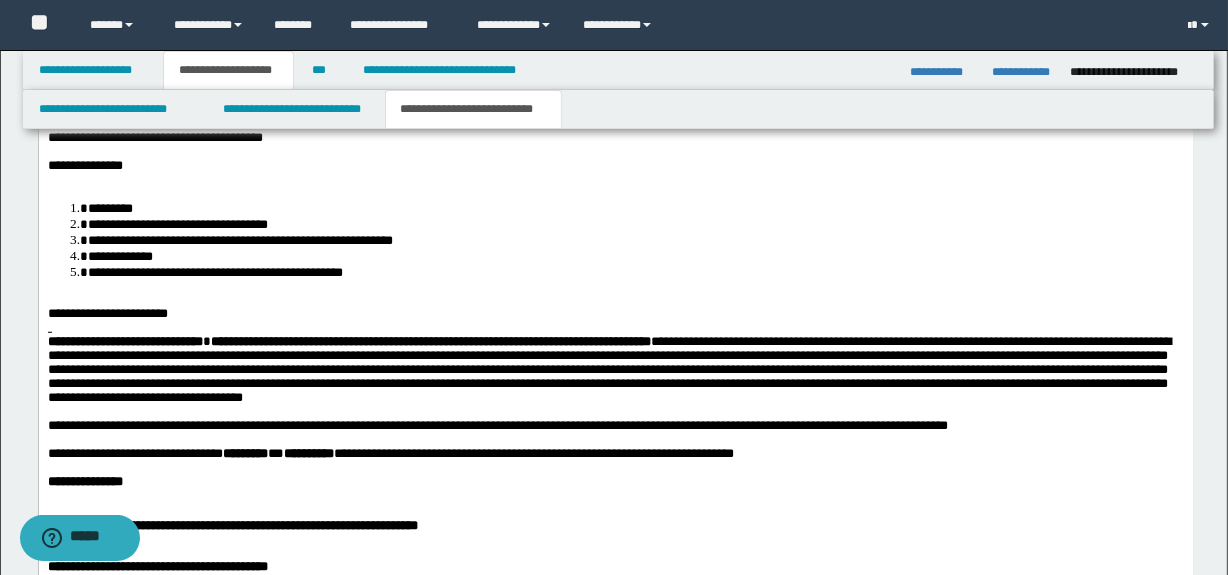 scroll, scrollTop: 1340, scrollLeft: 0, axis: vertical 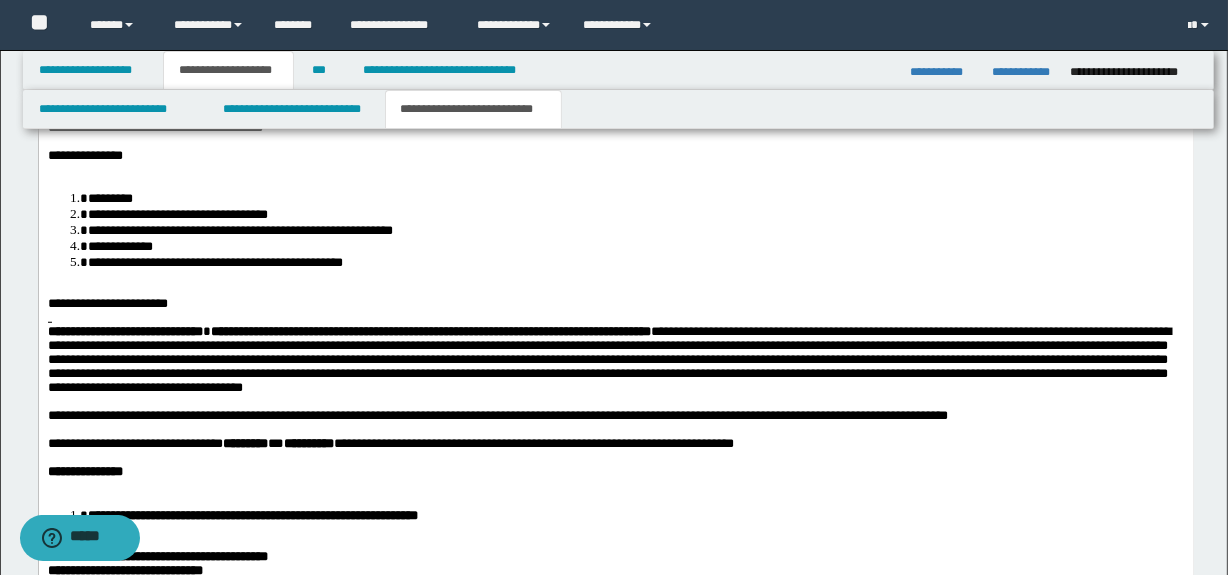 click at bounding box center [615, 170] 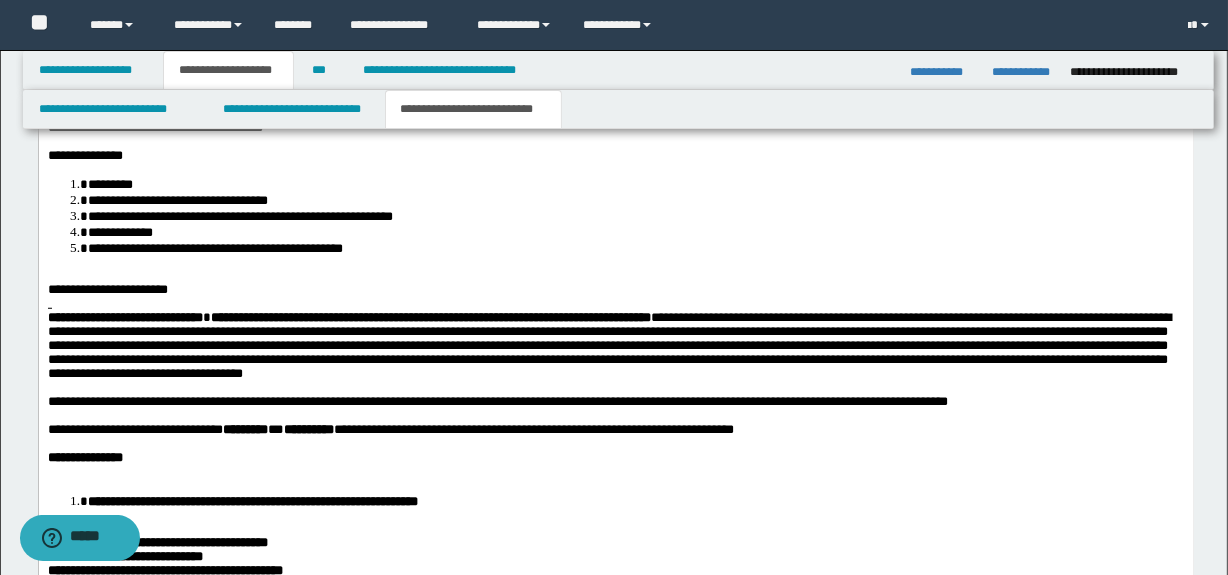 click on "**********" at bounding box center (615, 364) 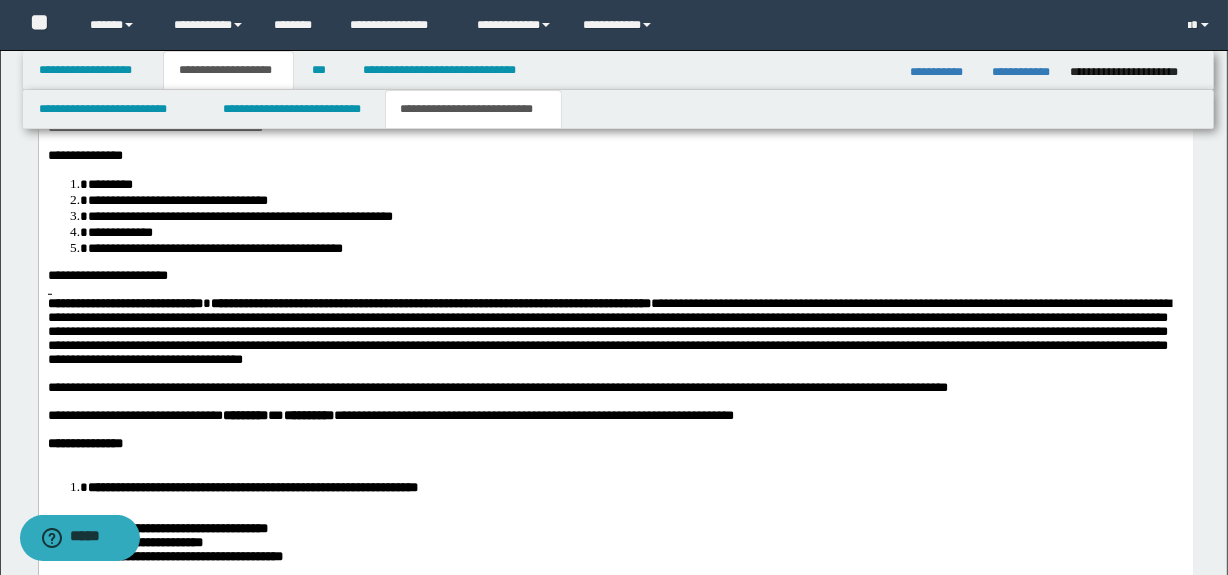 click at bounding box center [615, 290] 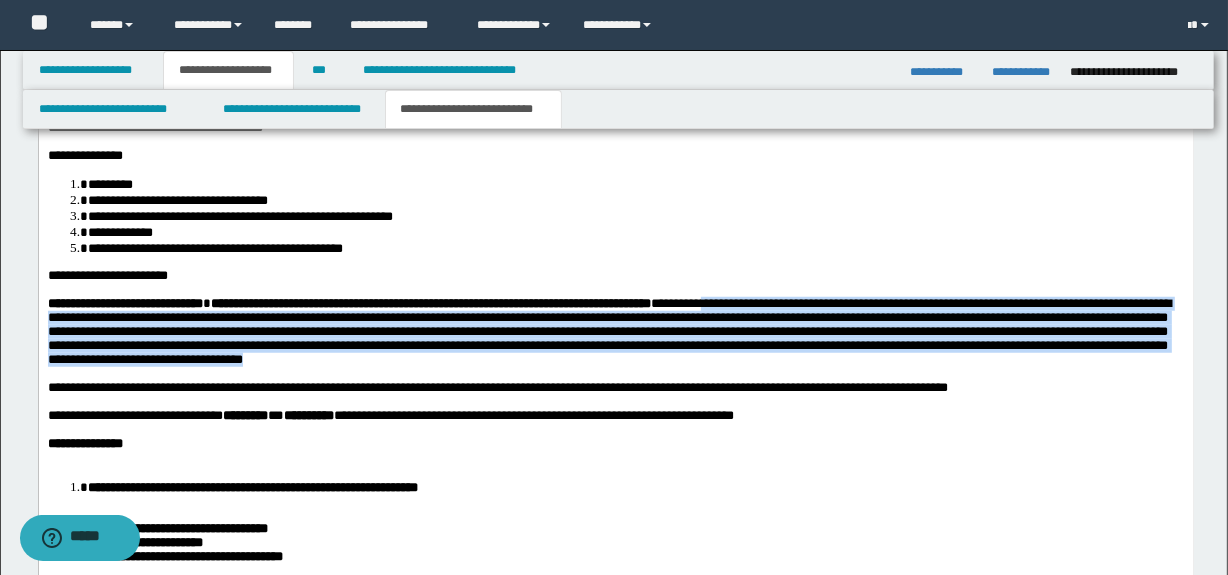 drag, startPoint x: 874, startPoint y: 396, endPoint x: 829, endPoint y: 330, distance: 79.881165 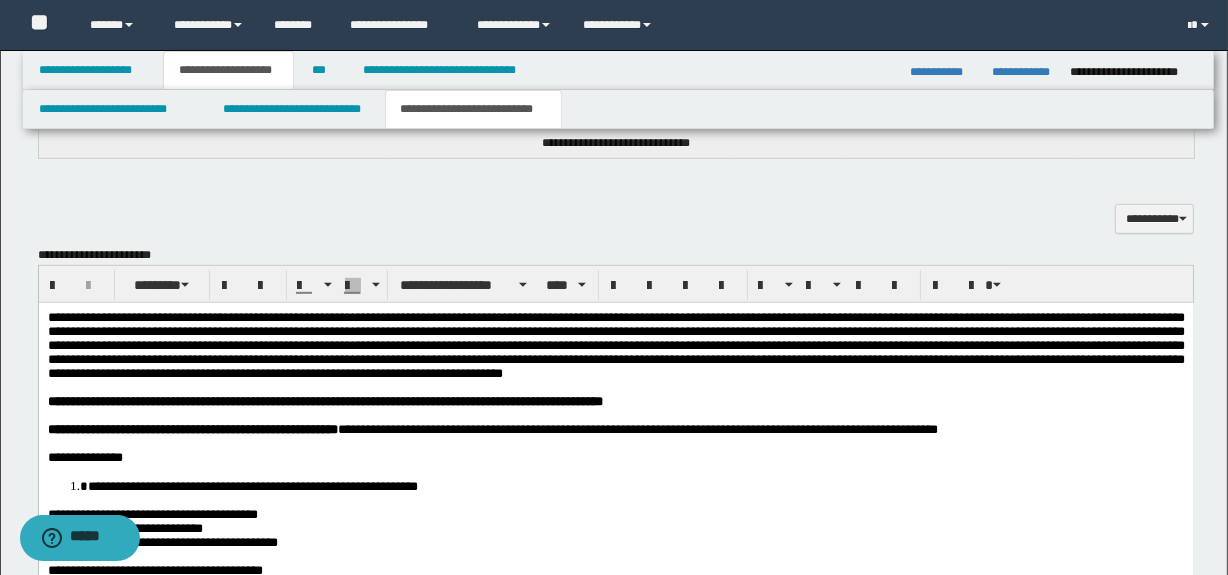 scroll, scrollTop: 885, scrollLeft: 0, axis: vertical 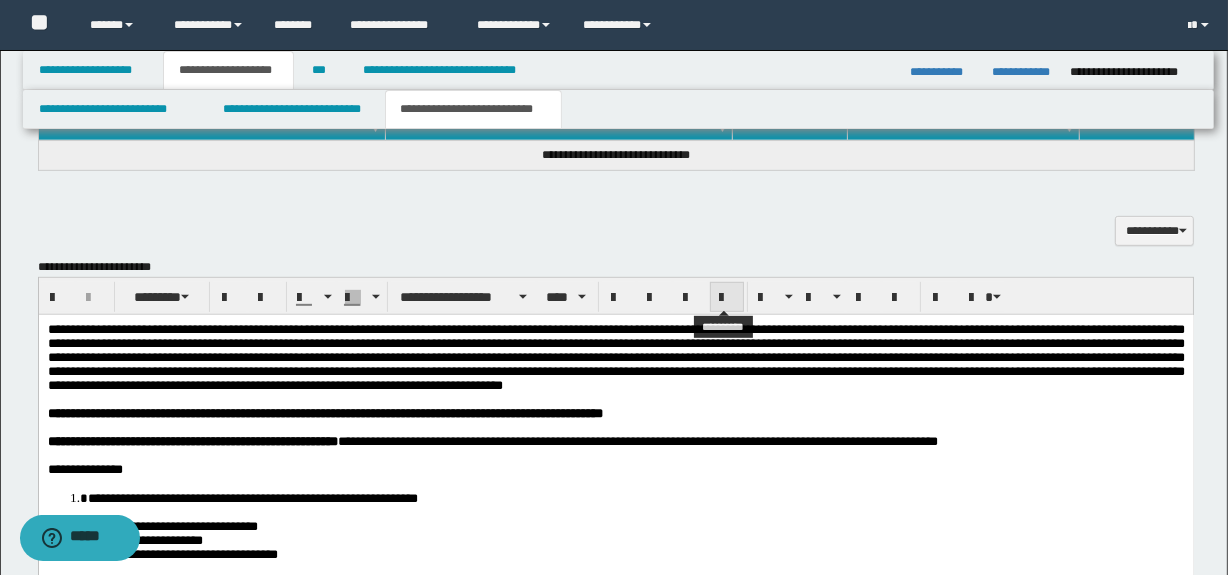 click at bounding box center (727, 298) 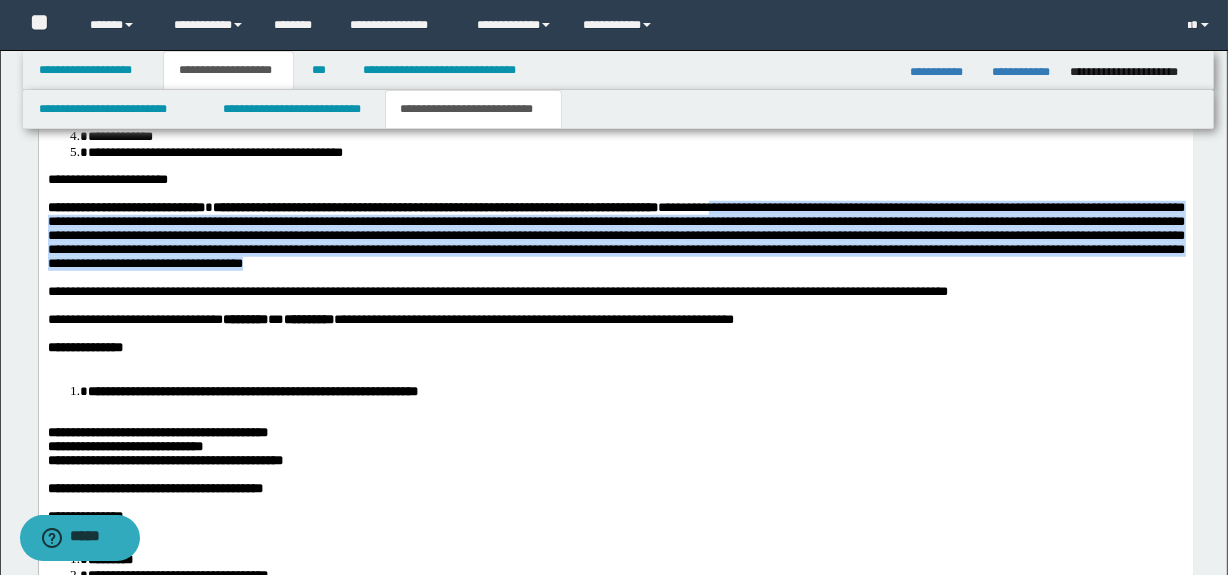 scroll, scrollTop: 1424, scrollLeft: 0, axis: vertical 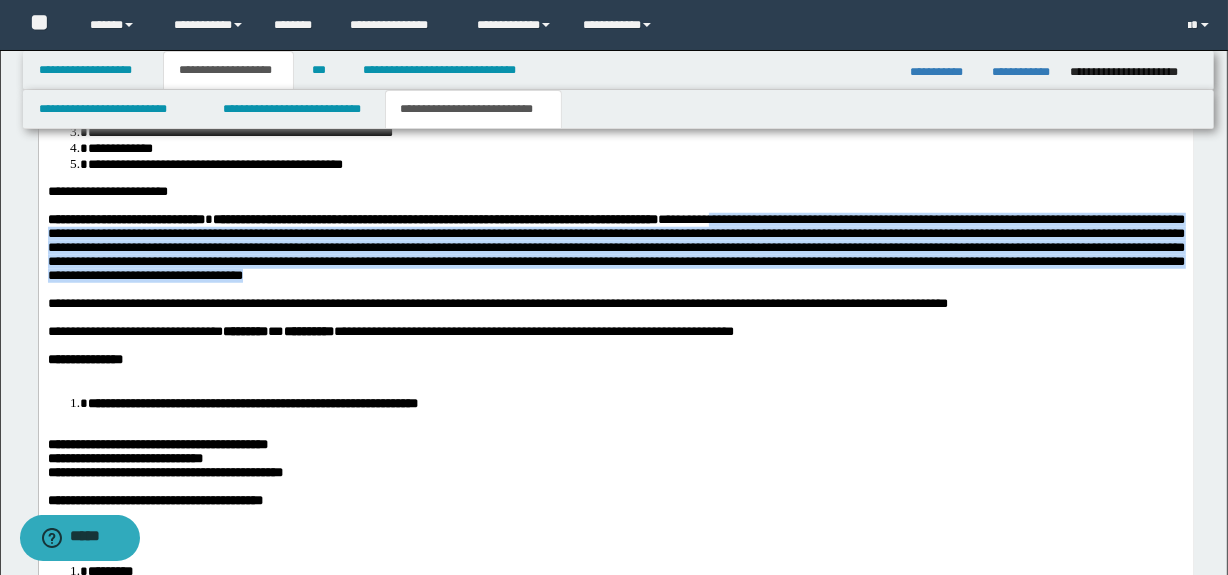 drag, startPoint x: 1240, startPoint y: 177, endPoint x: 907, endPoint y: 564, distance: 510.54675 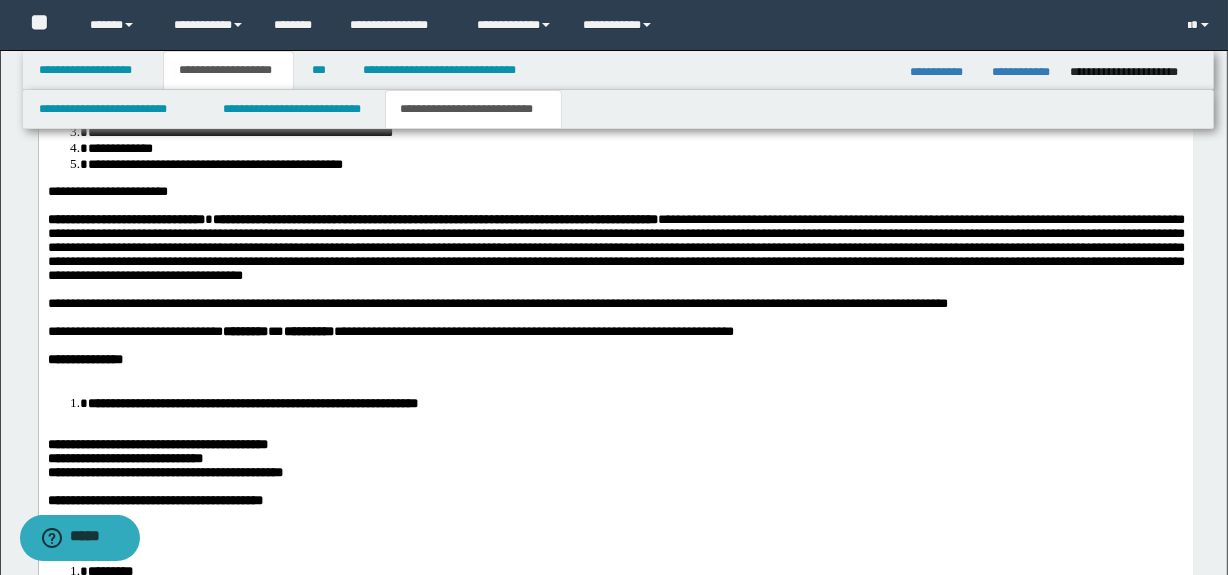 click on "**********" at bounding box center [615, 273] 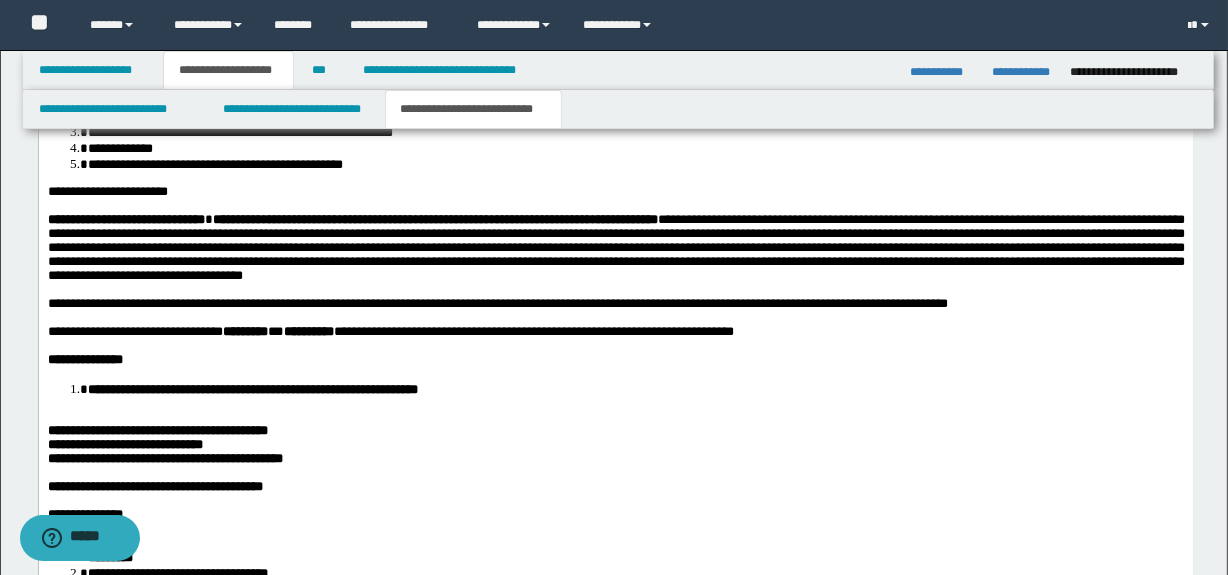 click at bounding box center (615, 417) 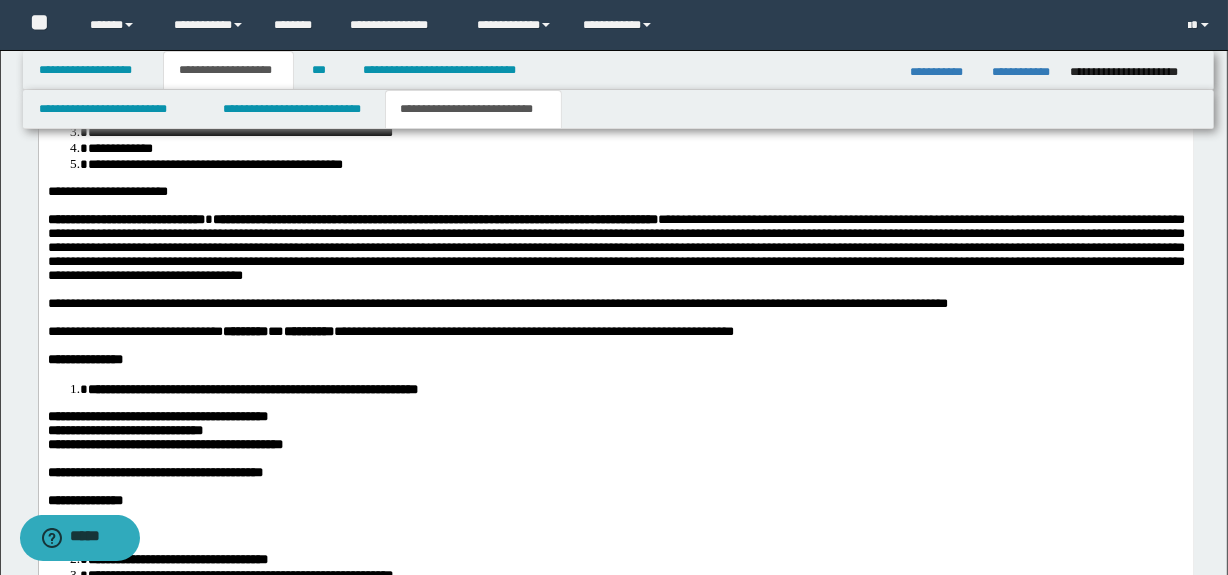 click on "**********" at bounding box center (157, 416) 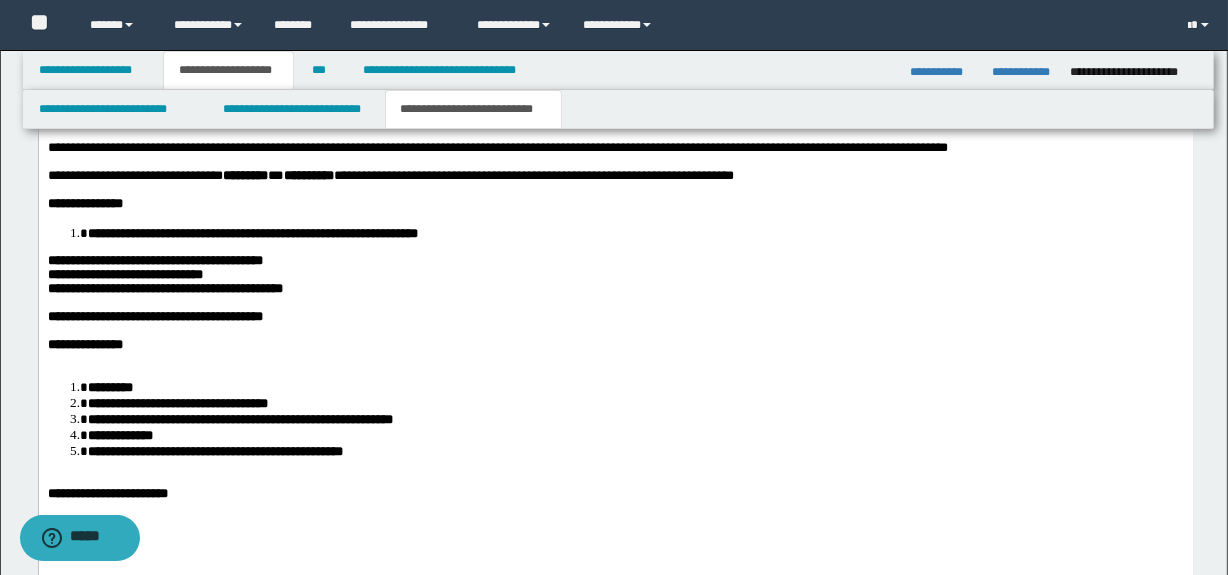 scroll, scrollTop: 1637, scrollLeft: 0, axis: vertical 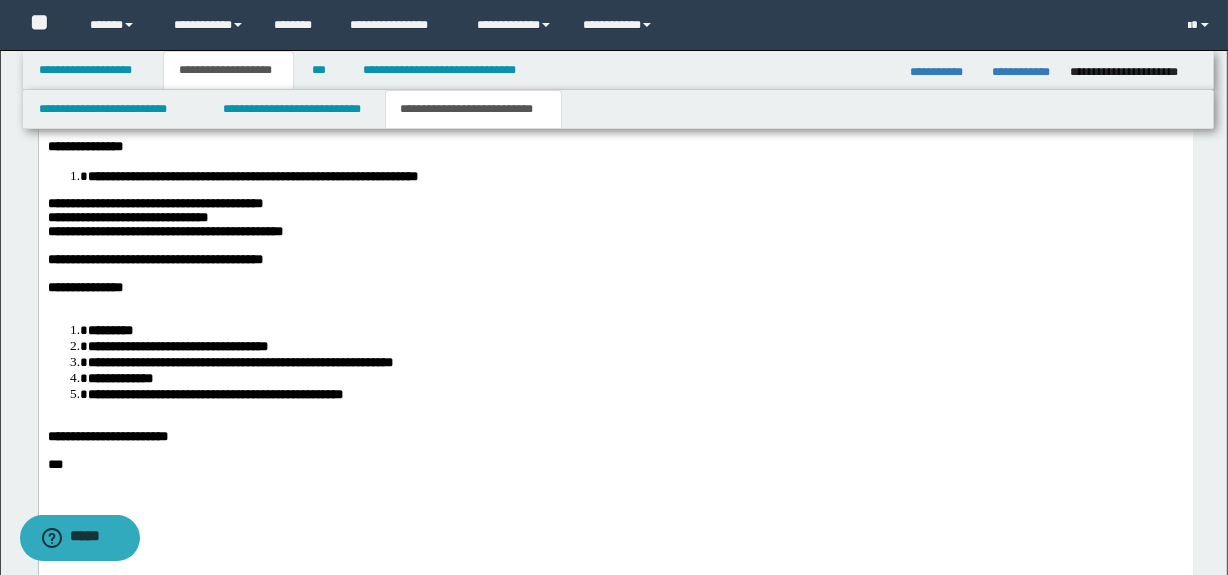 click at bounding box center [615, 302] 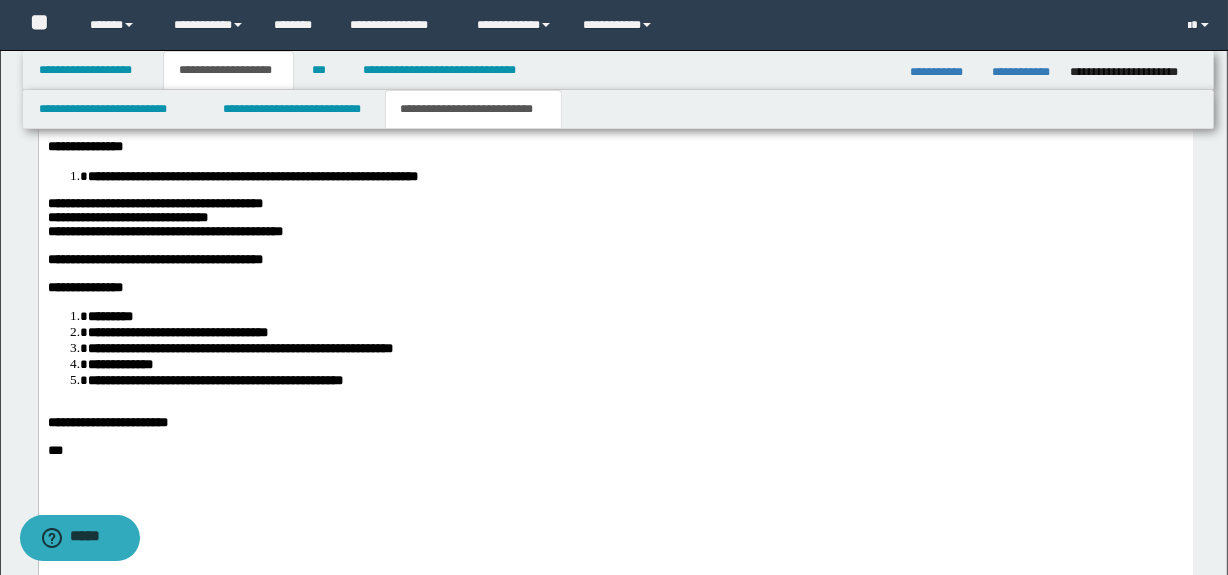 click on "**********" at bounding box center (214, 380) 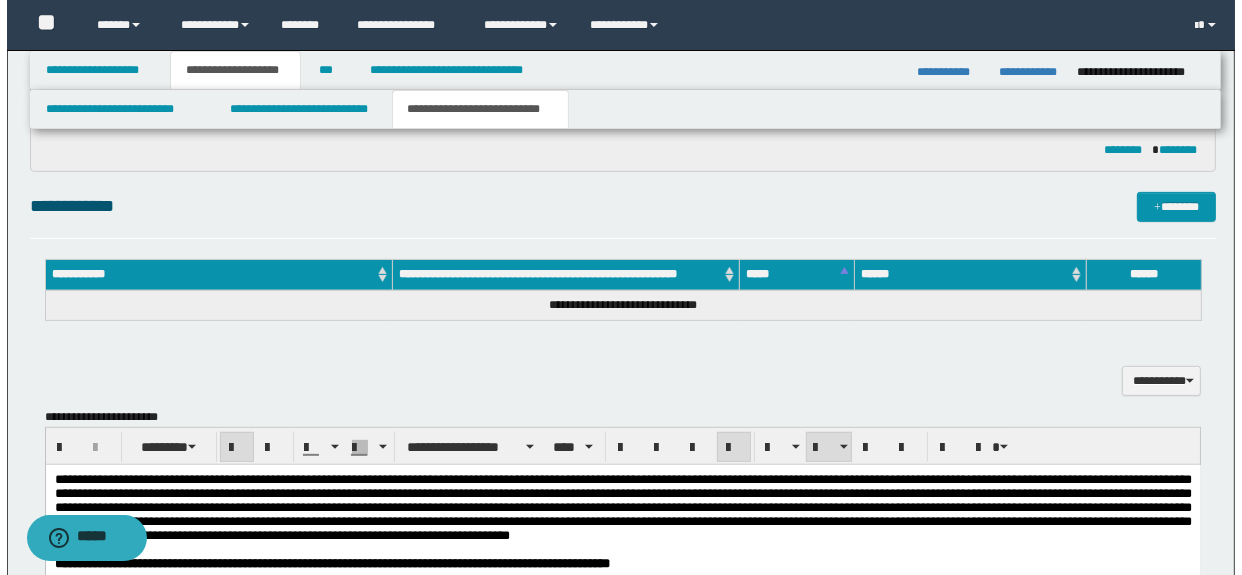 scroll, scrollTop: 728, scrollLeft: 0, axis: vertical 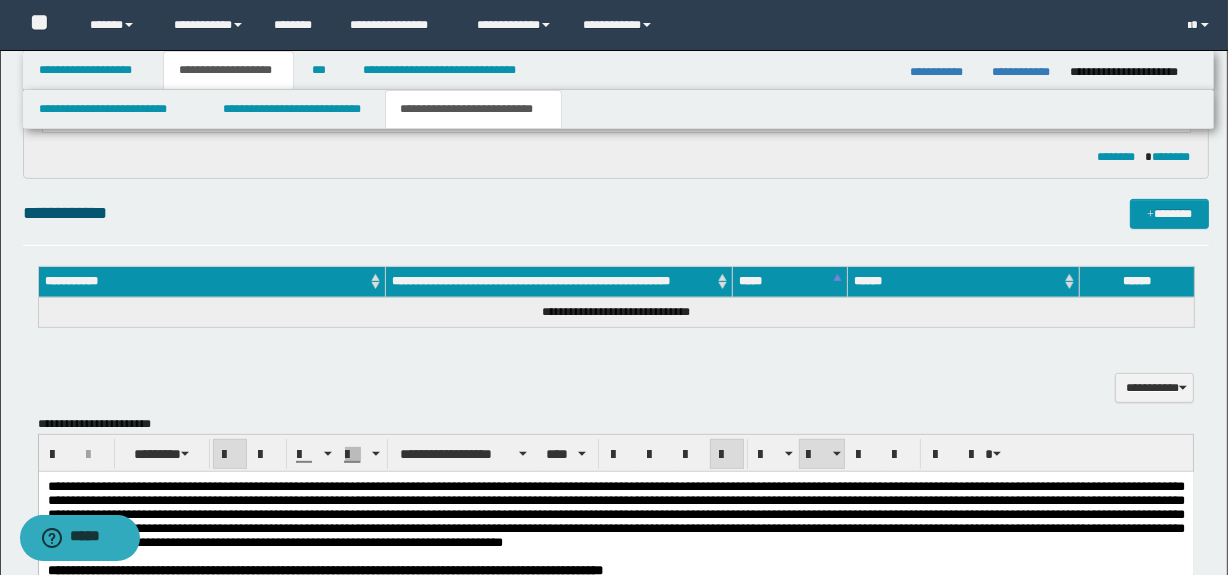 click on "**********" at bounding box center (616, 979) 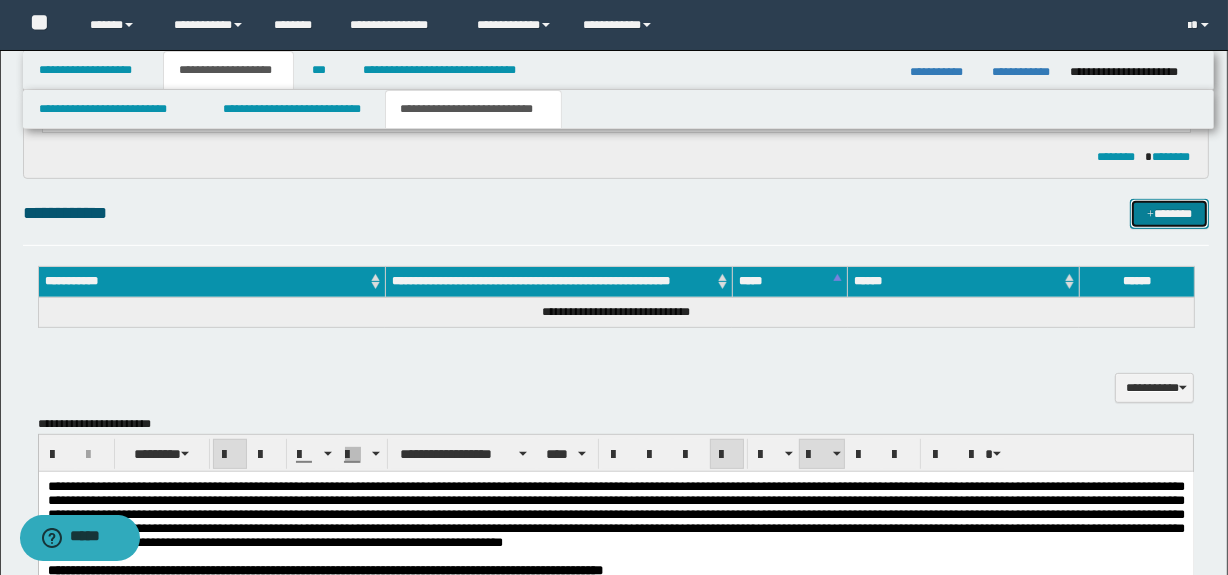 click on "*******" at bounding box center (1170, 214) 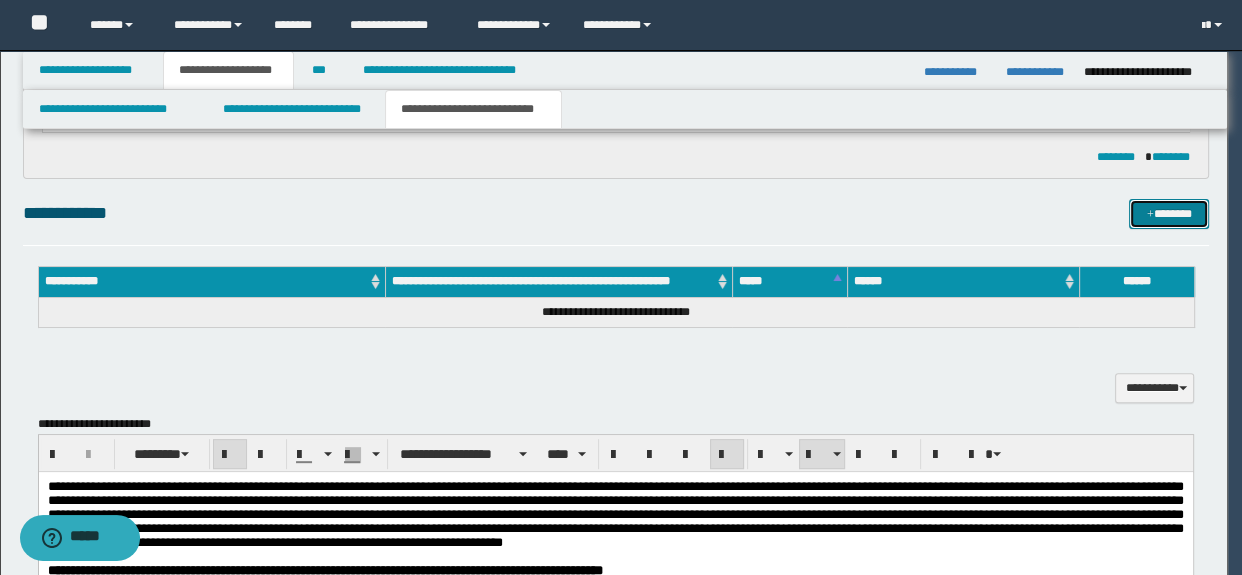type 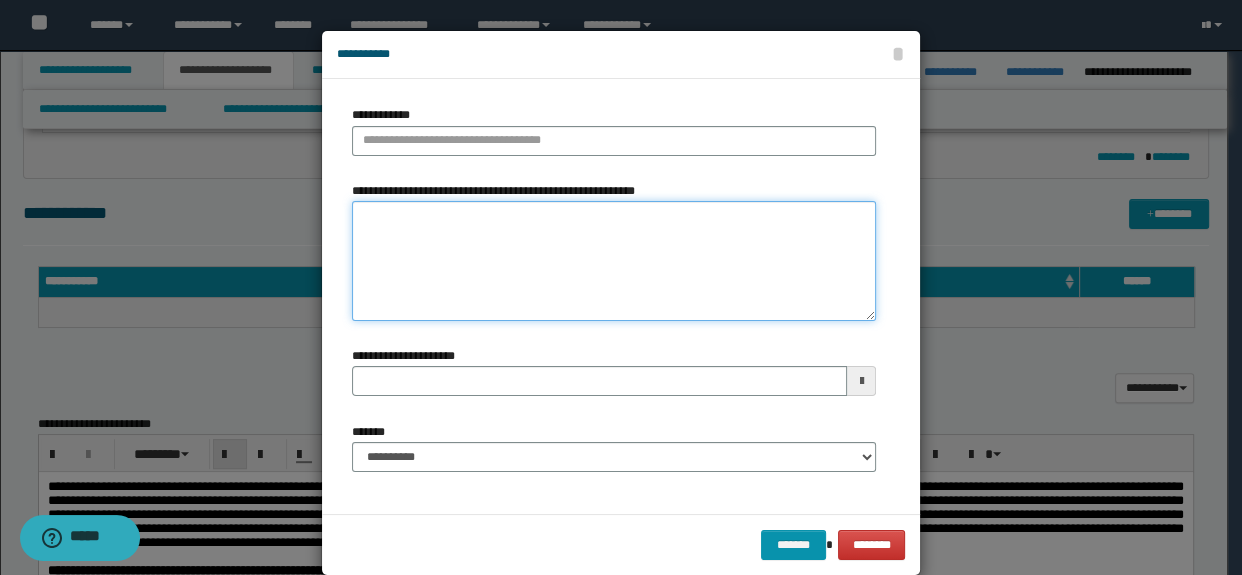 click on "**********" at bounding box center [614, 261] 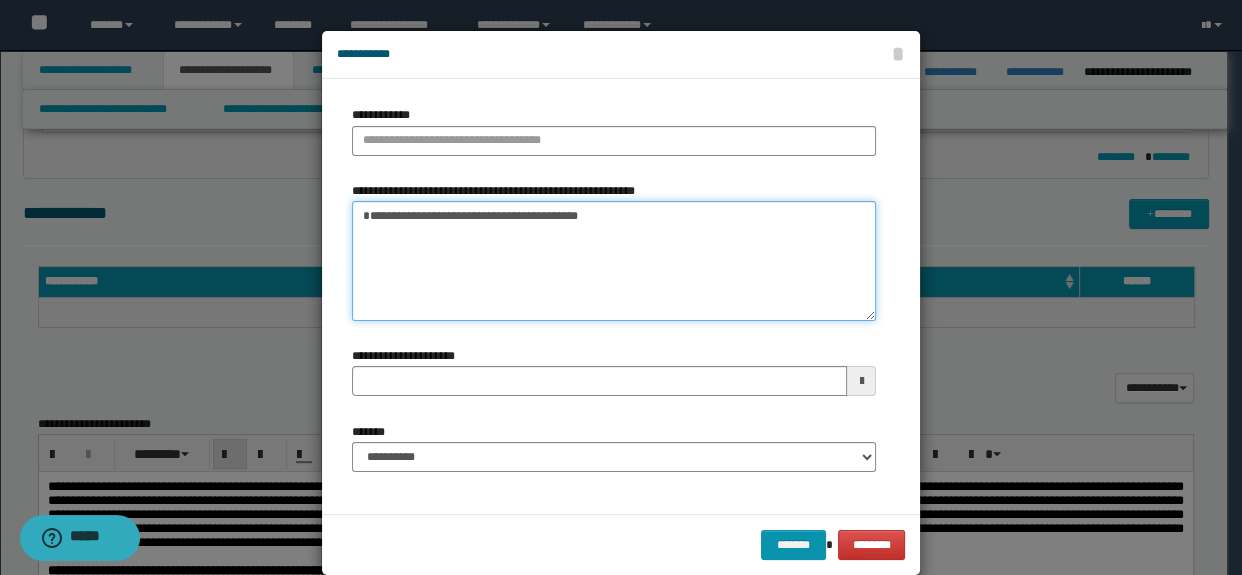 drag, startPoint x: 509, startPoint y: 218, endPoint x: 264, endPoint y: 208, distance: 245.204 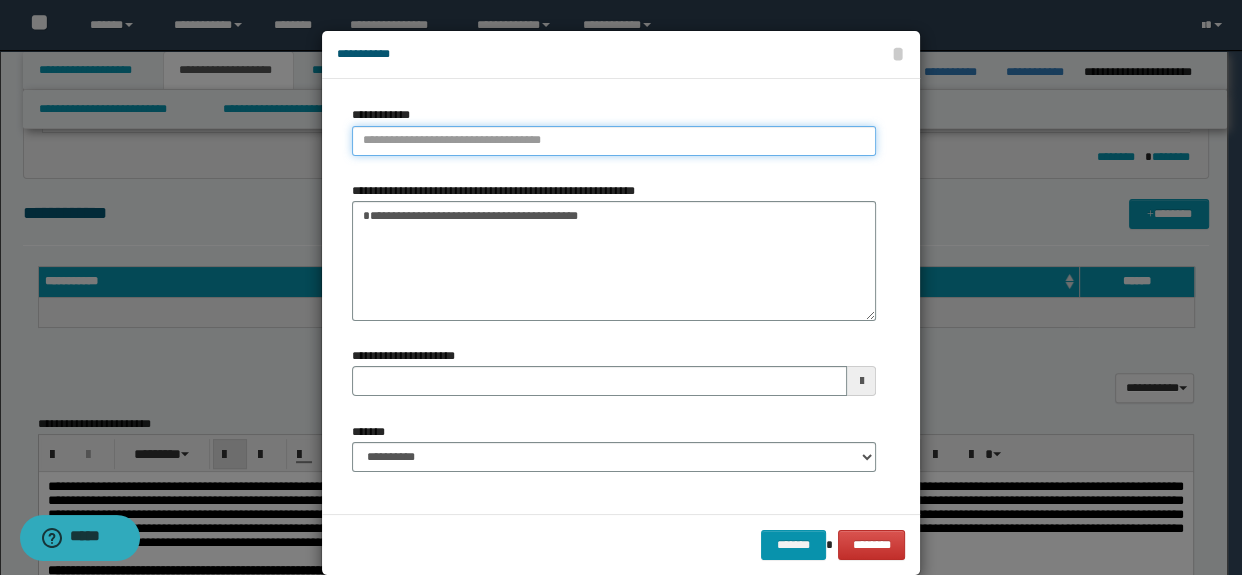 click on "**********" at bounding box center (614, 141) 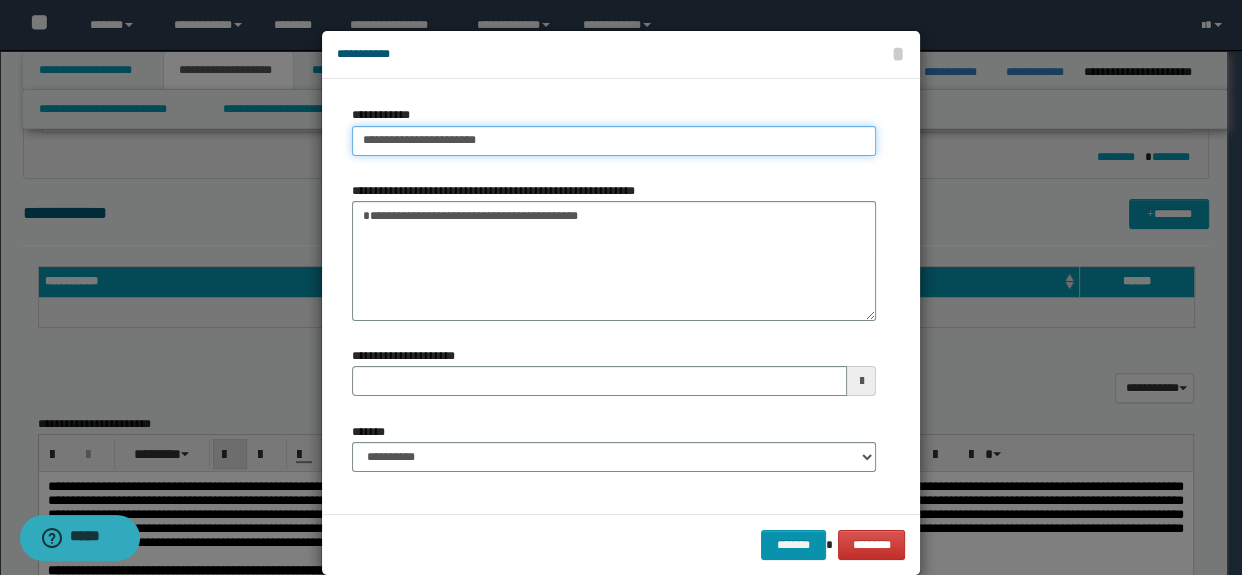 type on "**********" 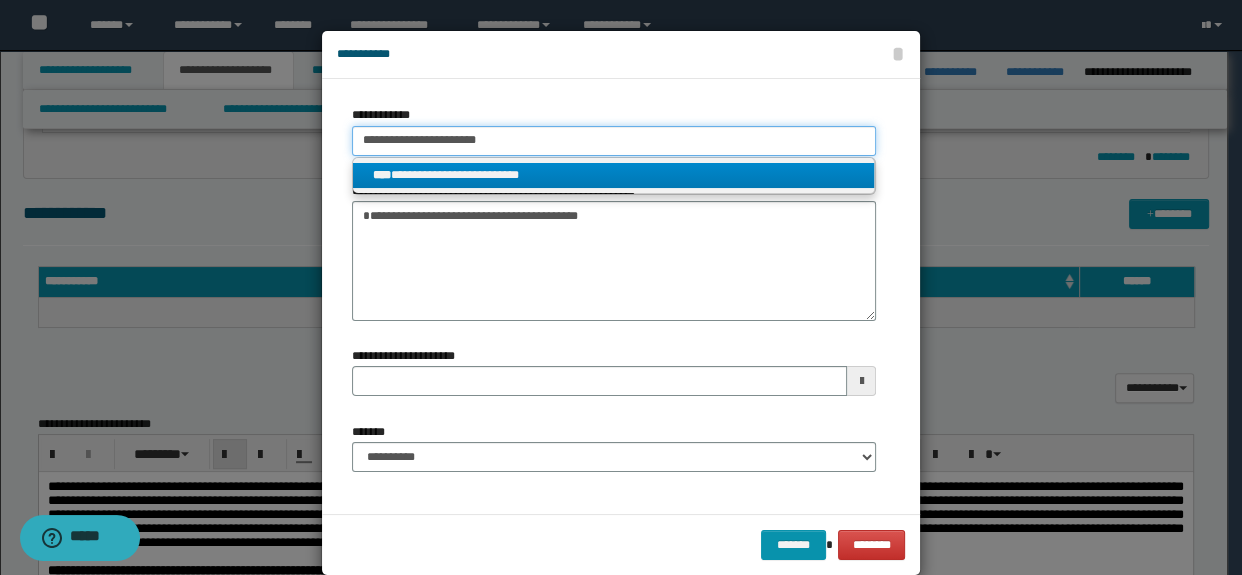 type on "**********" 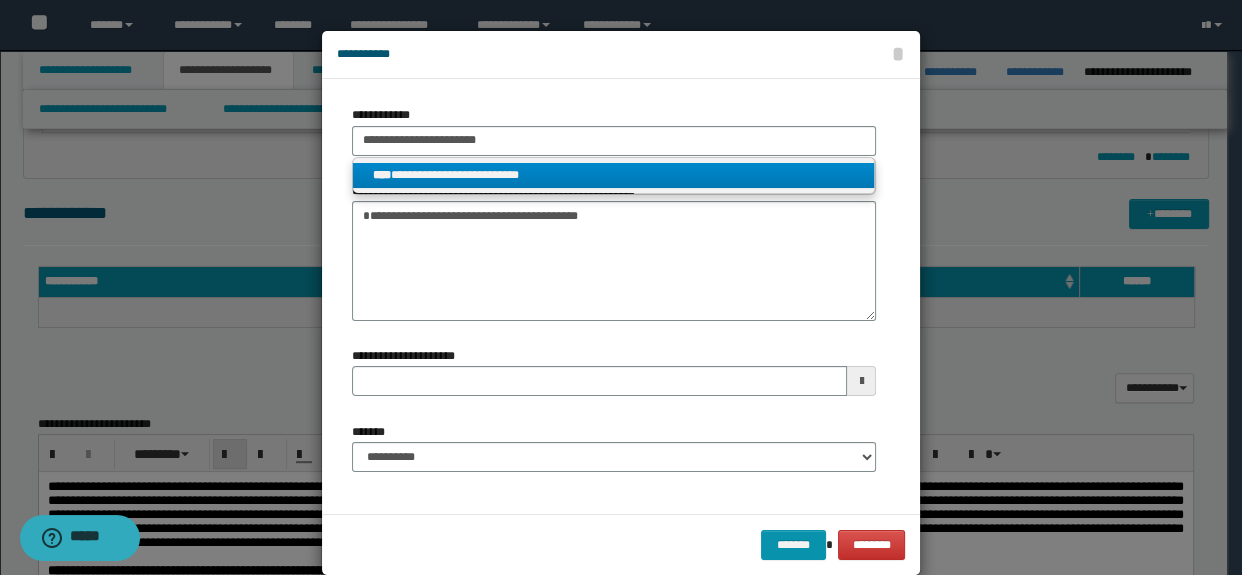 click on "**********" at bounding box center [614, 175] 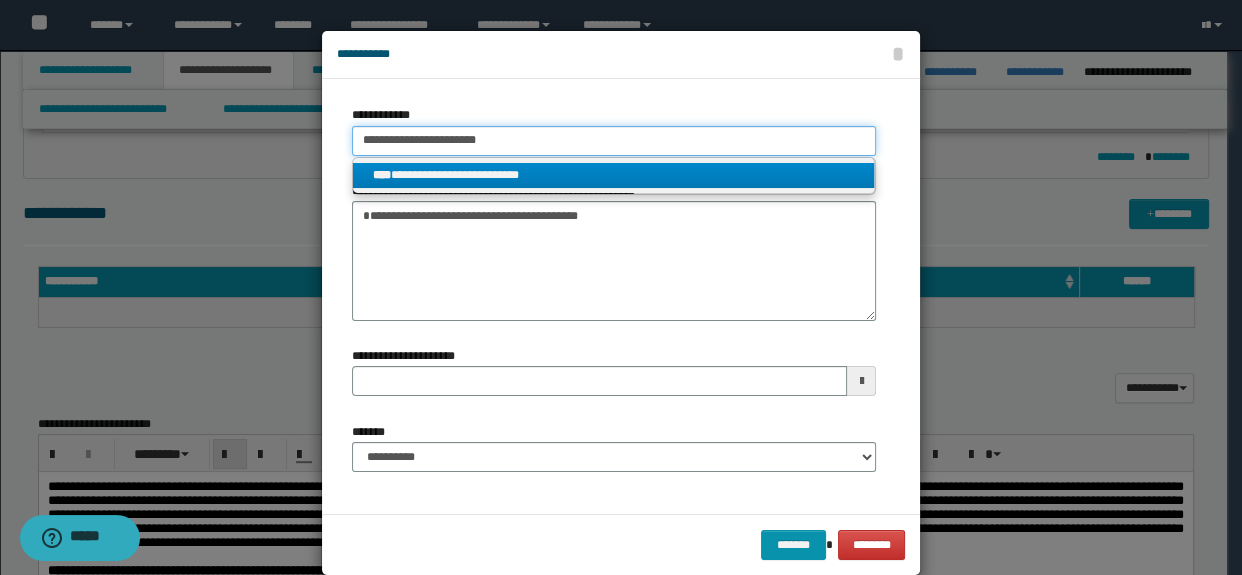 type 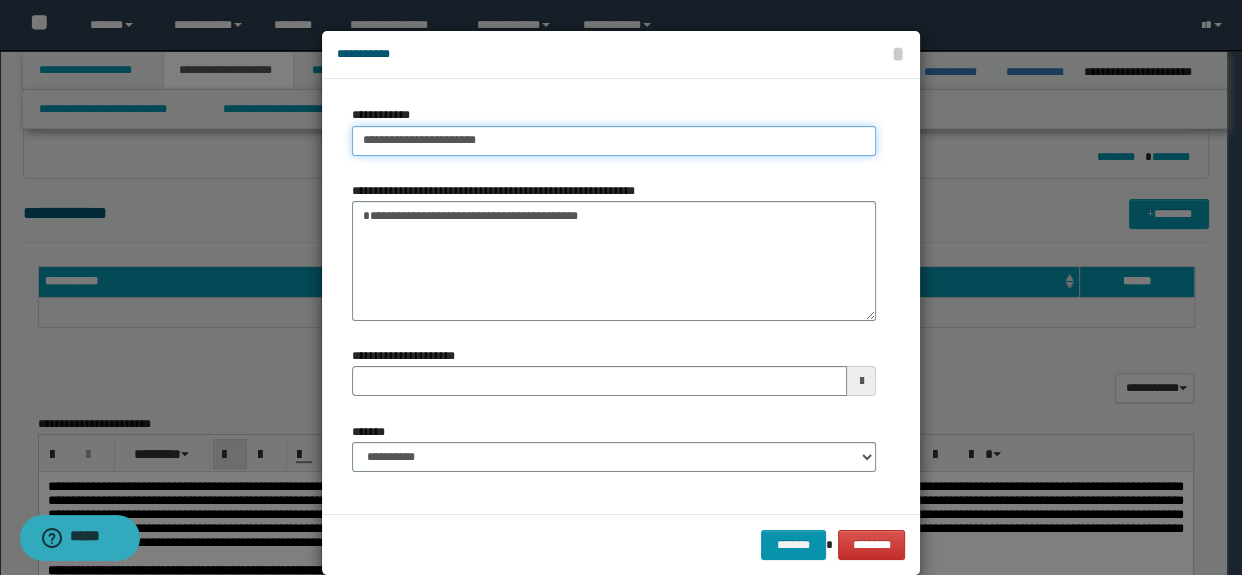 type 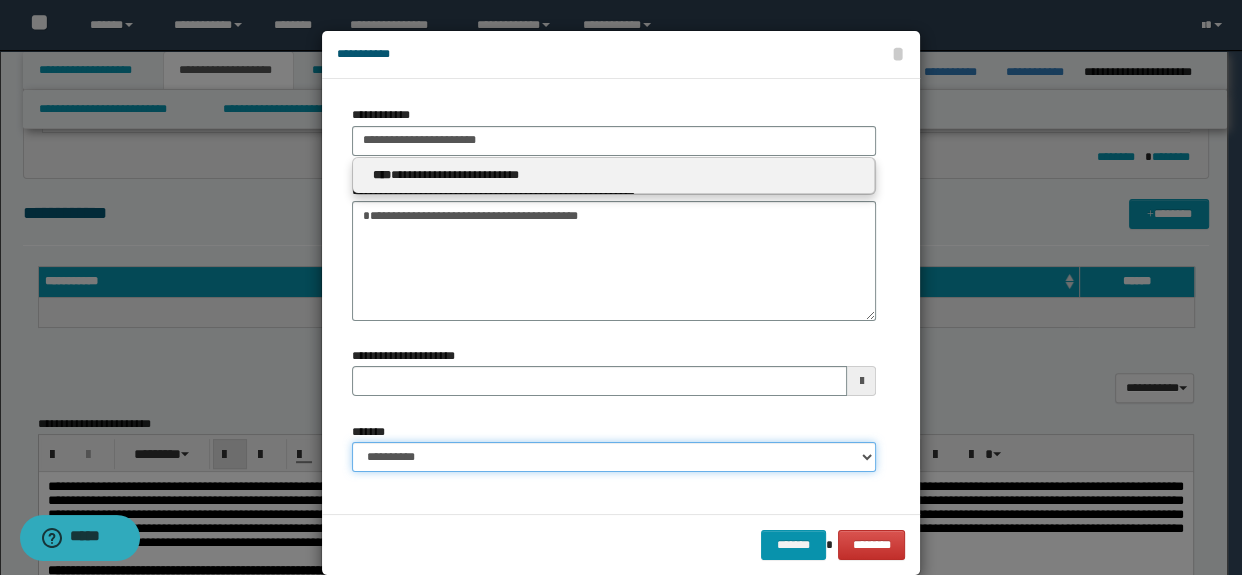 type 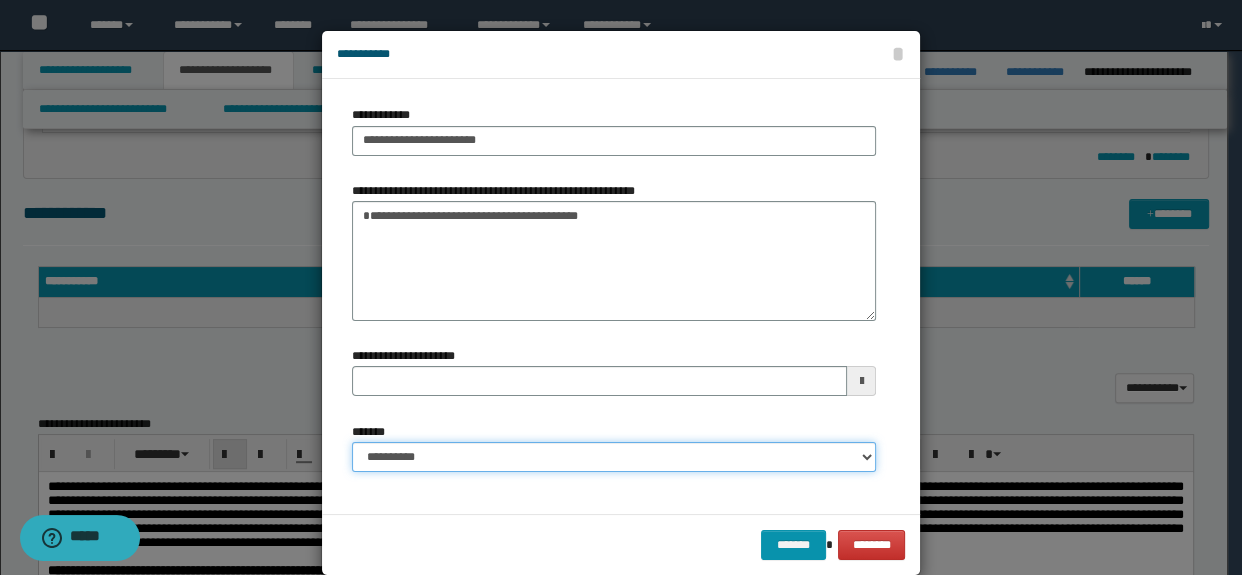 drag, startPoint x: 446, startPoint y: 456, endPoint x: 438, endPoint y: 442, distance: 16.124516 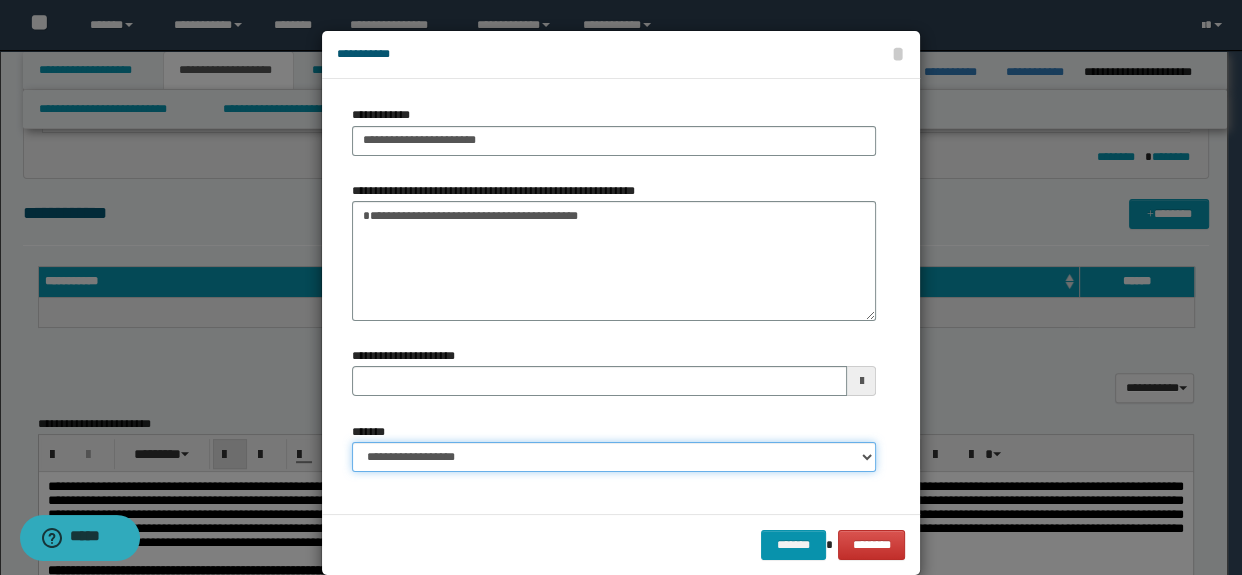 click on "**********" at bounding box center (614, 457) 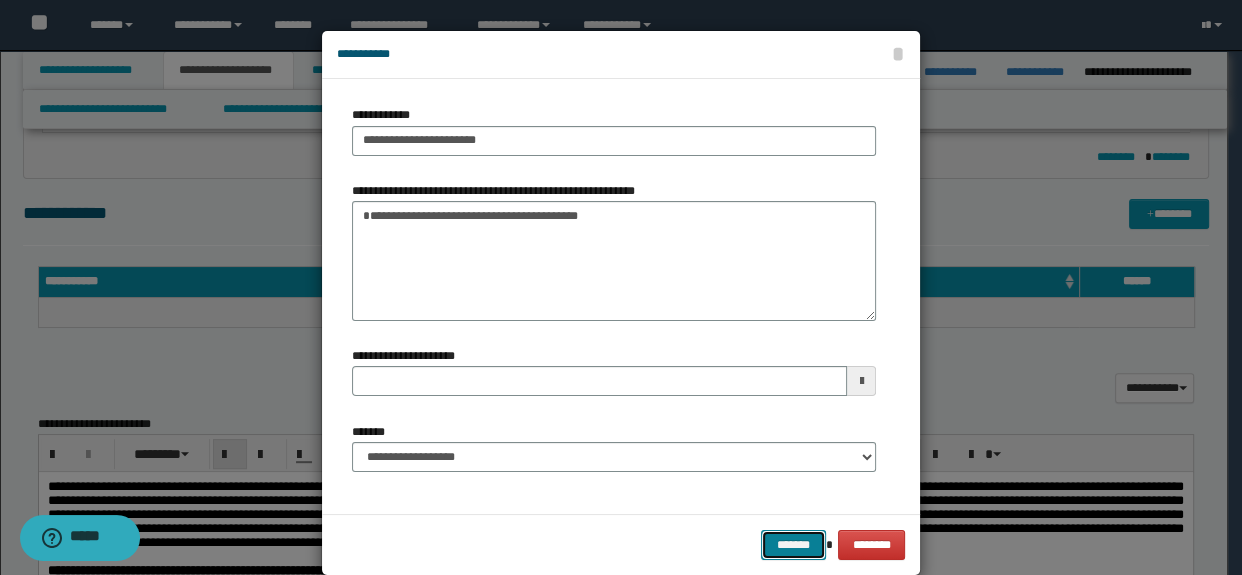 click on "*******" at bounding box center [793, 545] 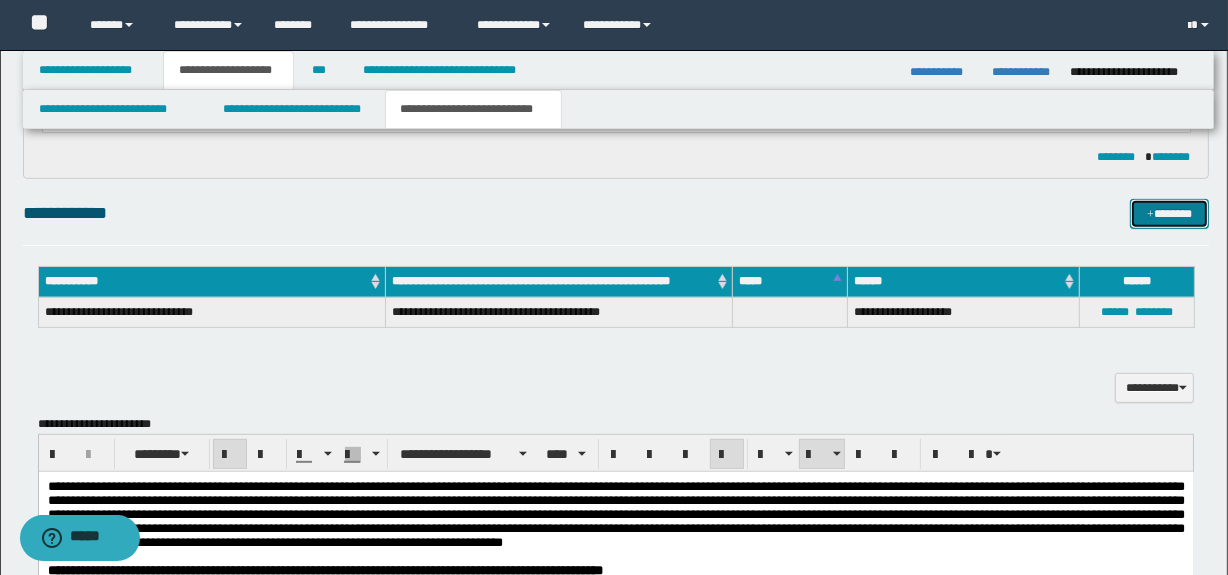 click on "*******" at bounding box center [1170, 214] 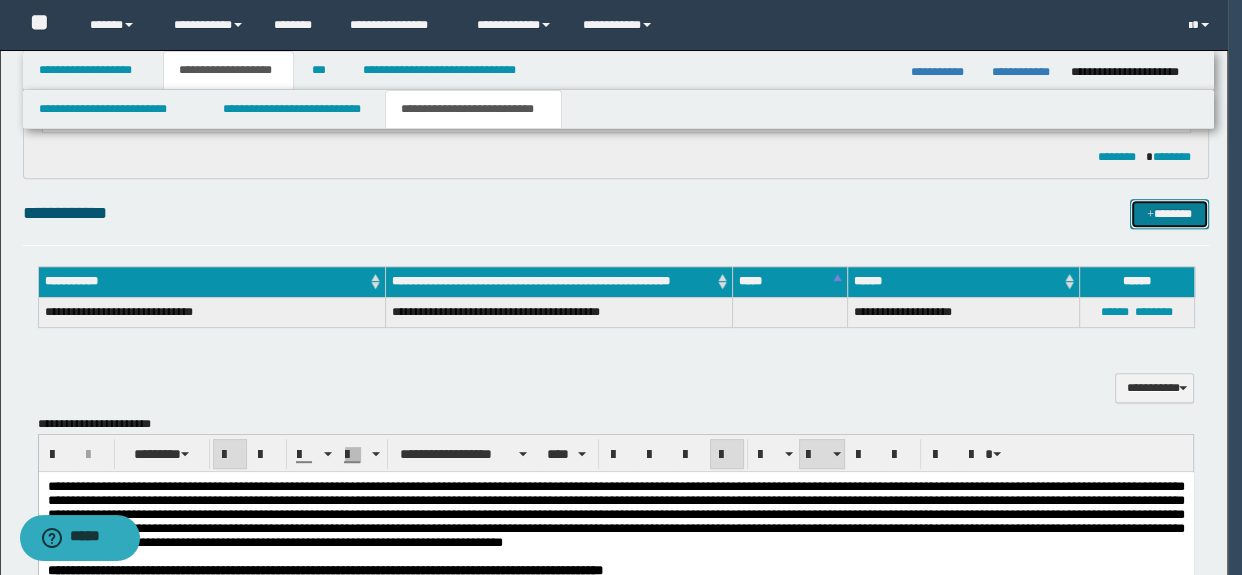 type 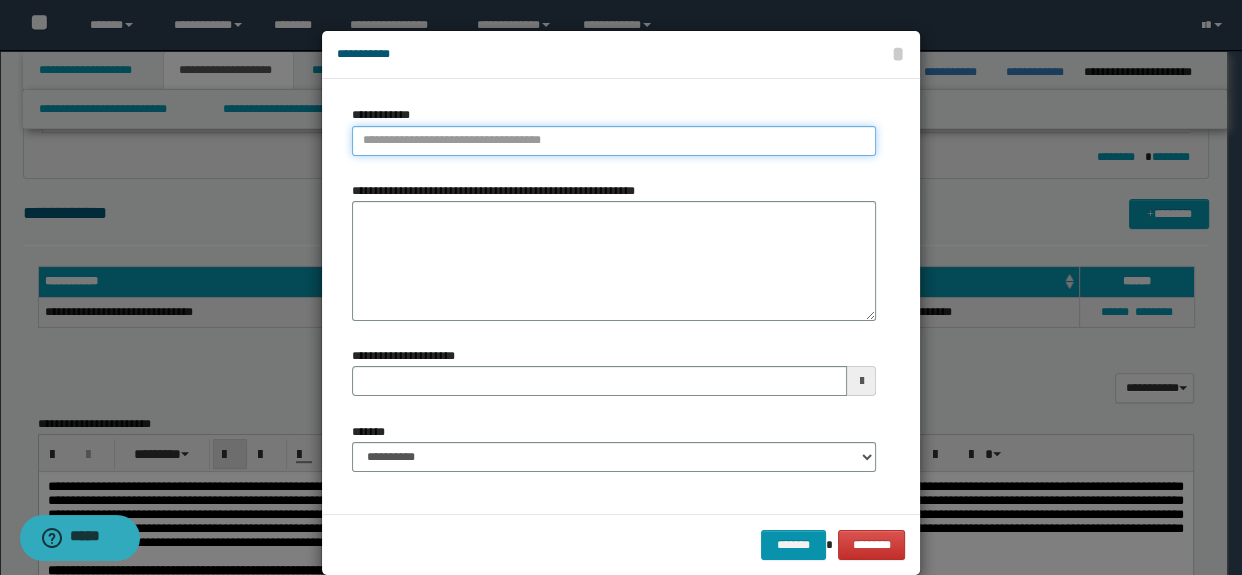 type on "**********" 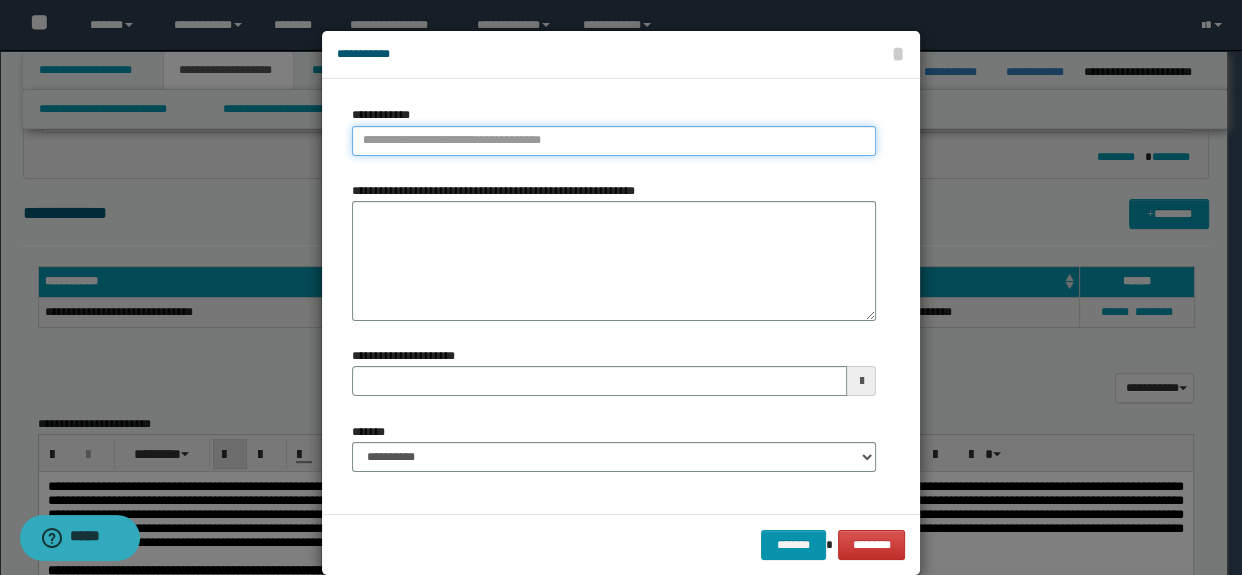 click on "**********" at bounding box center (614, 141) 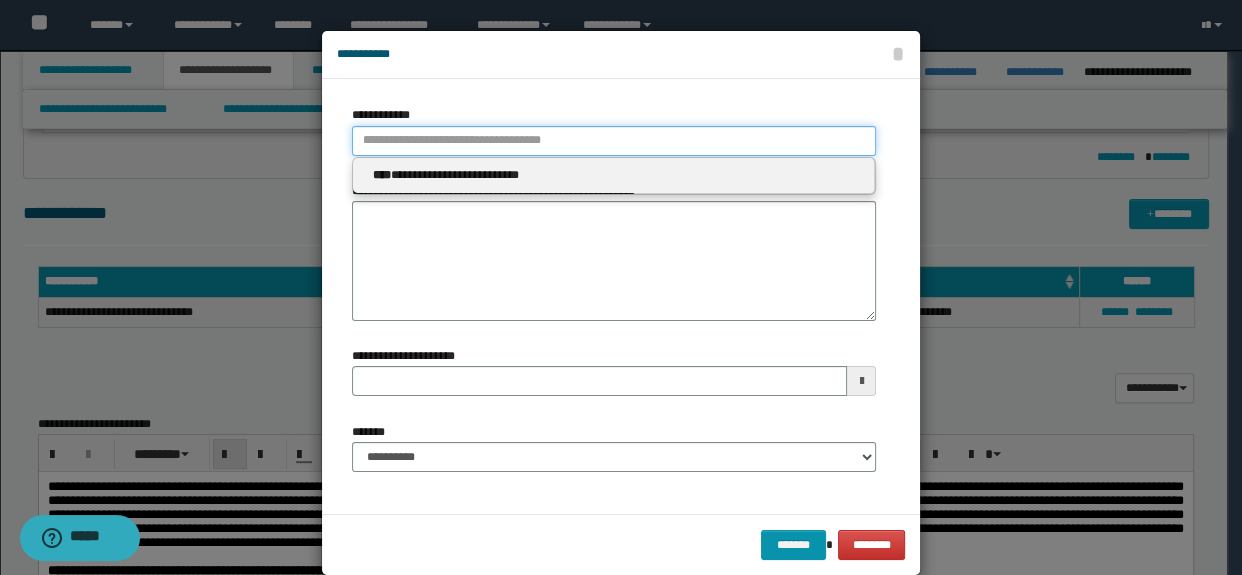 paste on "*********" 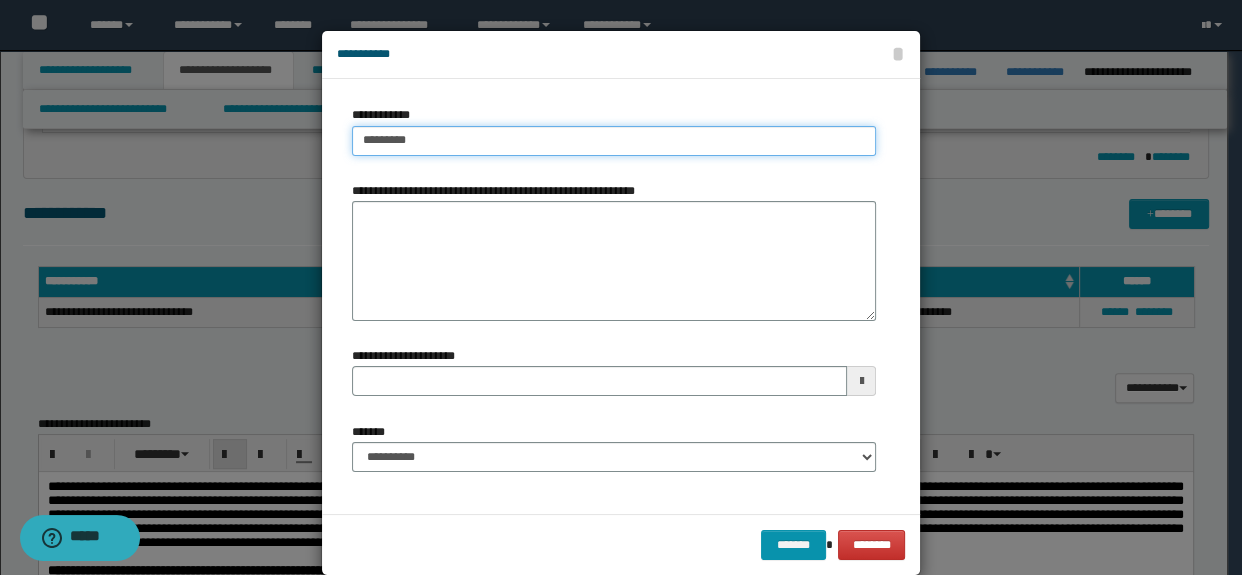type on "*********" 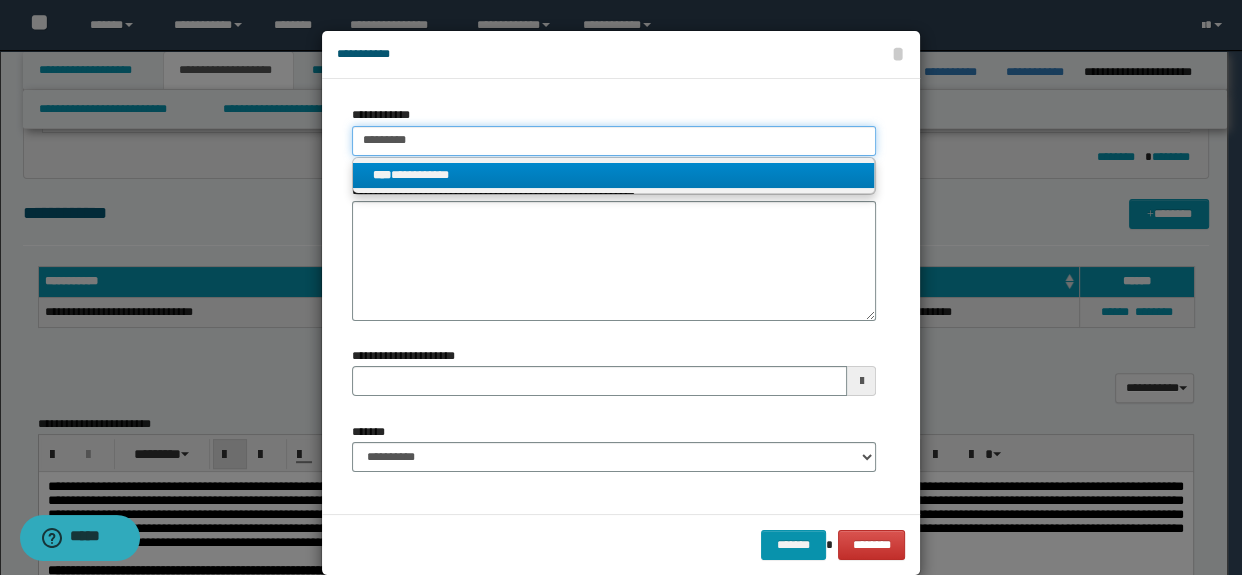 type on "*********" 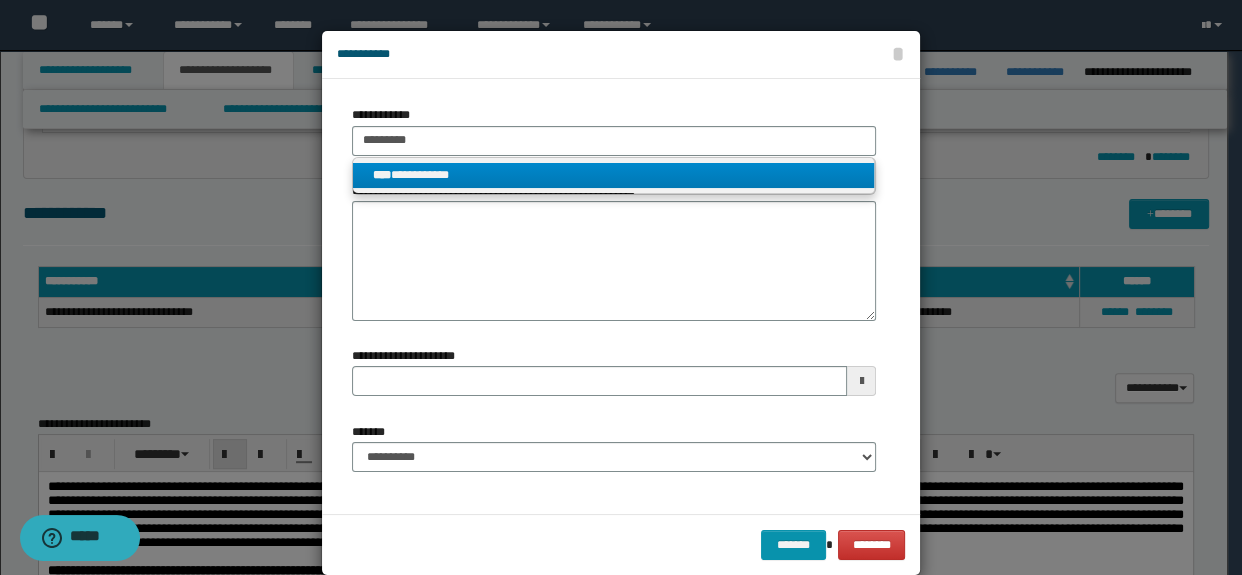 click on "**********" at bounding box center (614, 175) 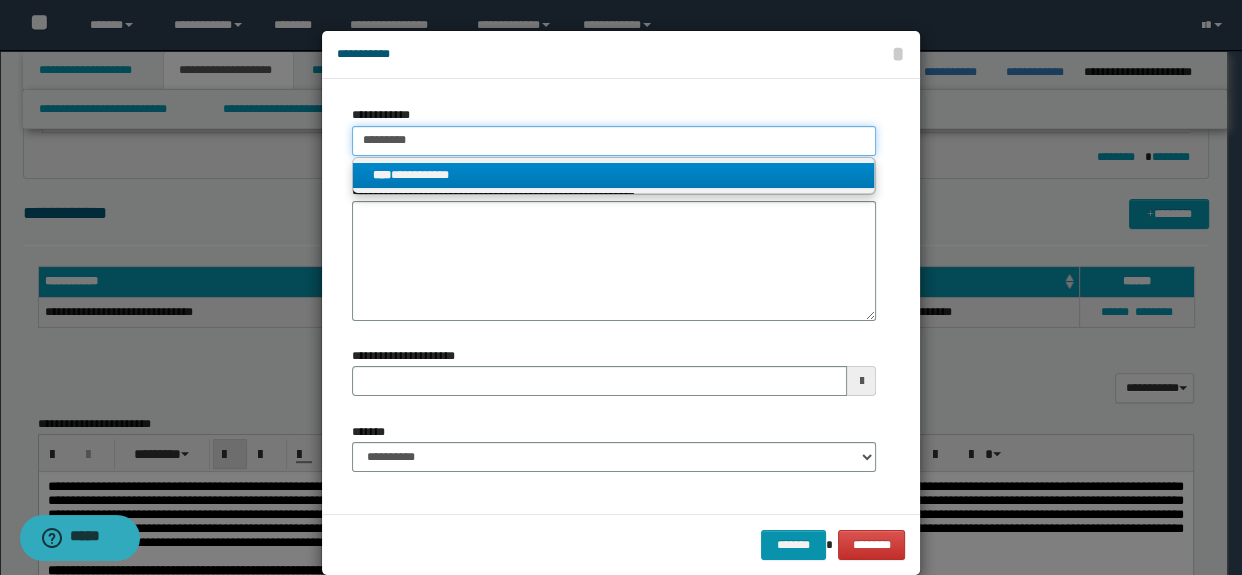 type 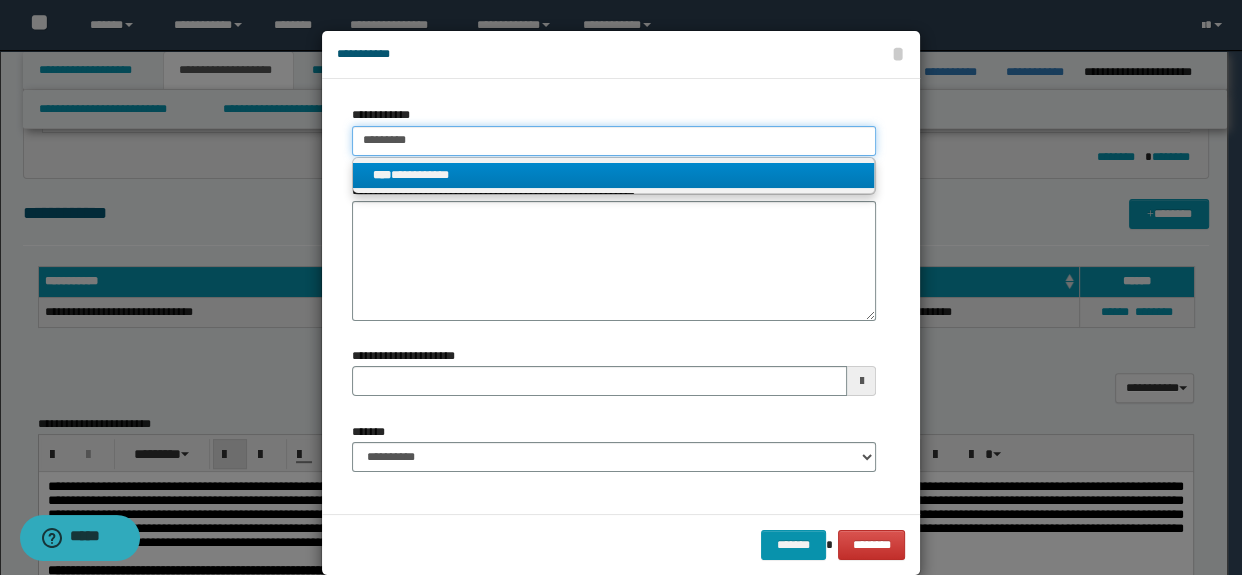 type on "*********" 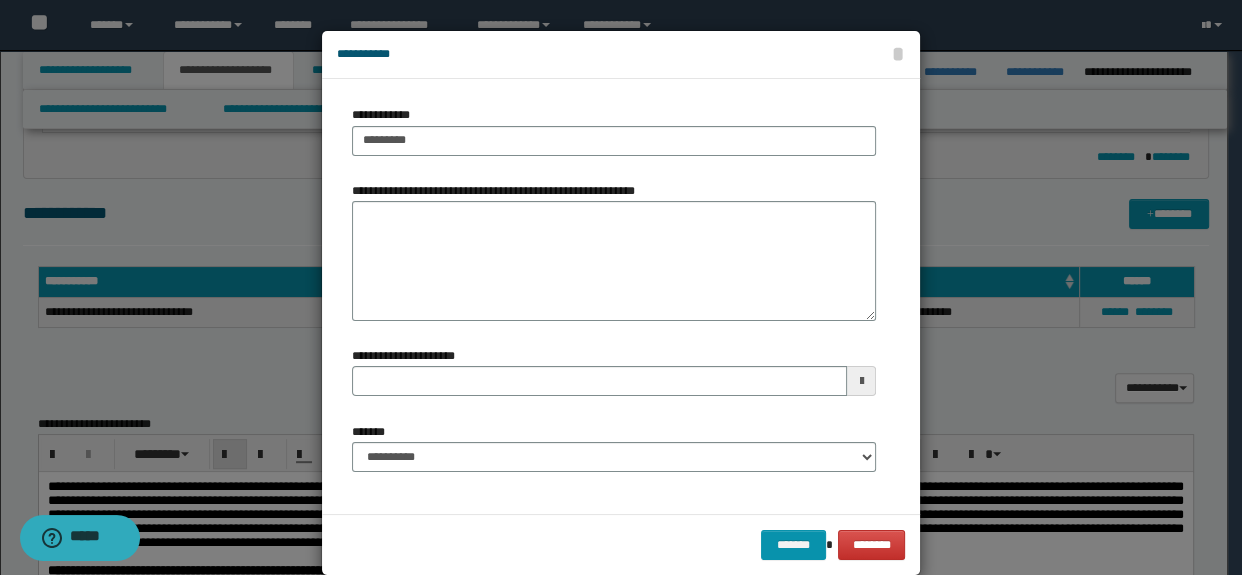 type 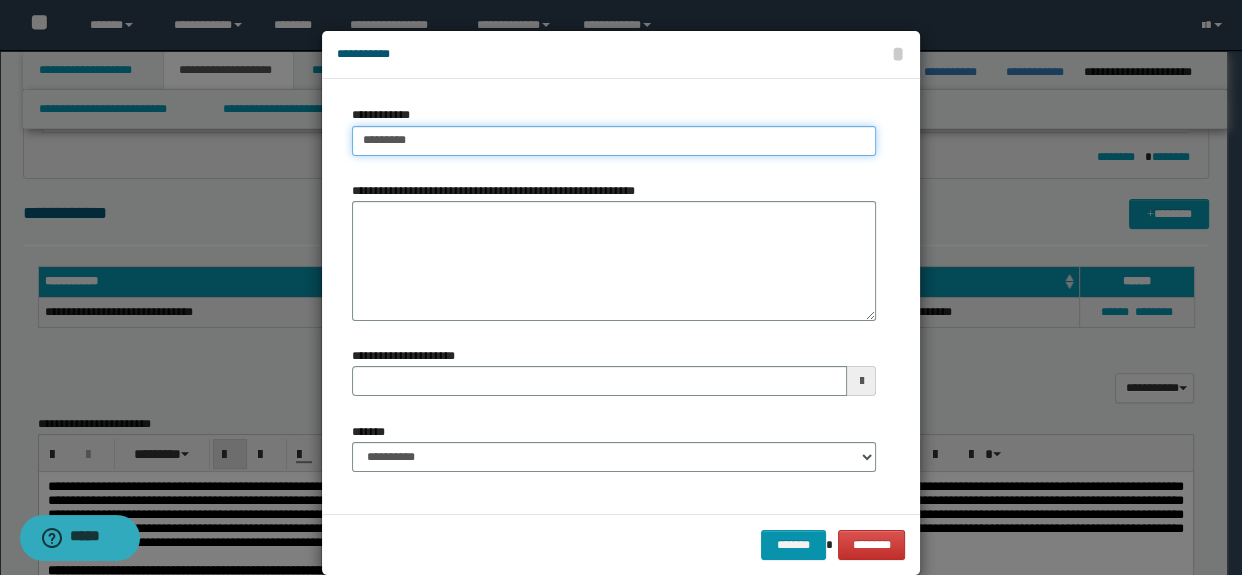 type on "*********" 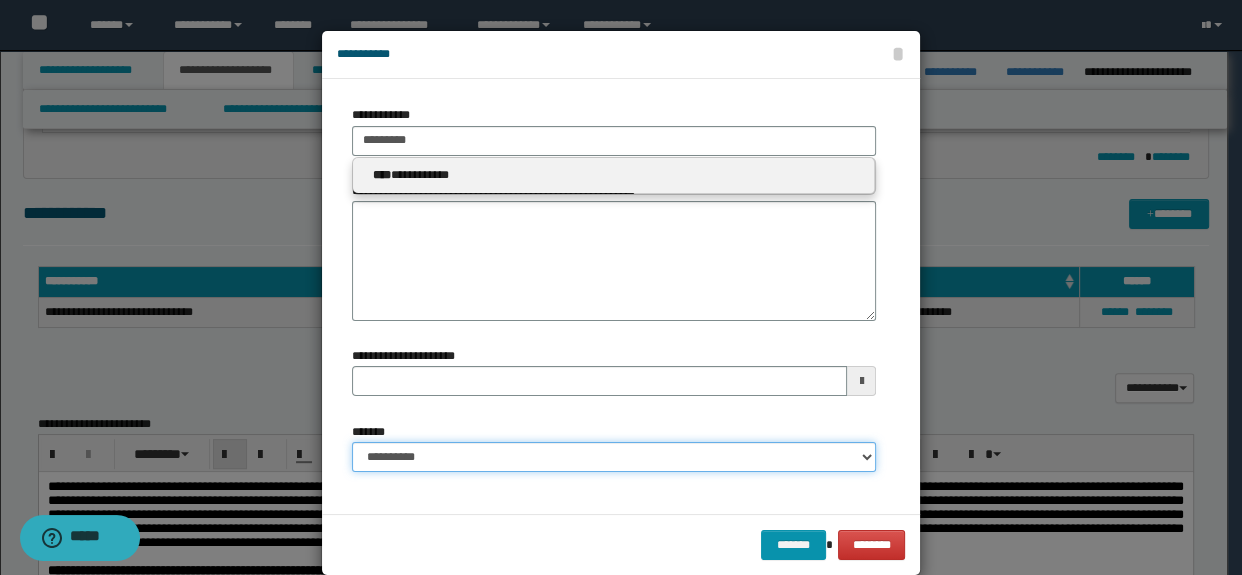 type 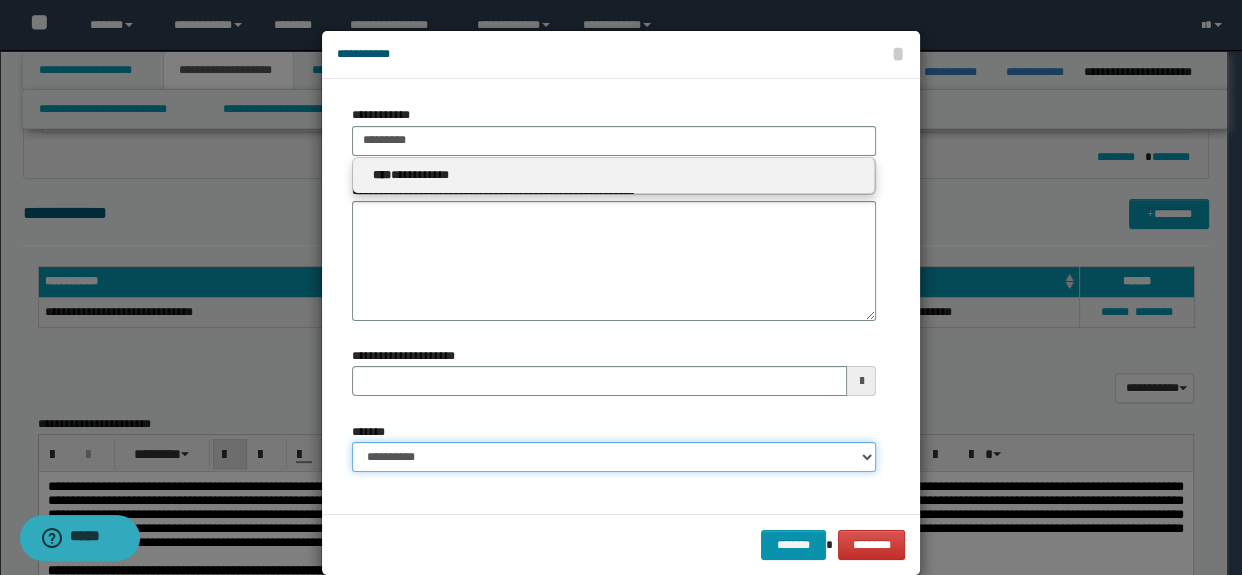 click on "**********" at bounding box center (614, 457) 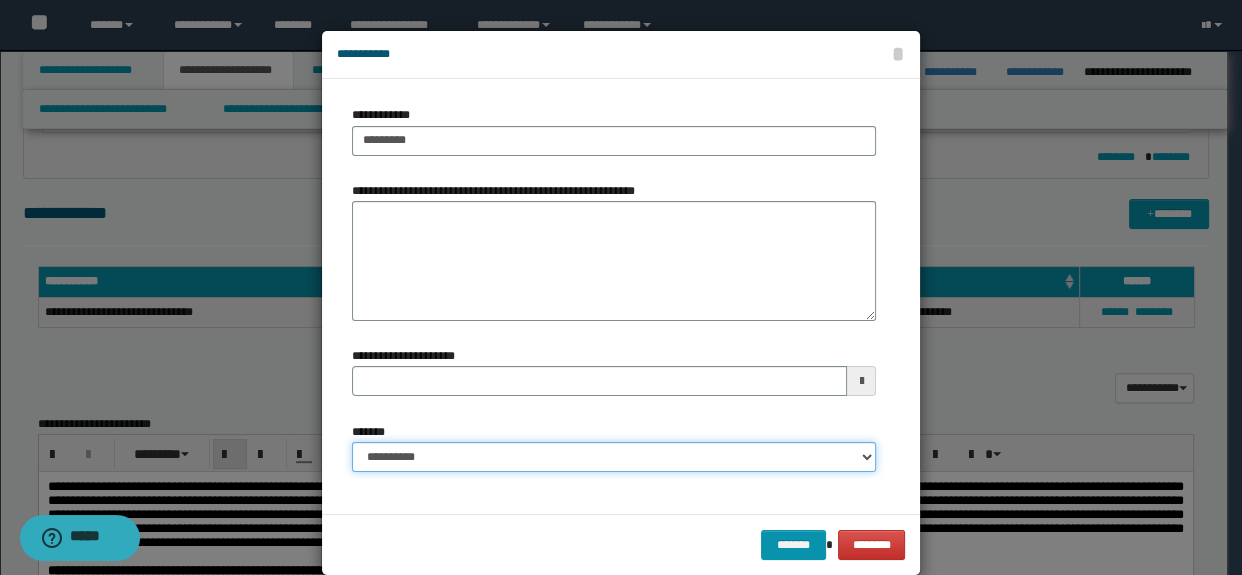 select on "*" 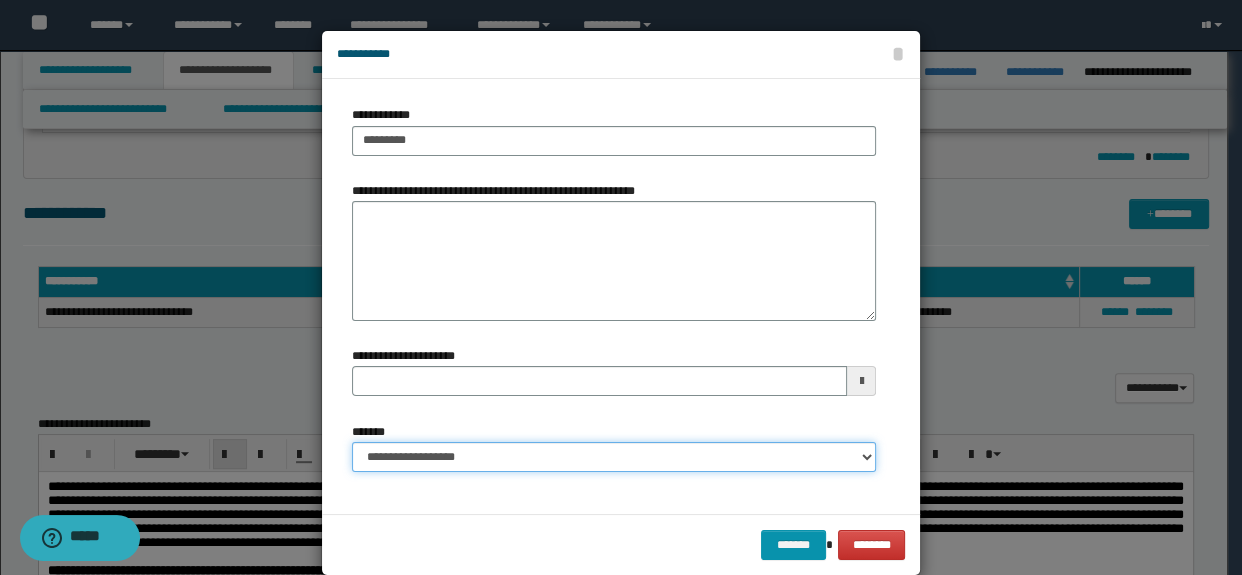 type 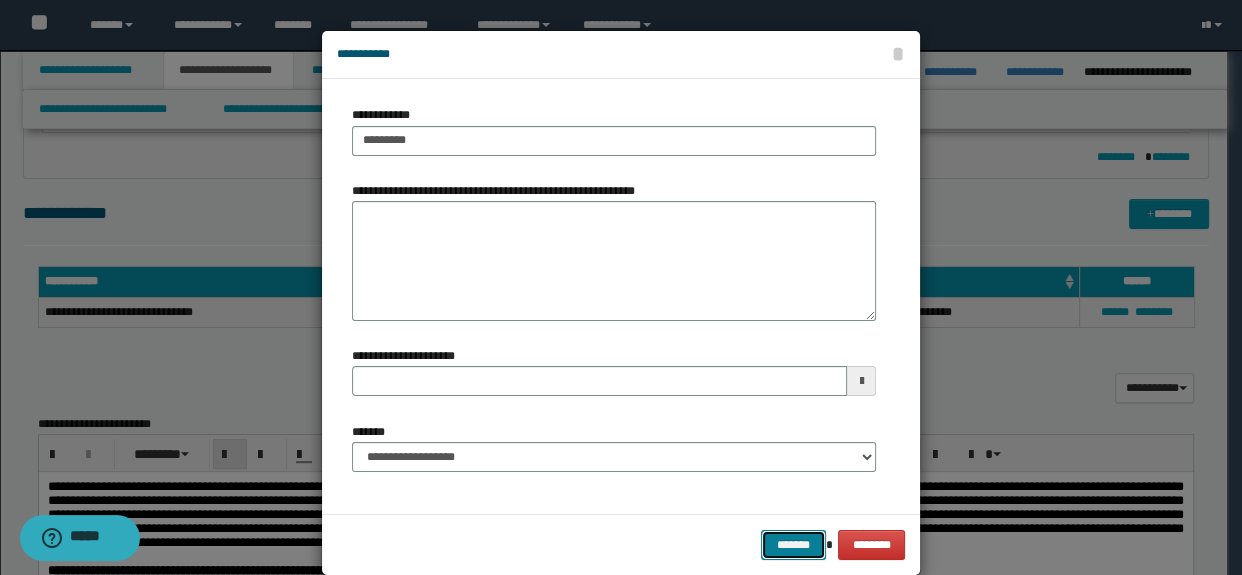 click on "*******" at bounding box center (793, 545) 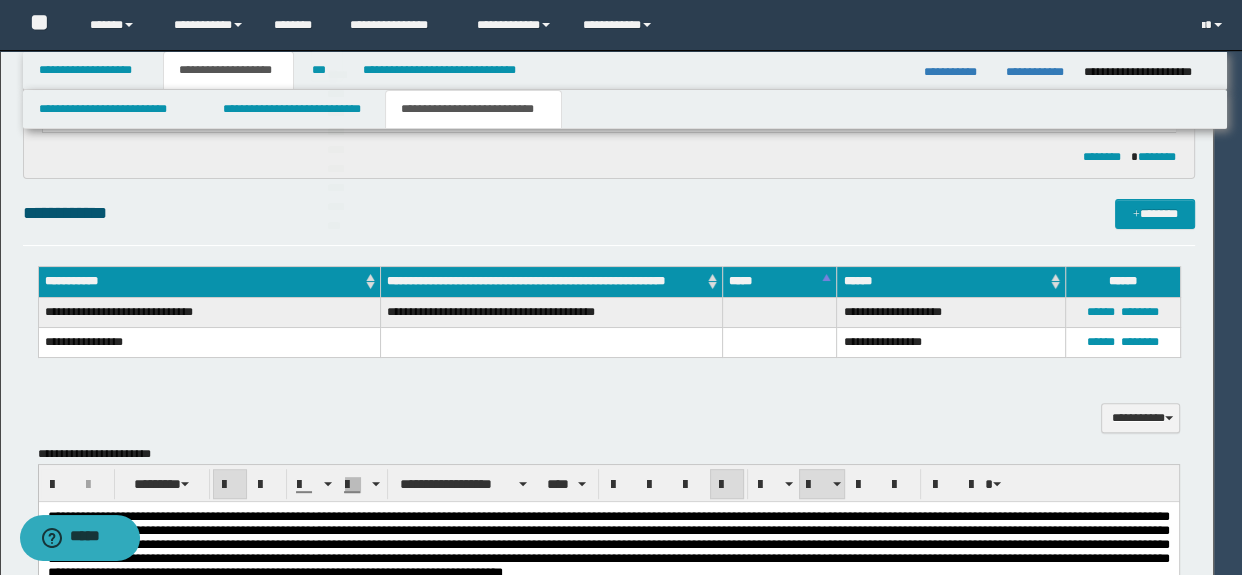 type 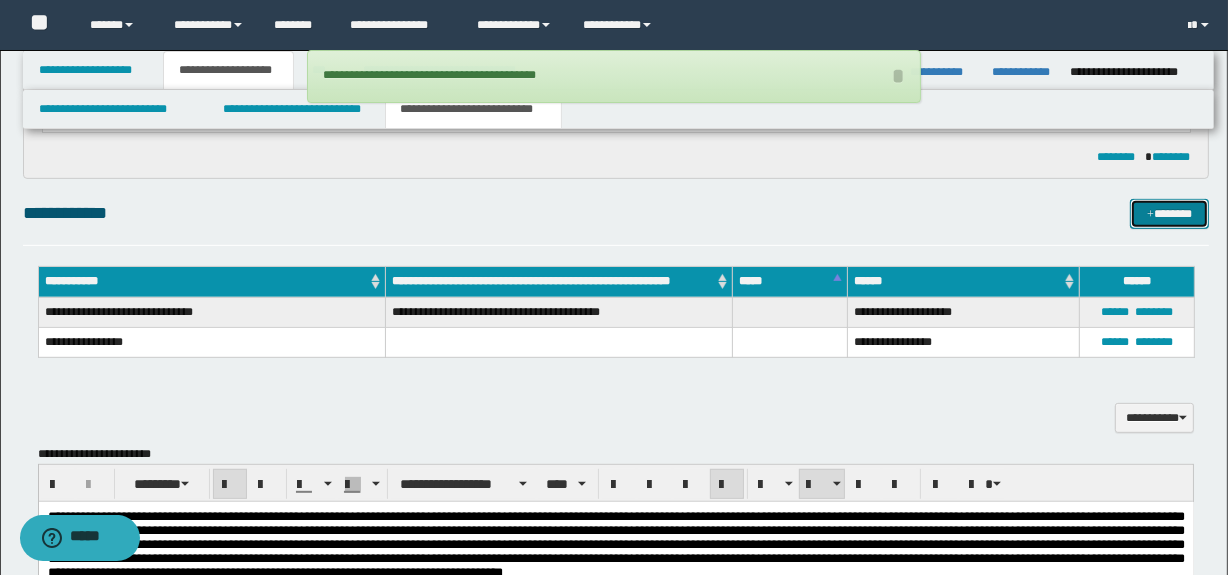 click on "*******" at bounding box center [1170, 214] 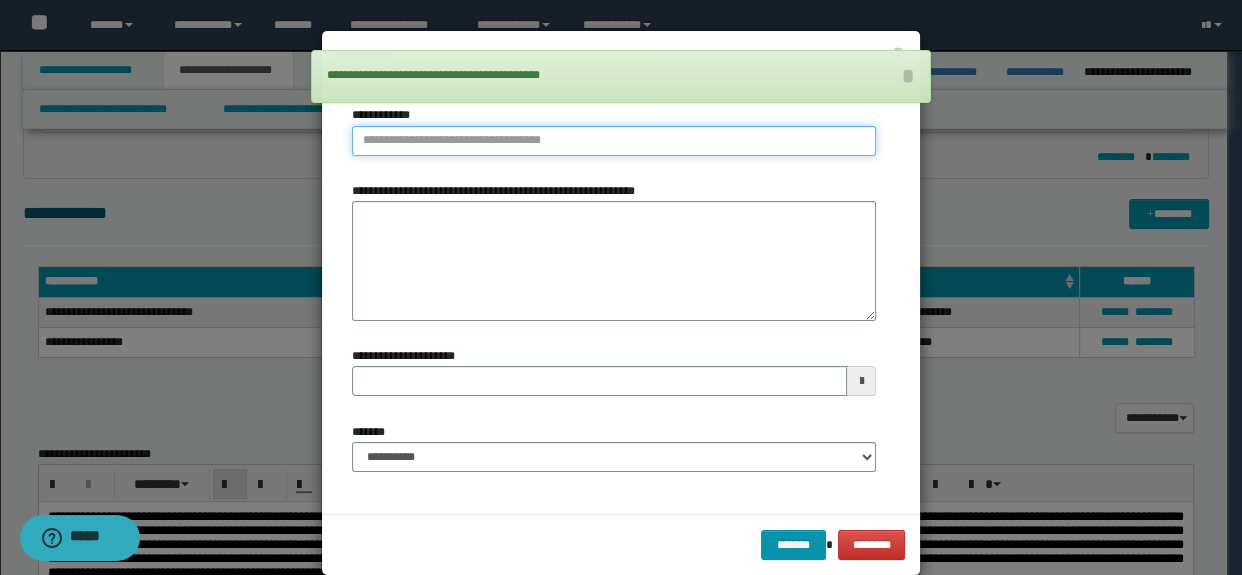 type on "*********" 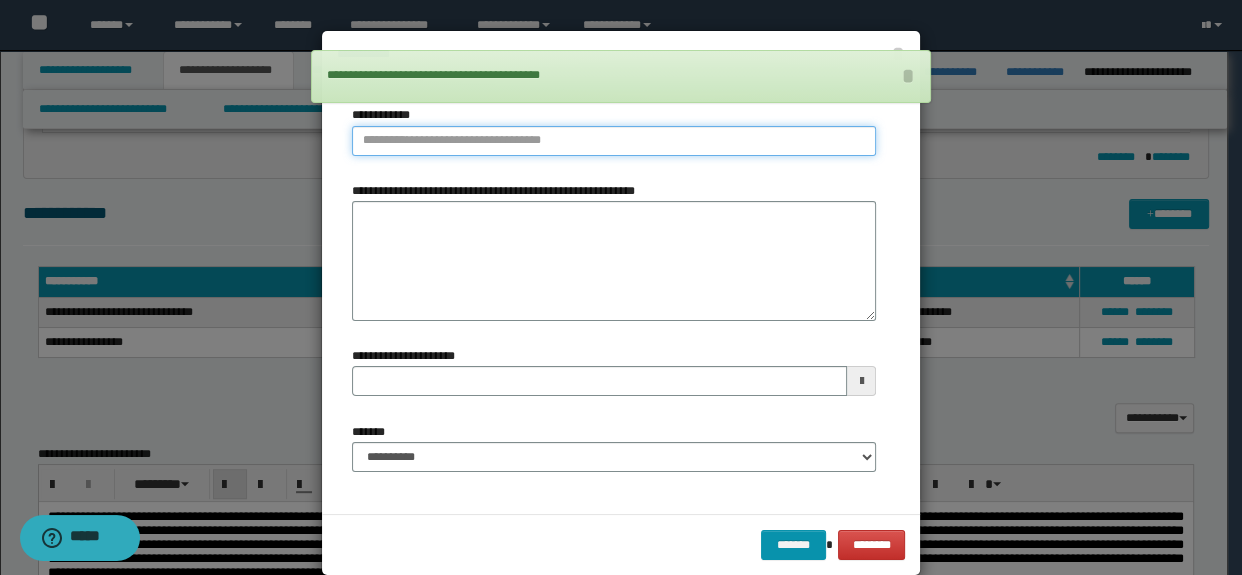 click on "**********" at bounding box center (614, 141) 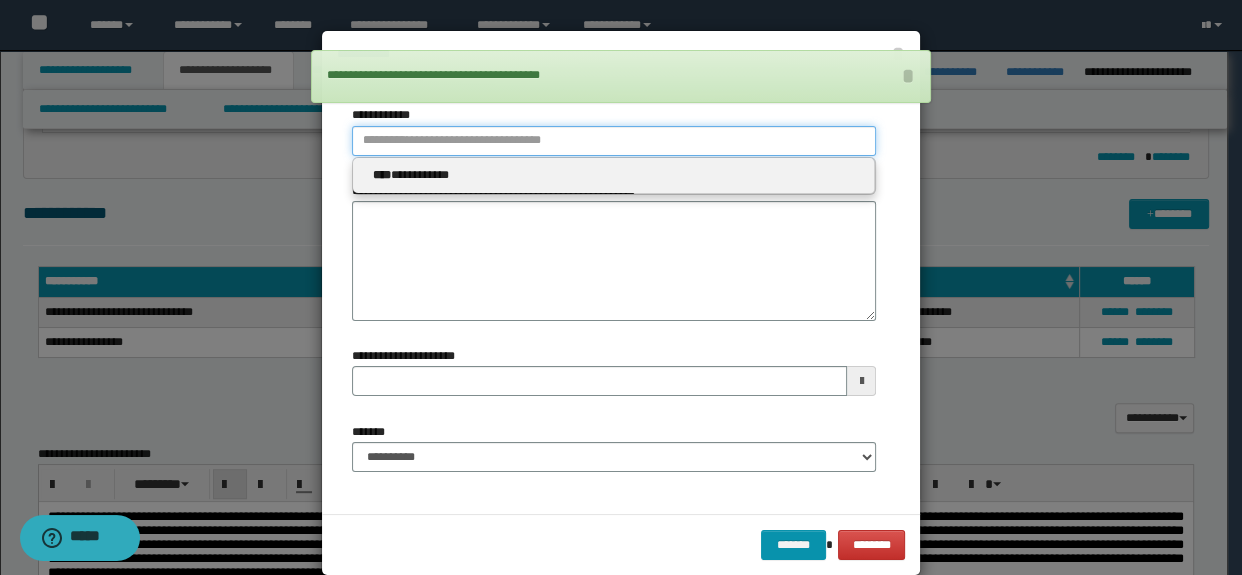 paste on "**********" 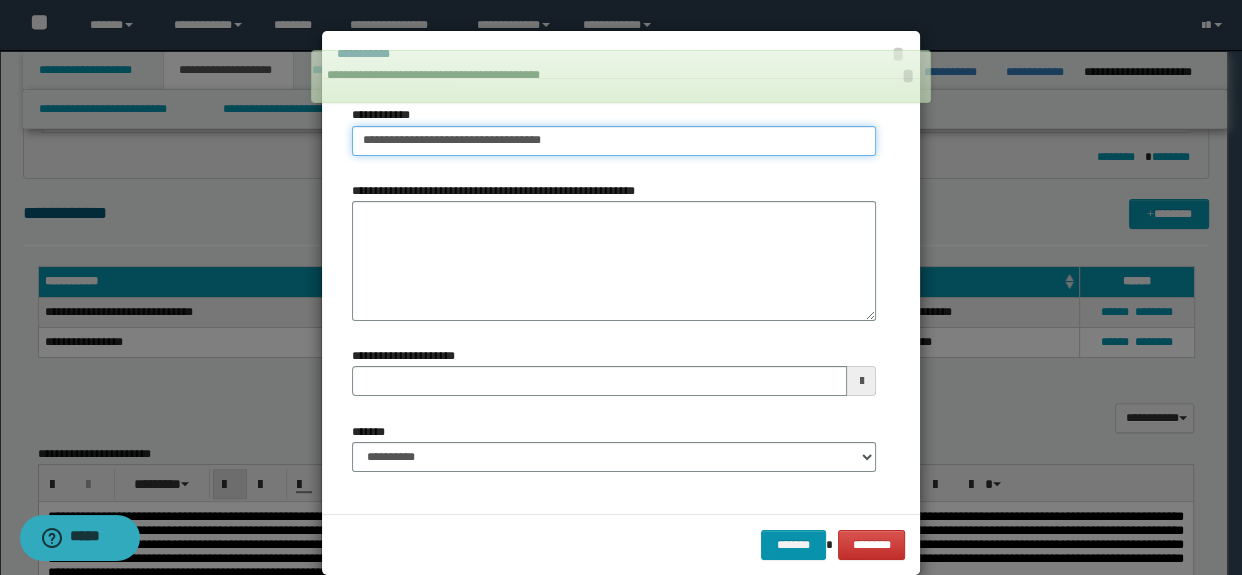type on "**********" 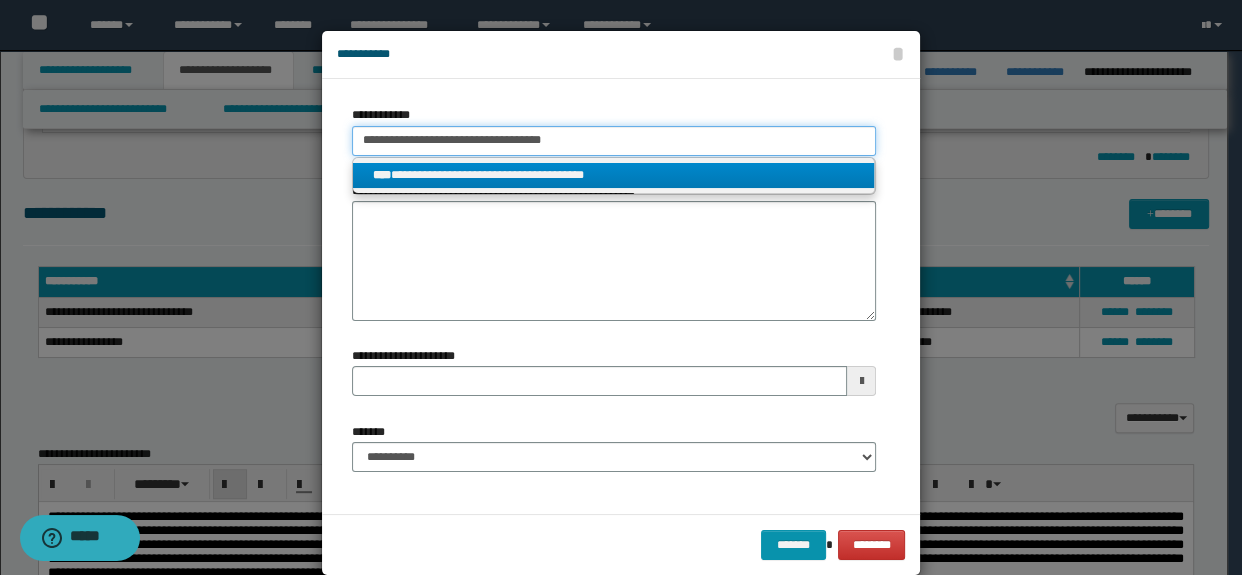 type on "**********" 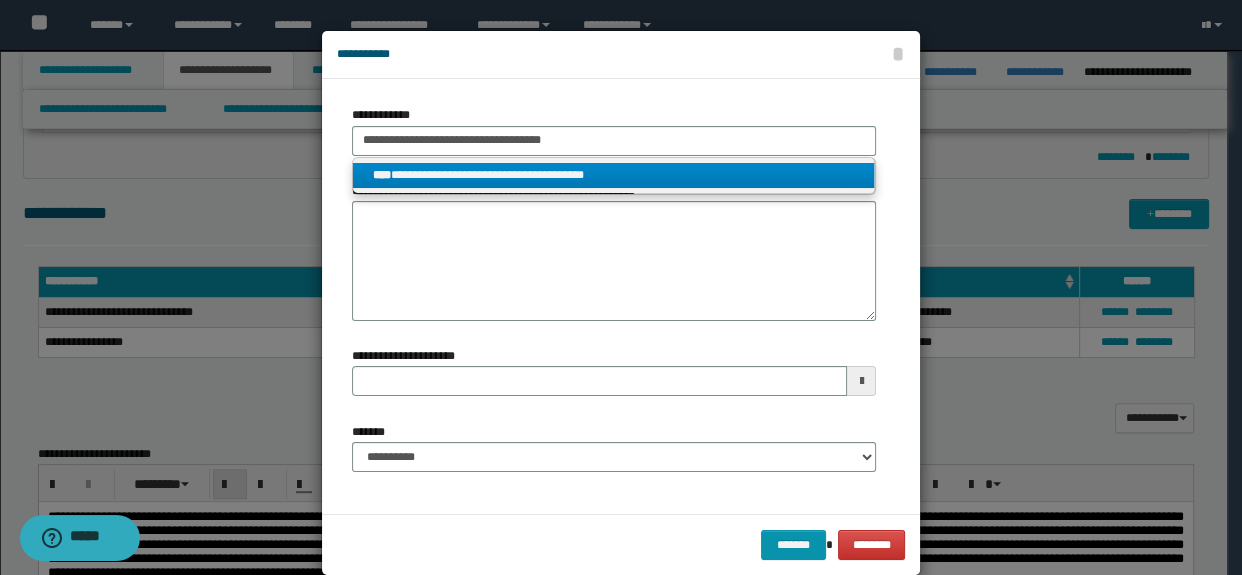 click on "**********" at bounding box center [614, 175] 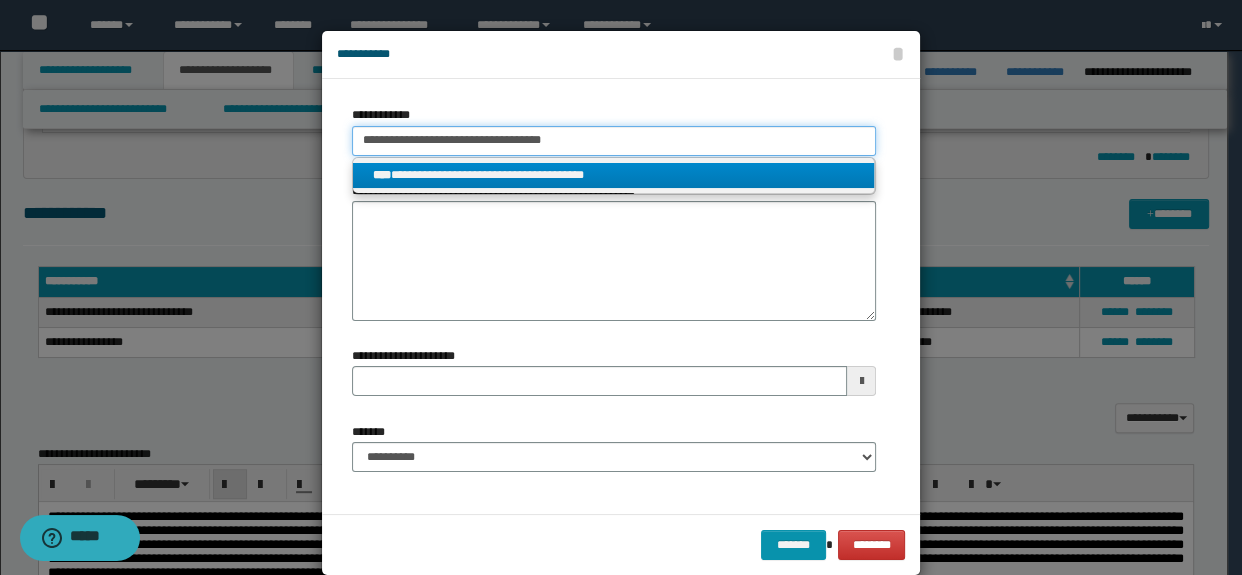 type 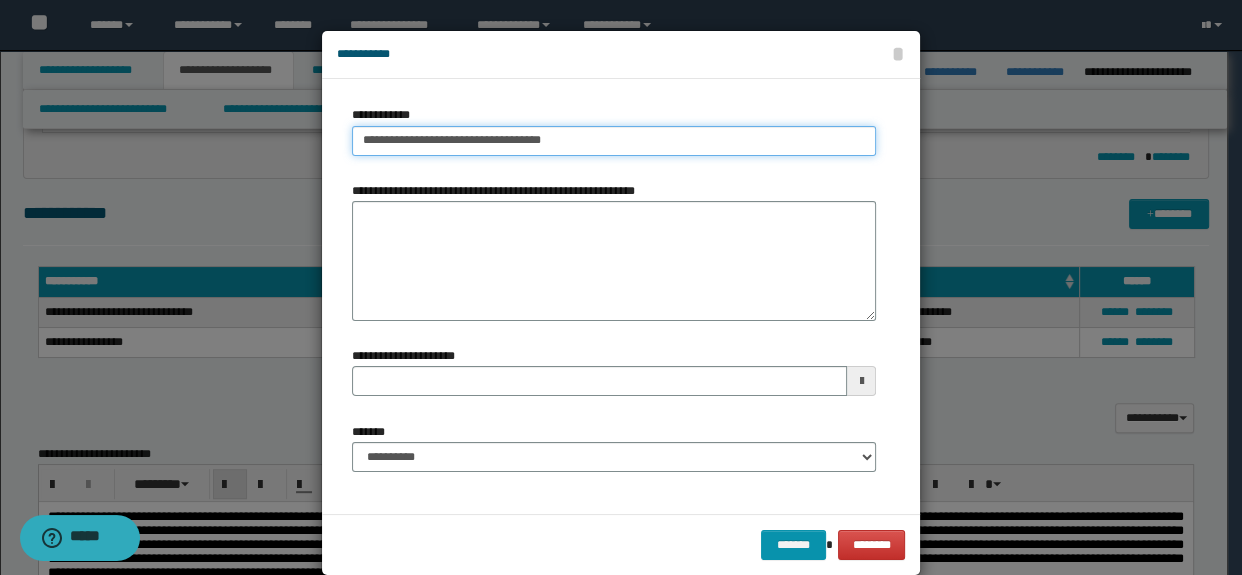 type 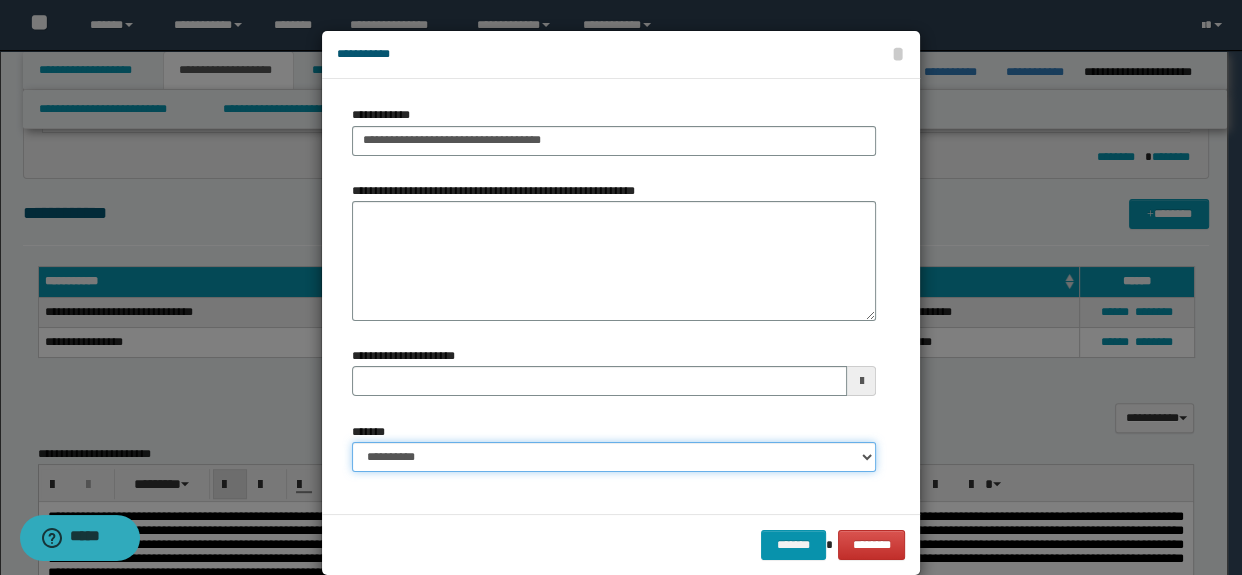 click on "**********" at bounding box center [614, 457] 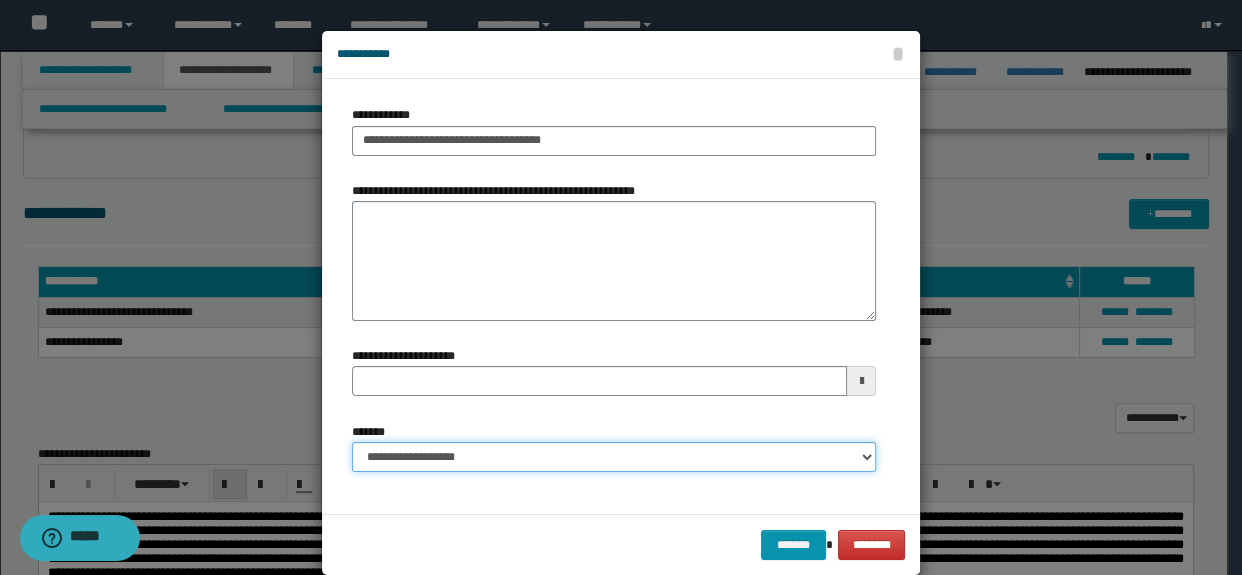 click on "**********" at bounding box center (614, 457) 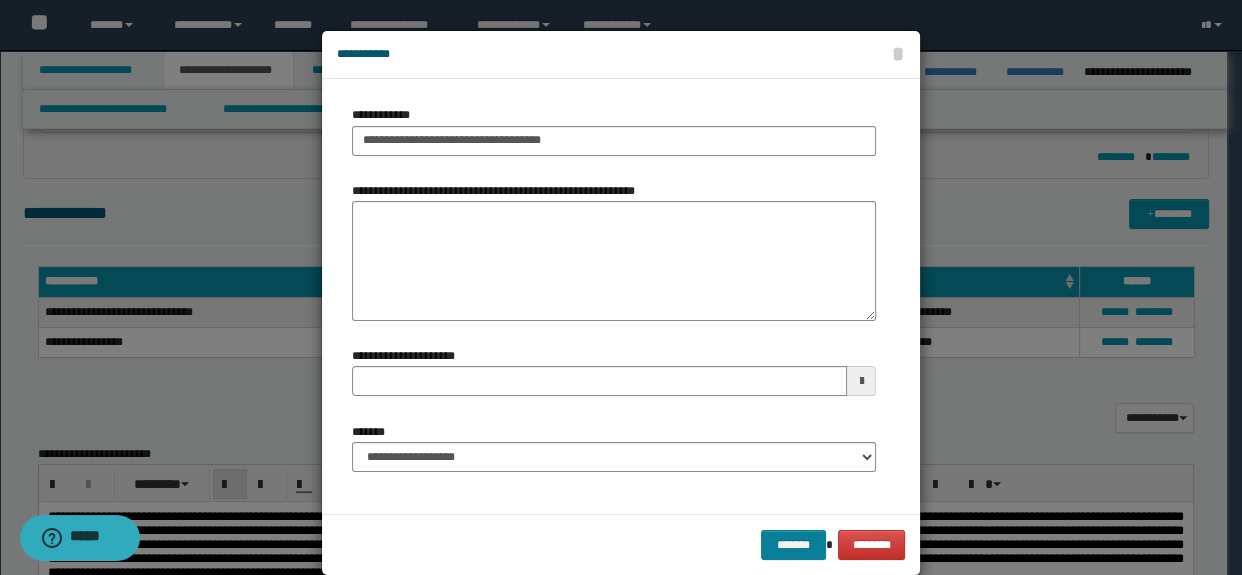 drag, startPoint x: 755, startPoint y: 523, endPoint x: 765, endPoint y: 538, distance: 18.027756 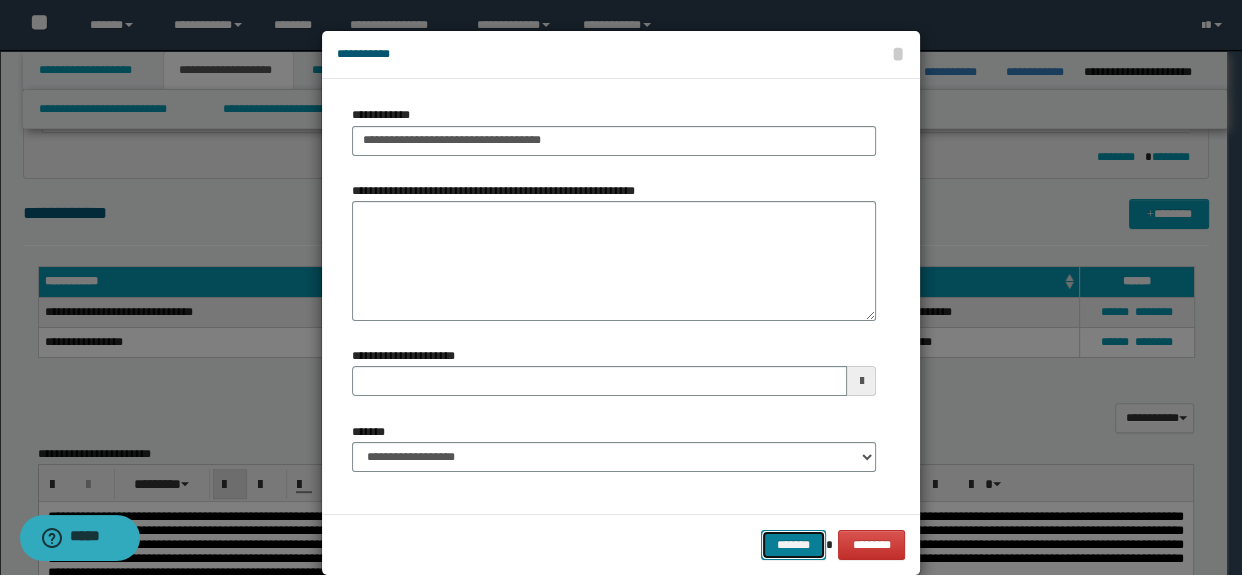 click on "*******" at bounding box center [793, 545] 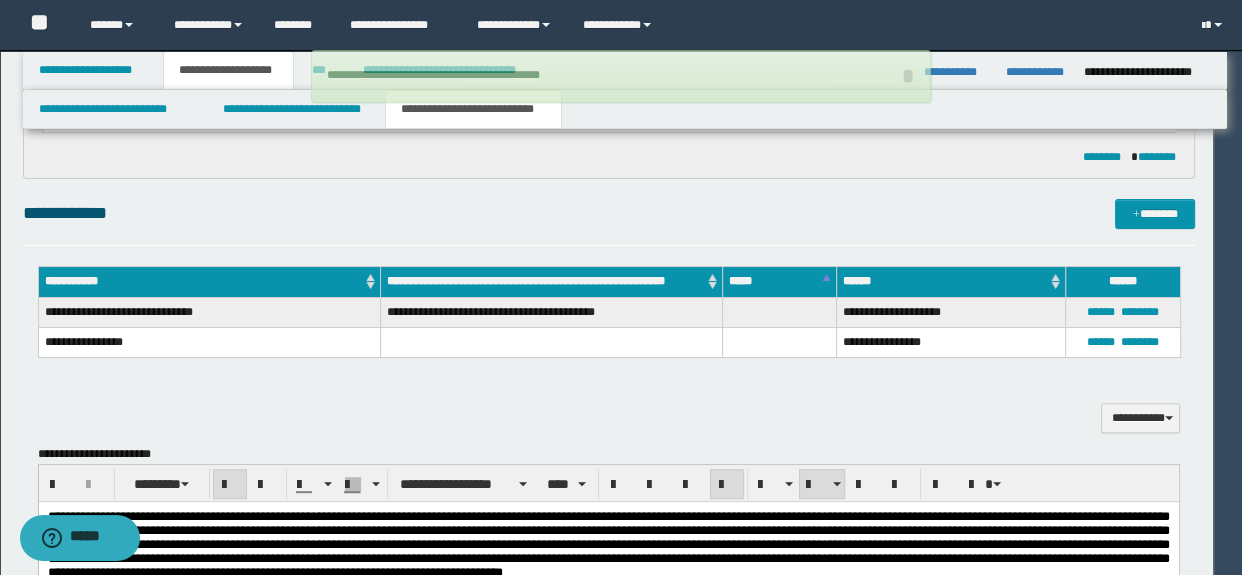 type 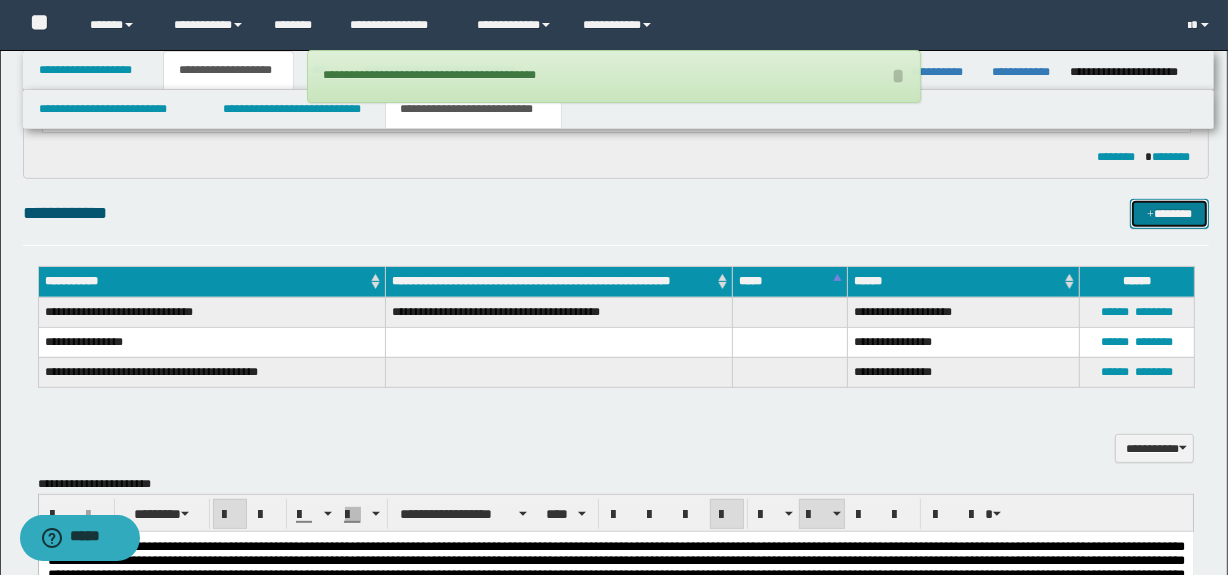 click at bounding box center (1150, 215) 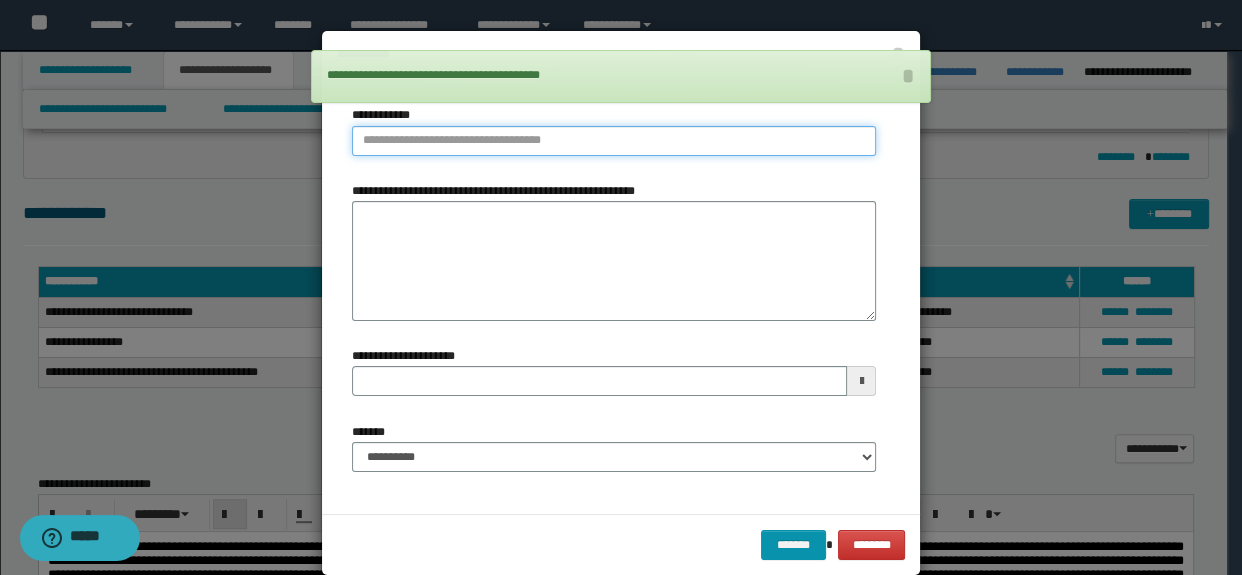 type on "**********" 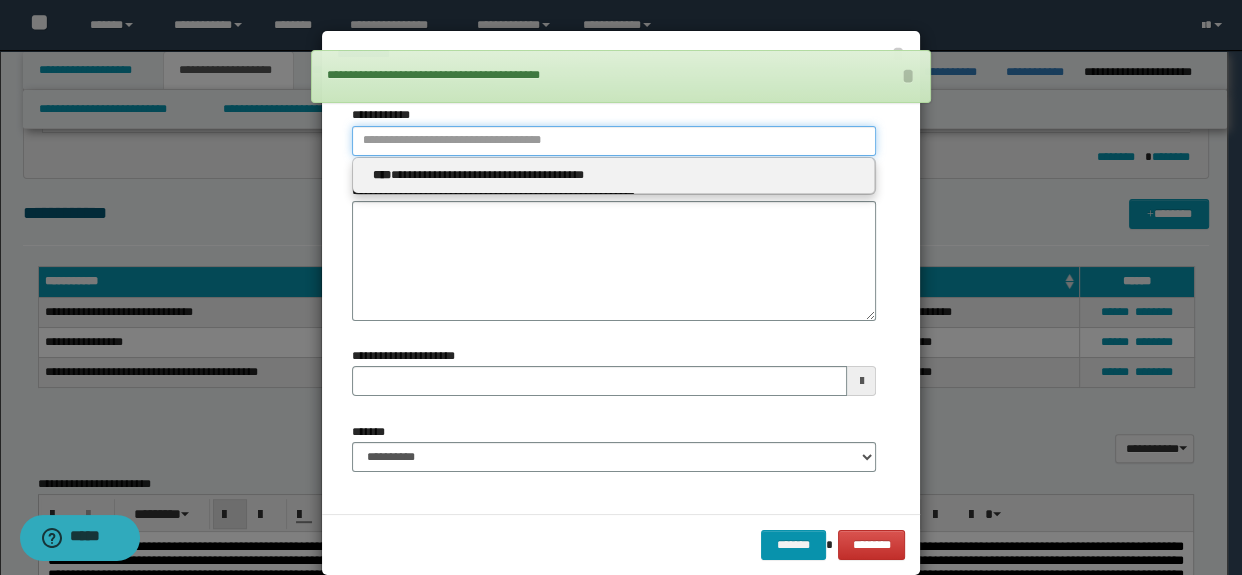 click on "**********" at bounding box center (614, 141) 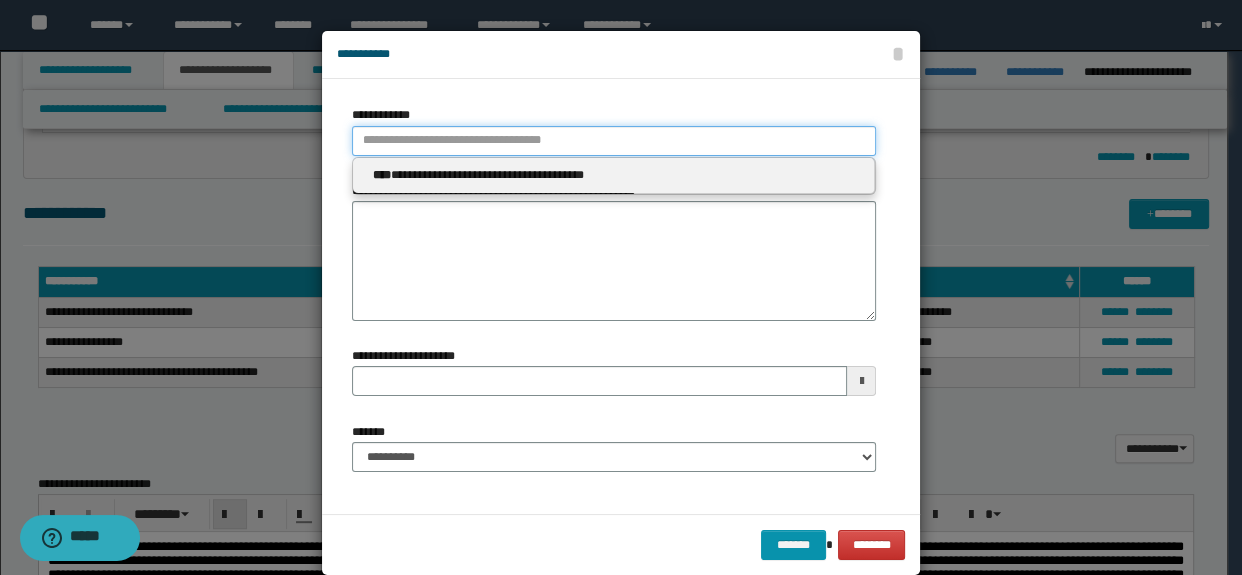 paste on "**********" 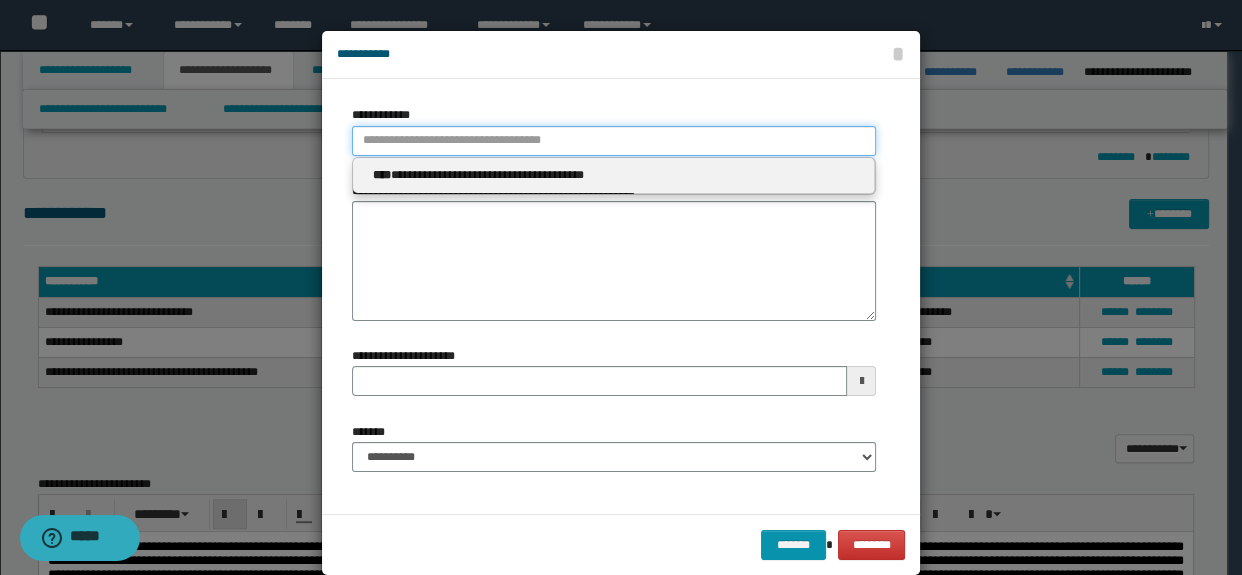 type on "**********" 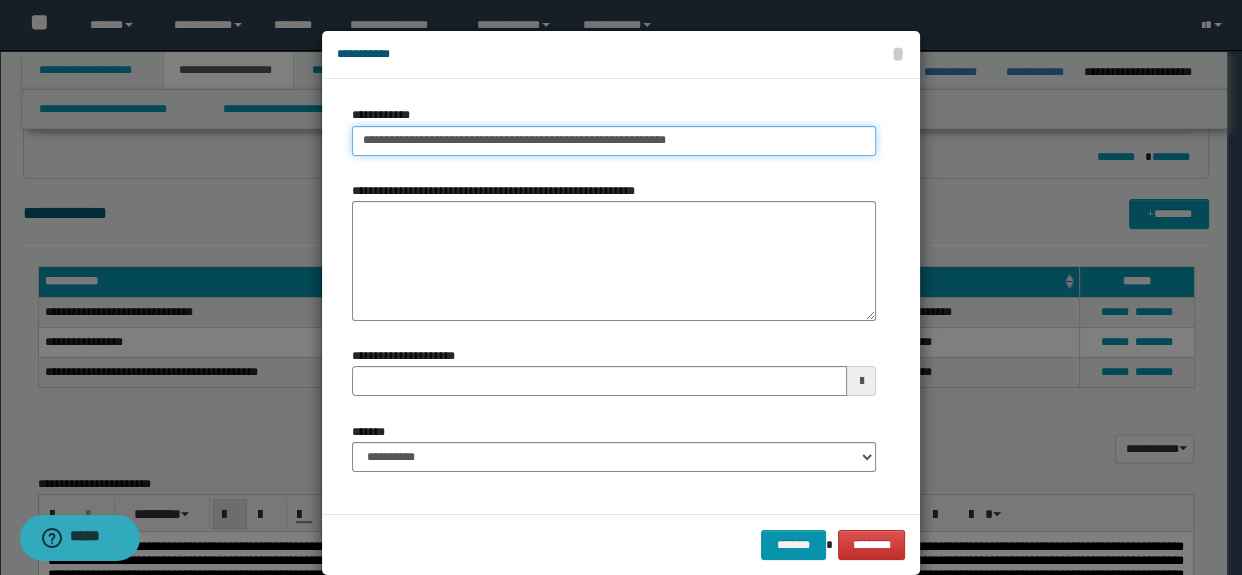 type on "**********" 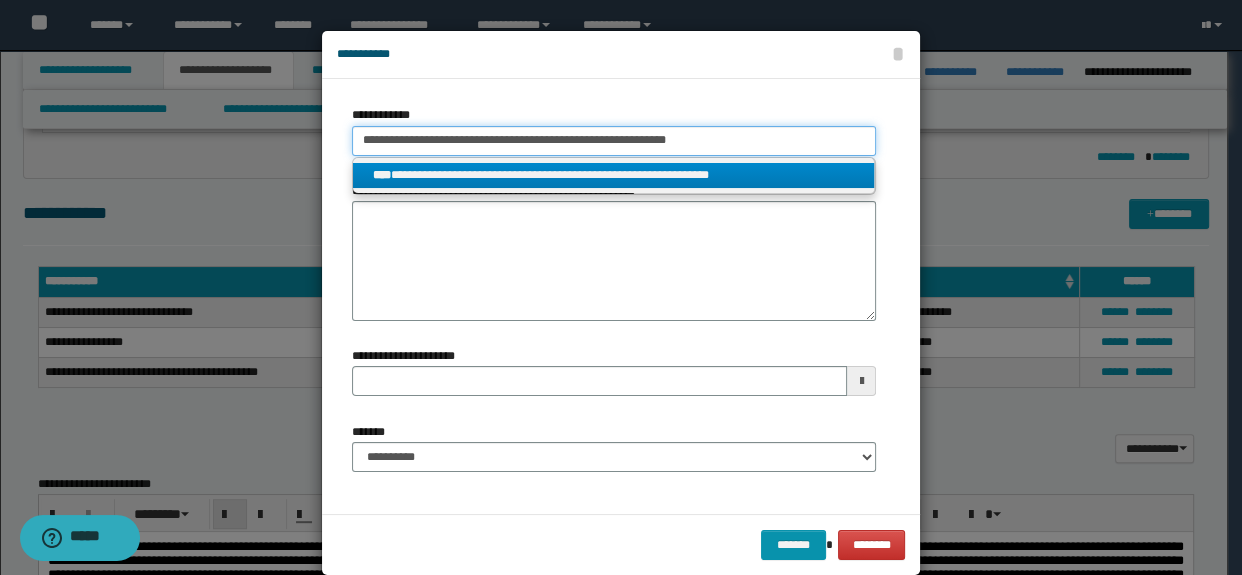 type on "**********" 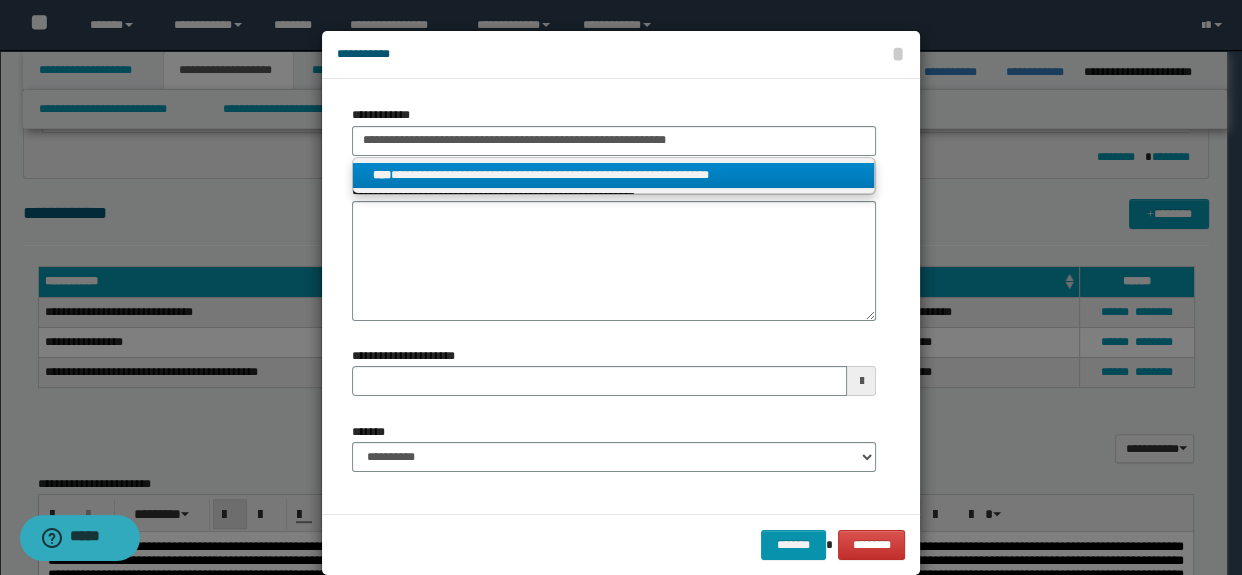 click on "**********" at bounding box center [614, 175] 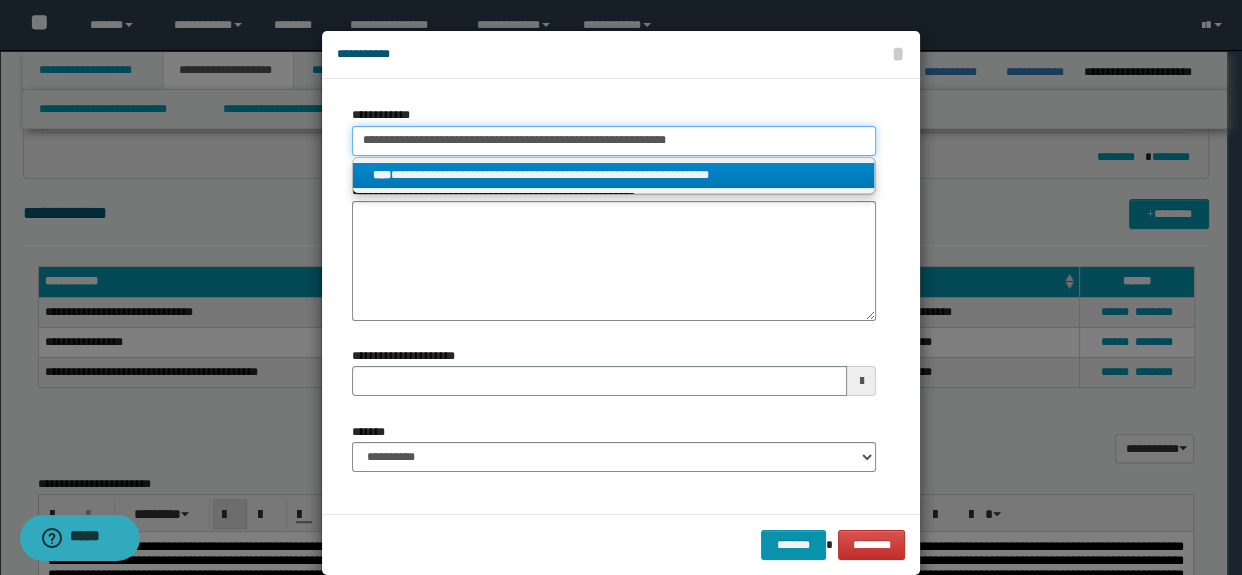 type 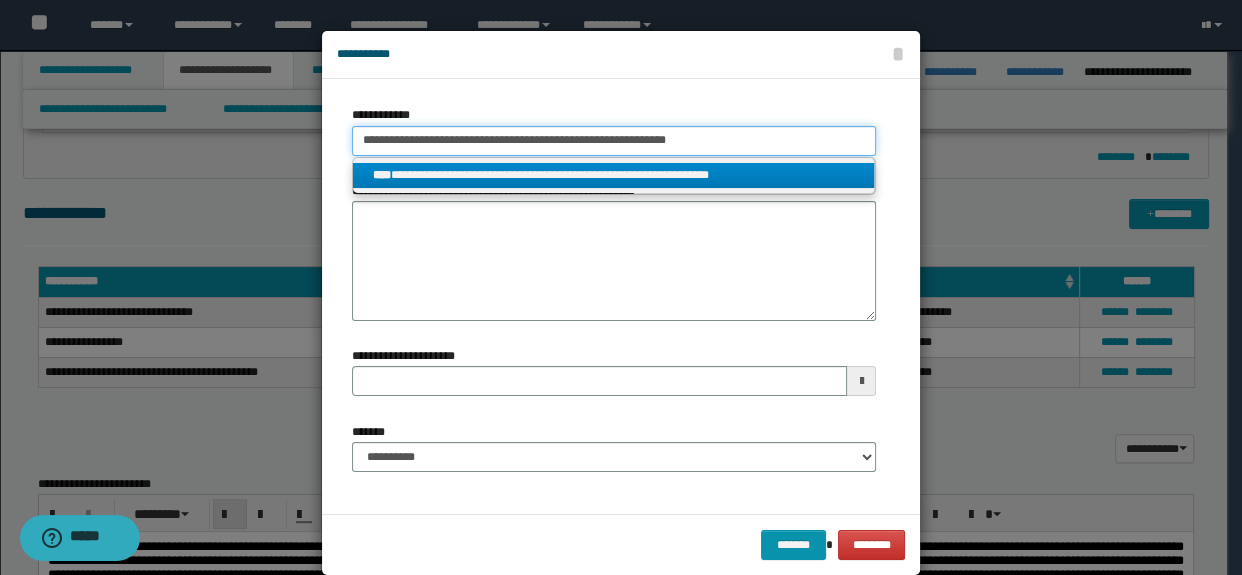 type on "**********" 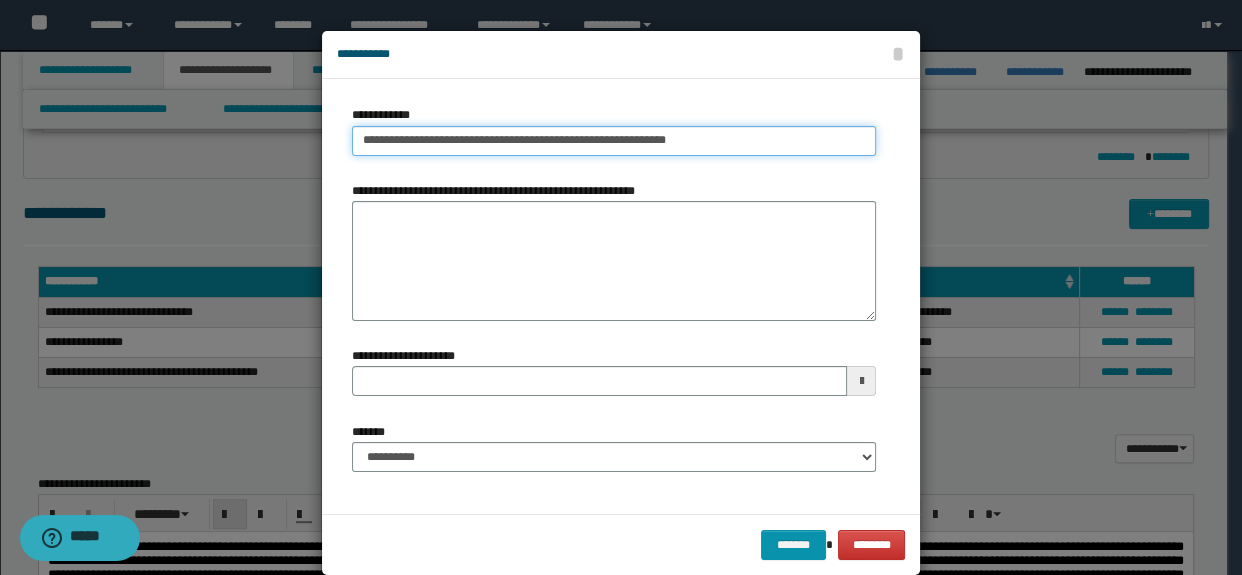 type 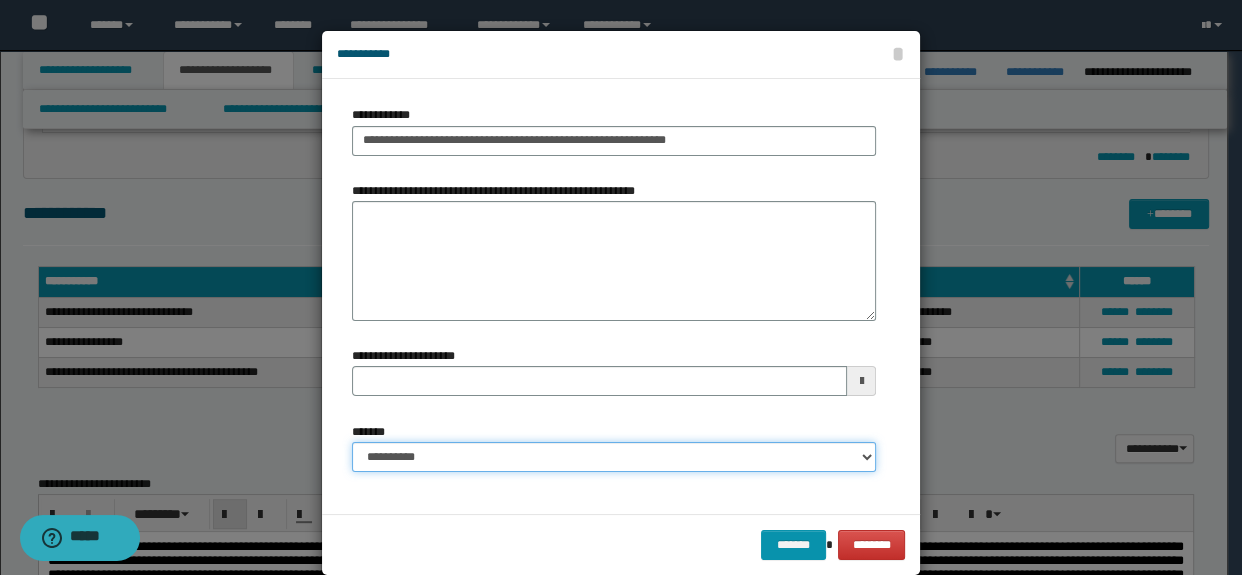 click on "**********" at bounding box center (614, 457) 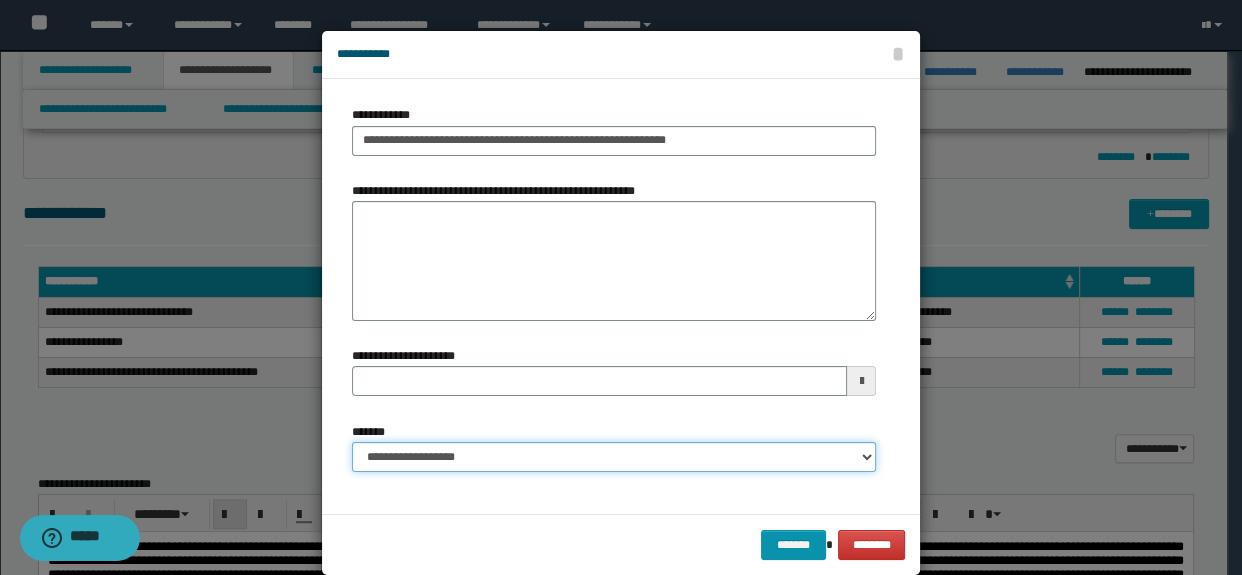 click on "**********" at bounding box center [614, 457] 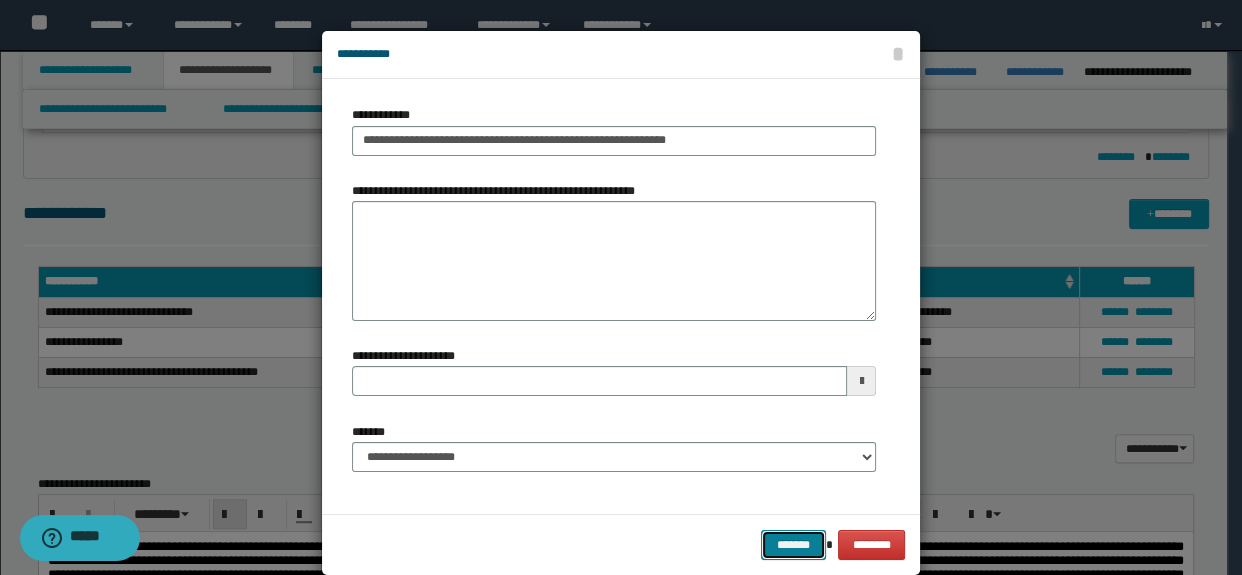 click on "*******" at bounding box center [793, 545] 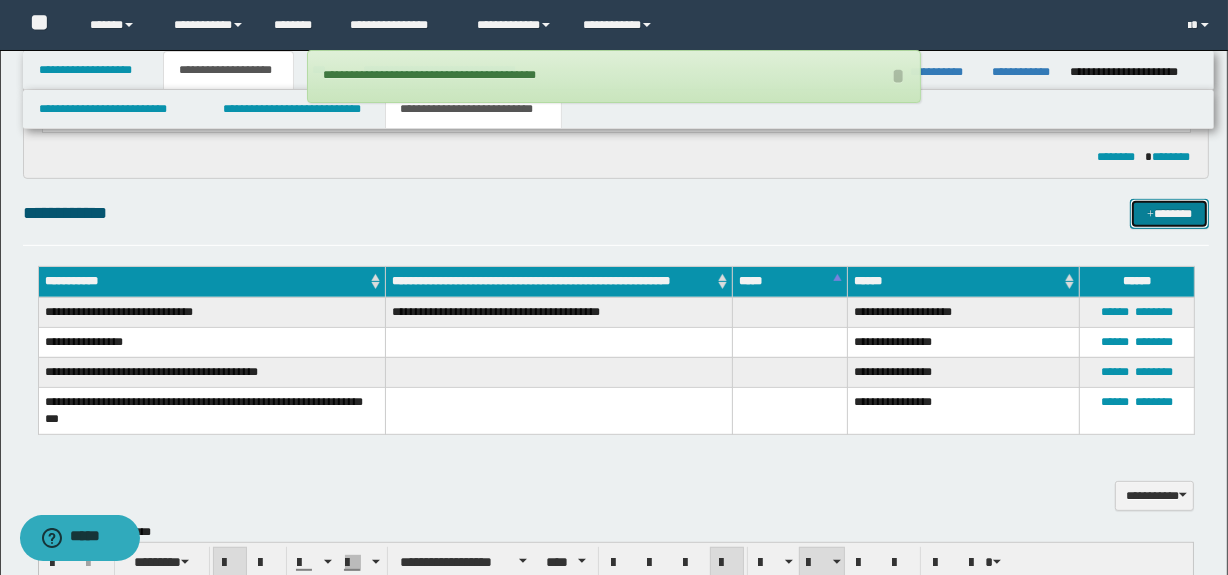 click on "*******" at bounding box center [1170, 214] 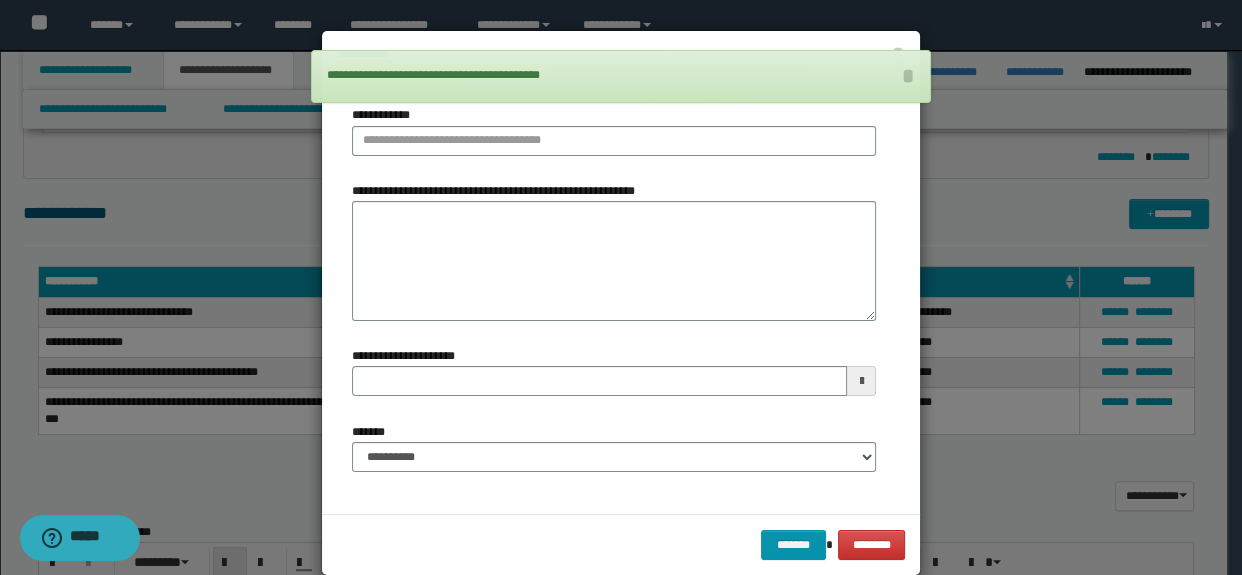 click on "**********" at bounding box center (614, 138) 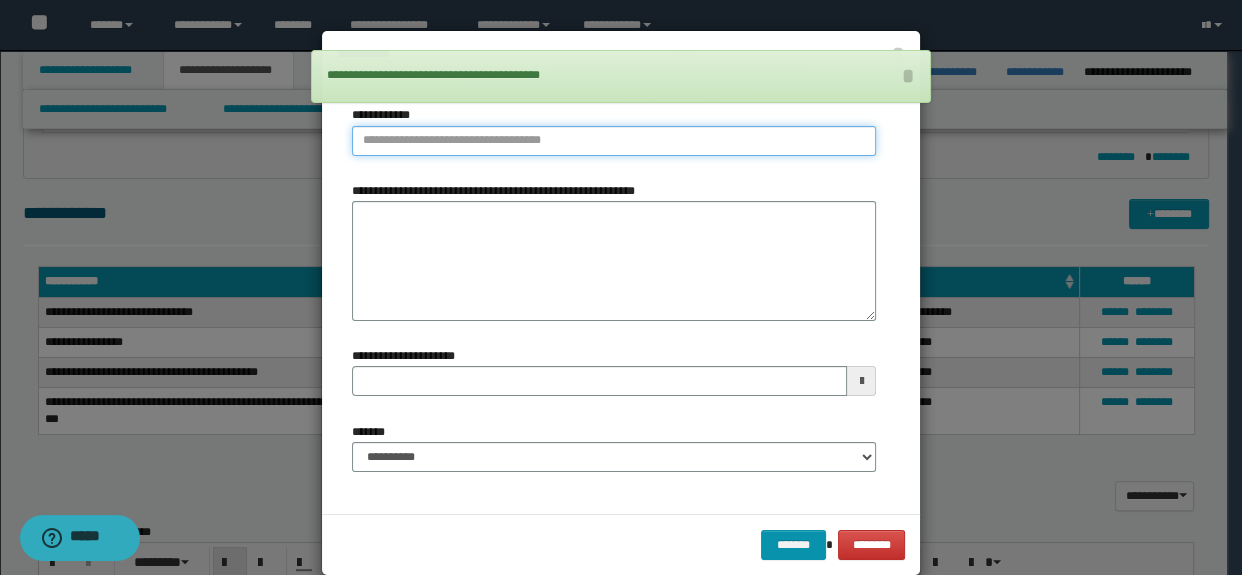 type on "**********" 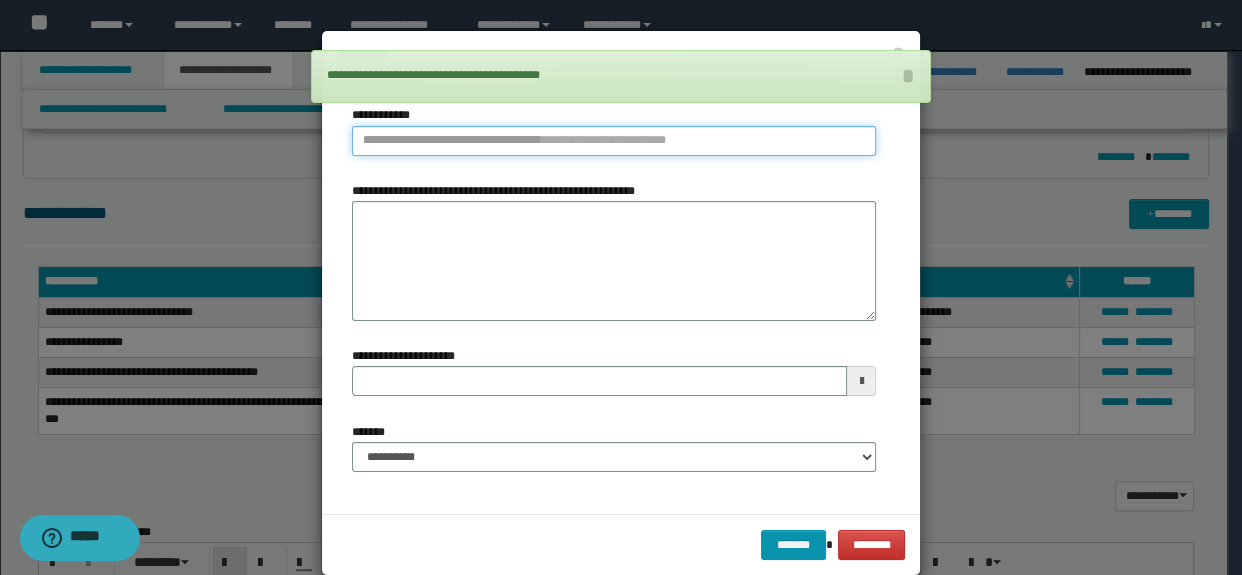 click on "**********" at bounding box center [614, 141] 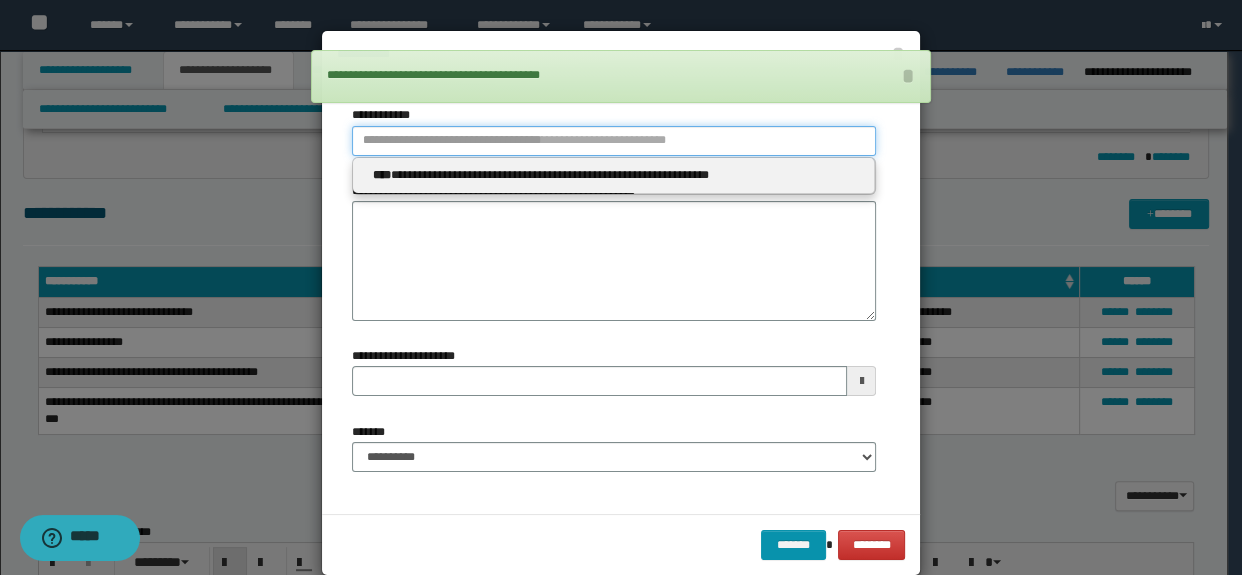 paste on "**********" 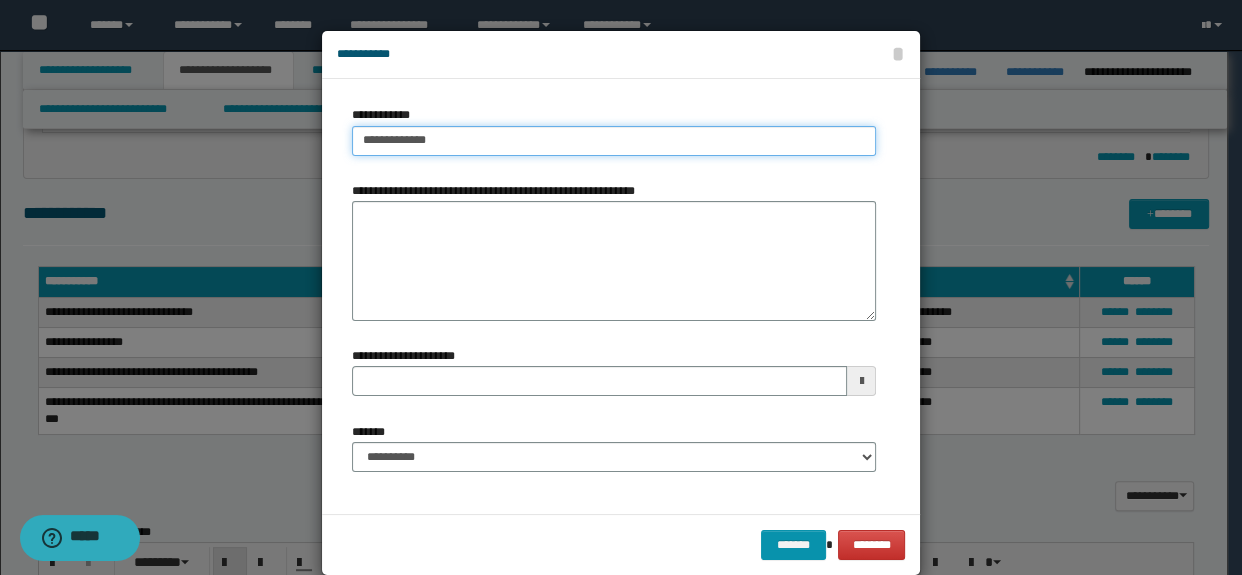 type on "**********" 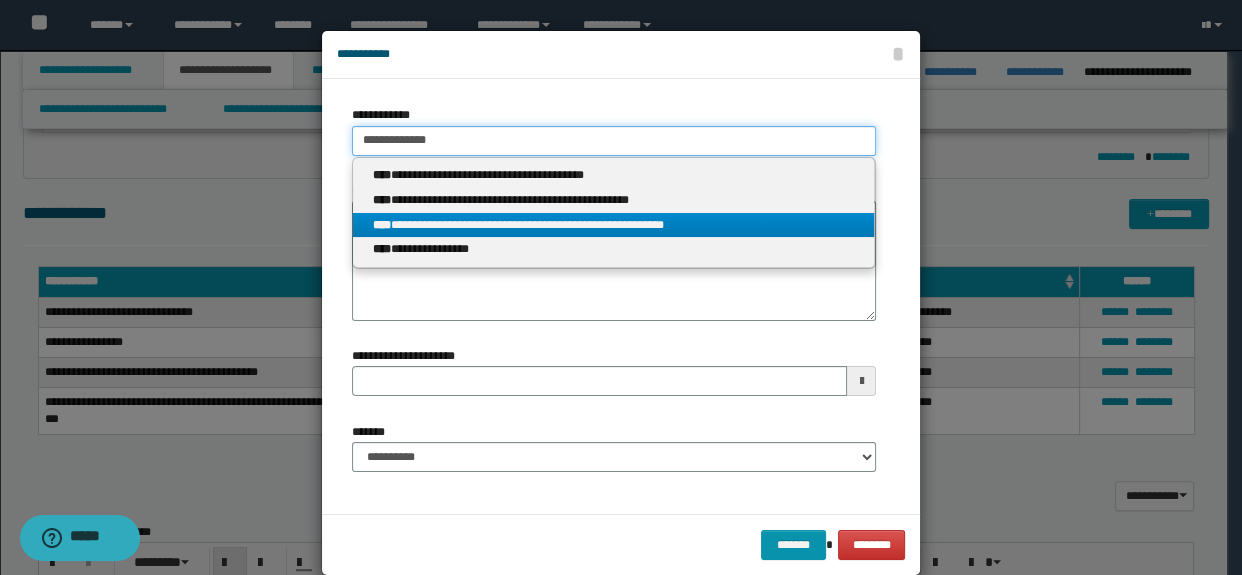 type on "**********" 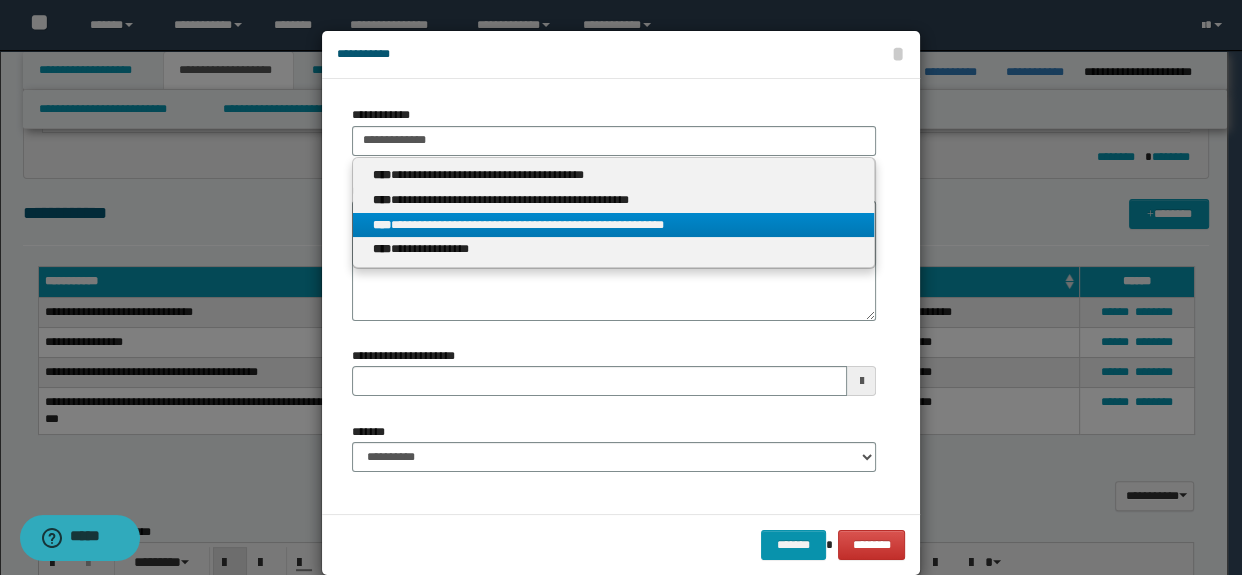 click on "**********" at bounding box center (614, 249) 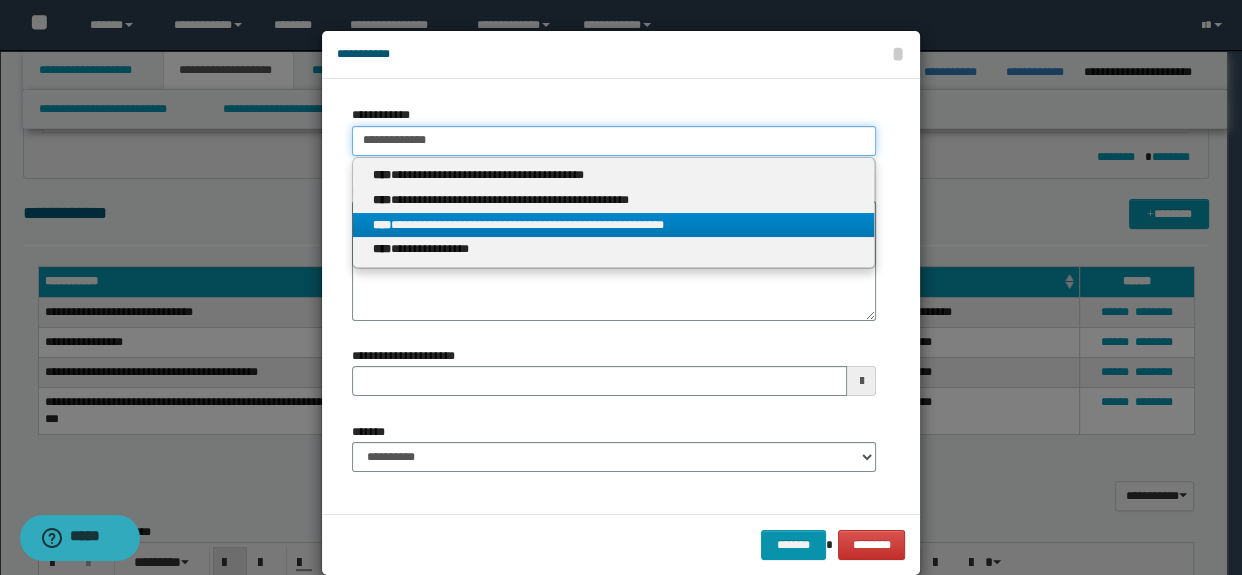 type 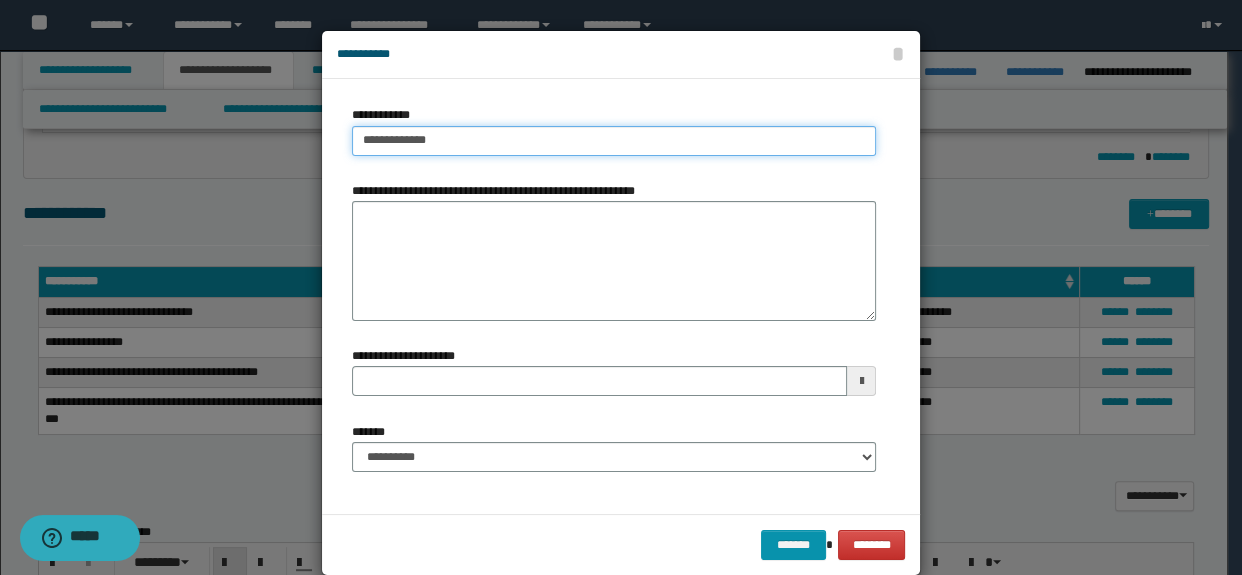 type 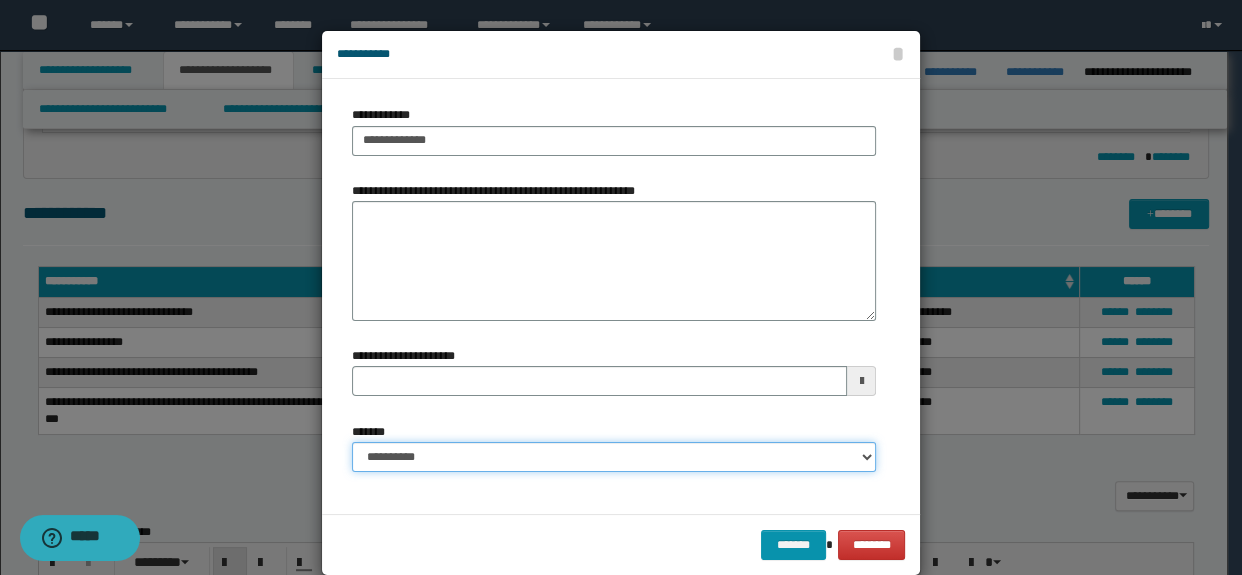 click on "**********" at bounding box center [614, 457] 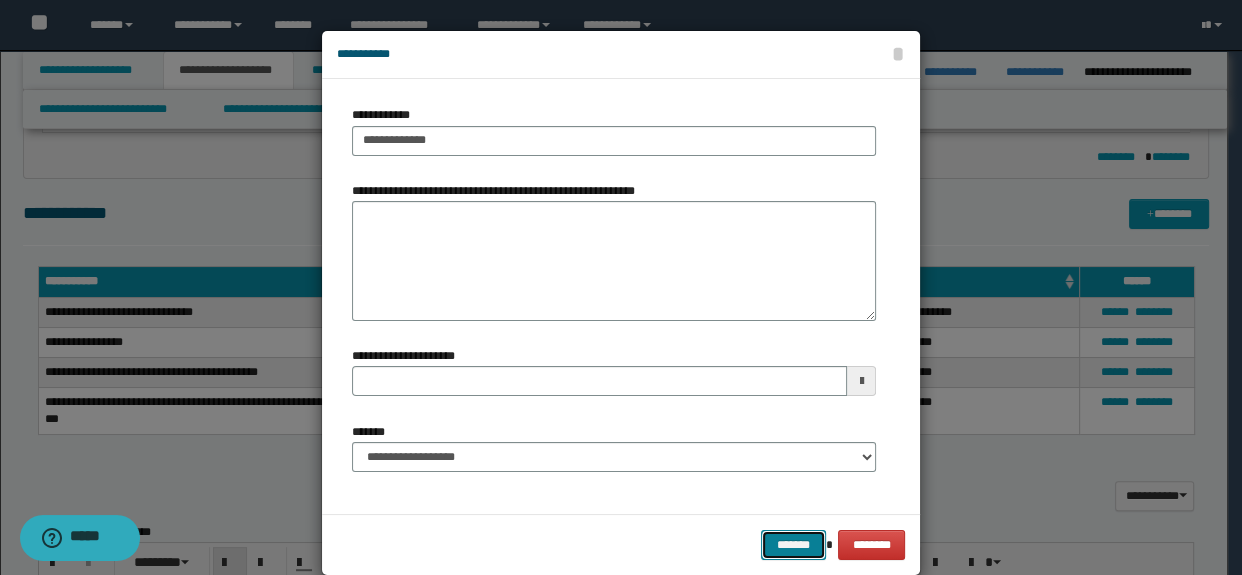 click on "*******" at bounding box center (793, 545) 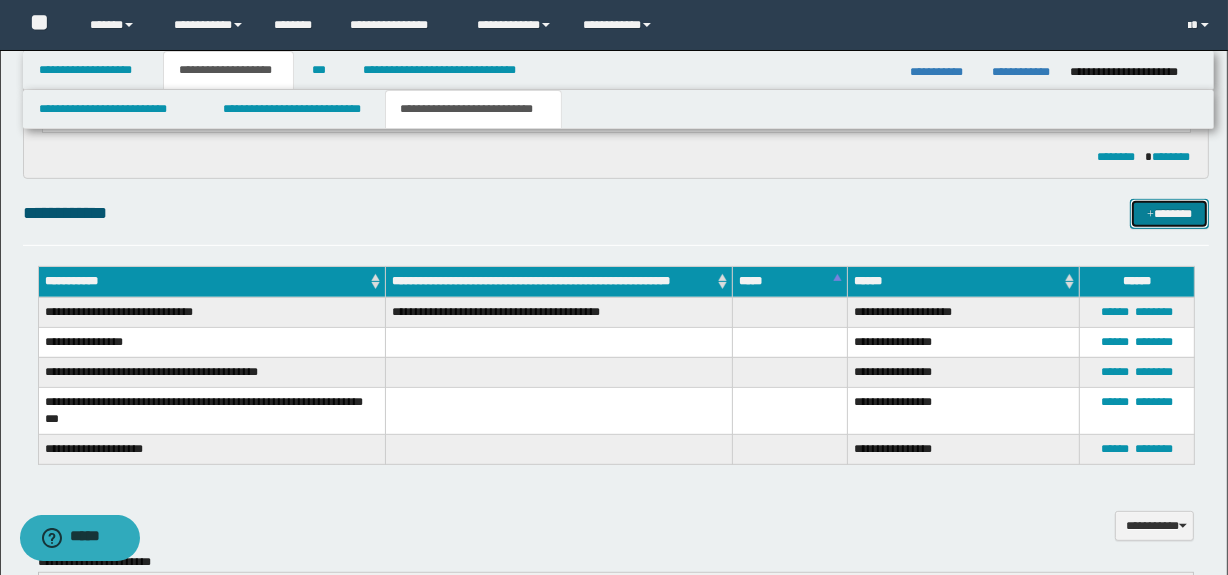 click on "*******" at bounding box center [1170, 214] 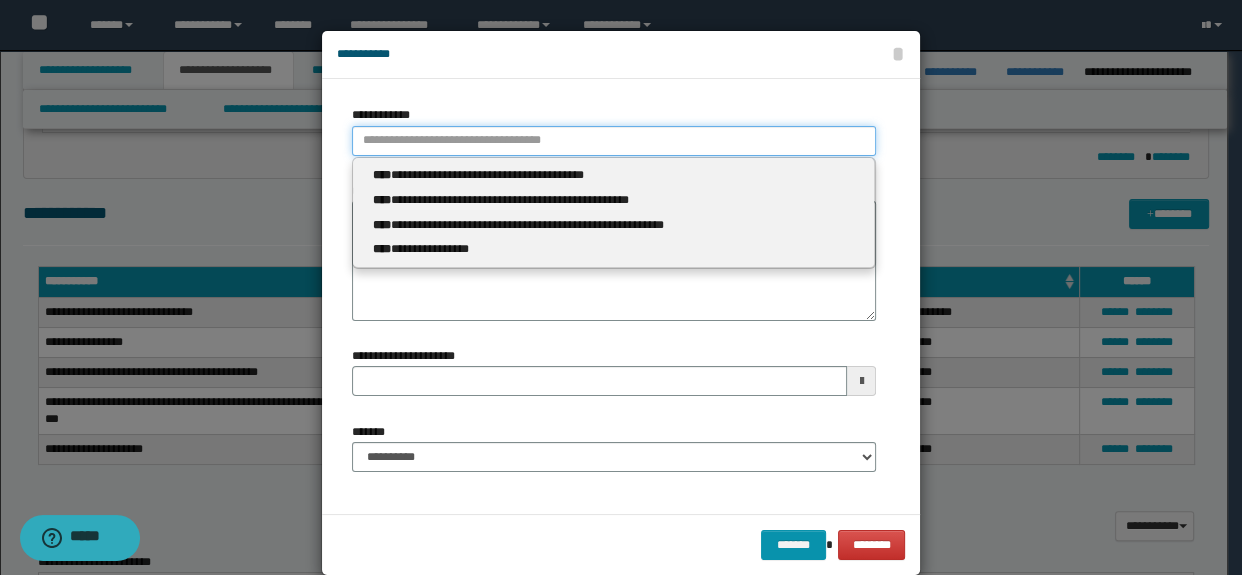 type on "**********" 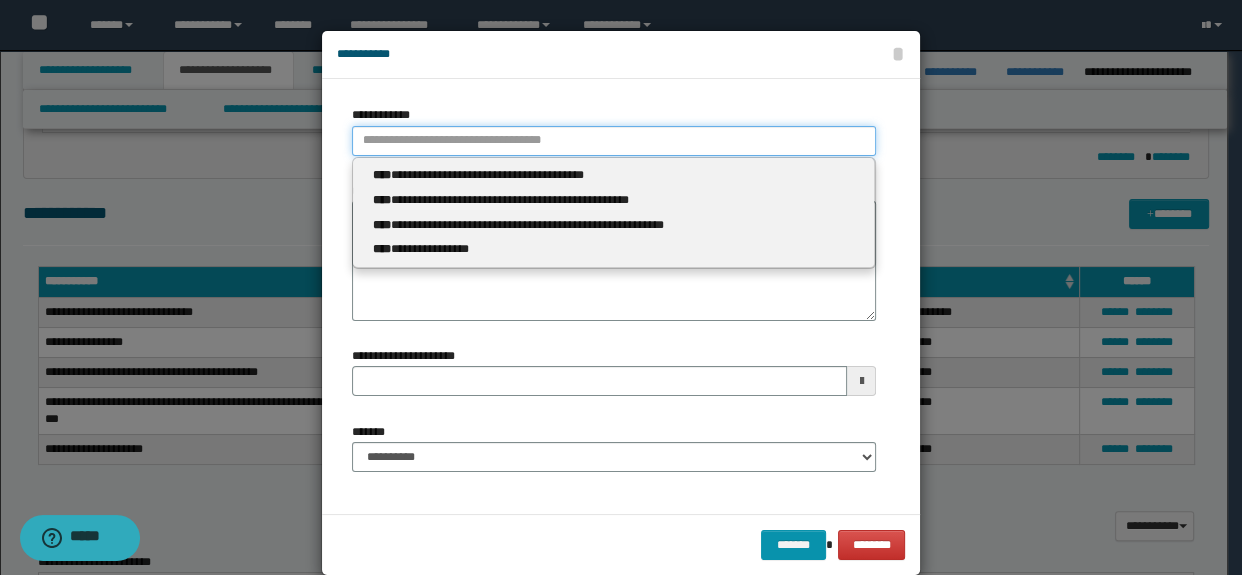 click on "**********" at bounding box center [614, 141] 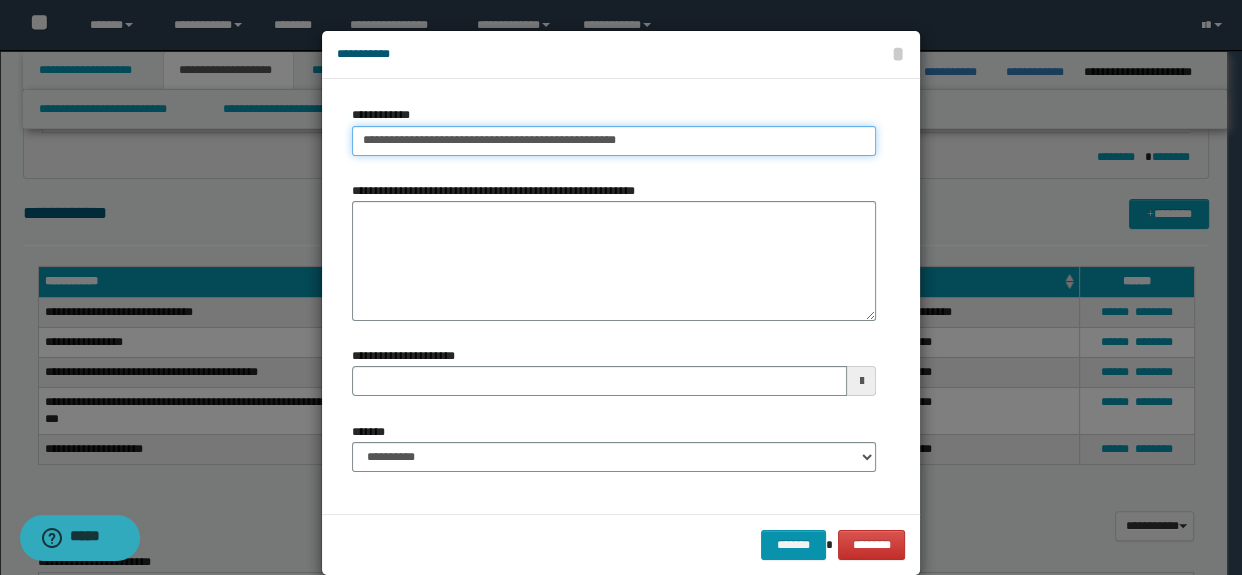 type on "**********" 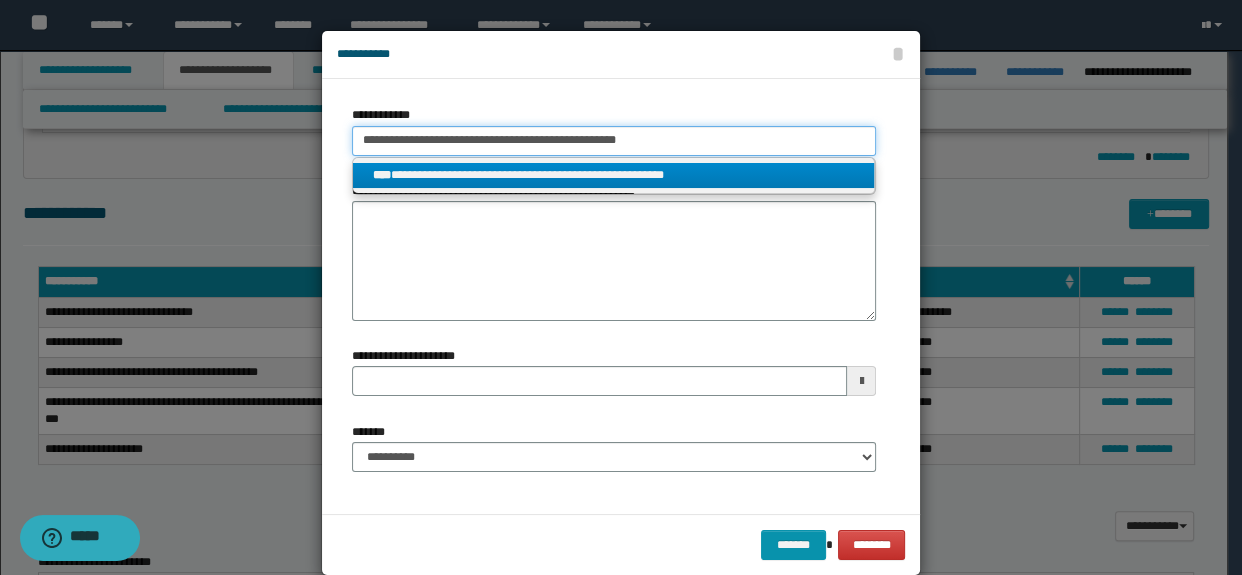 type on "**********" 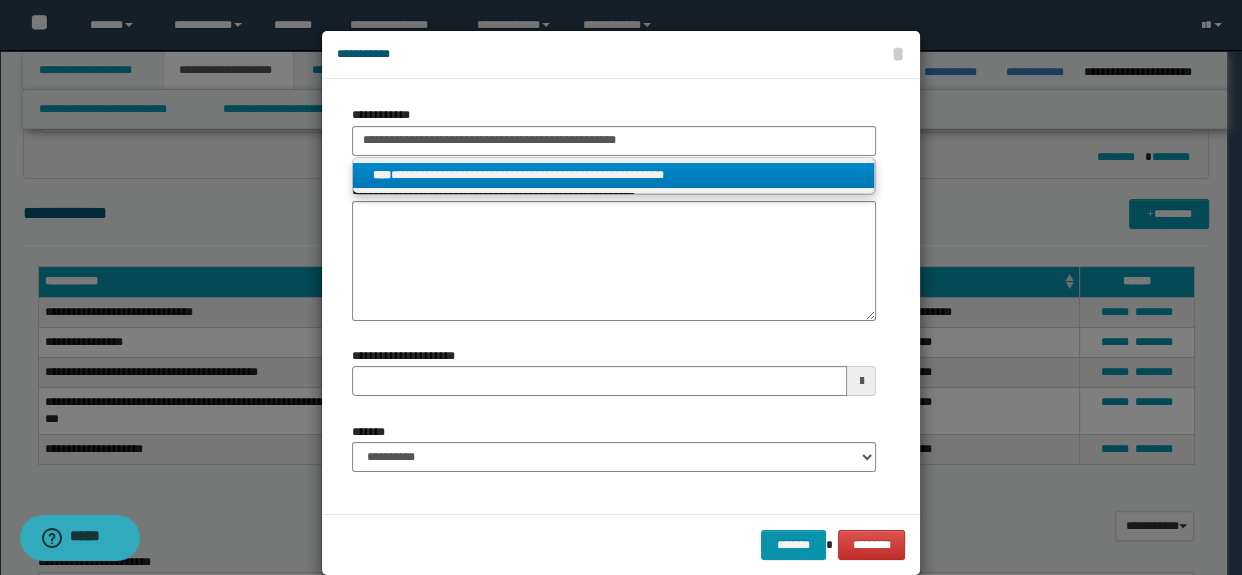 click on "**********" at bounding box center (614, 175) 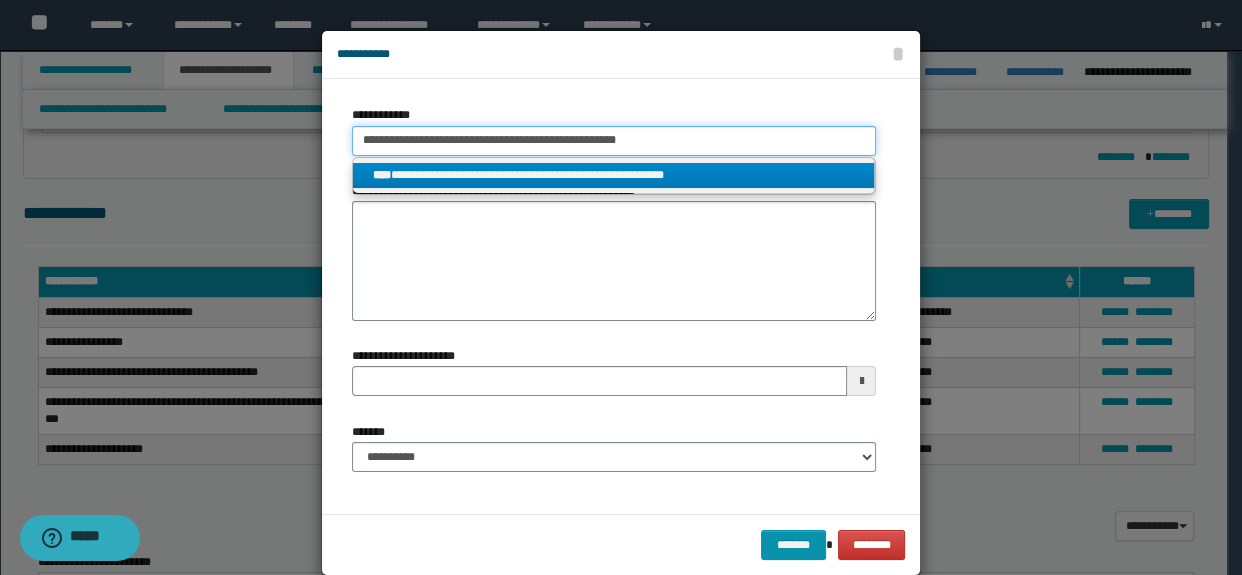 type 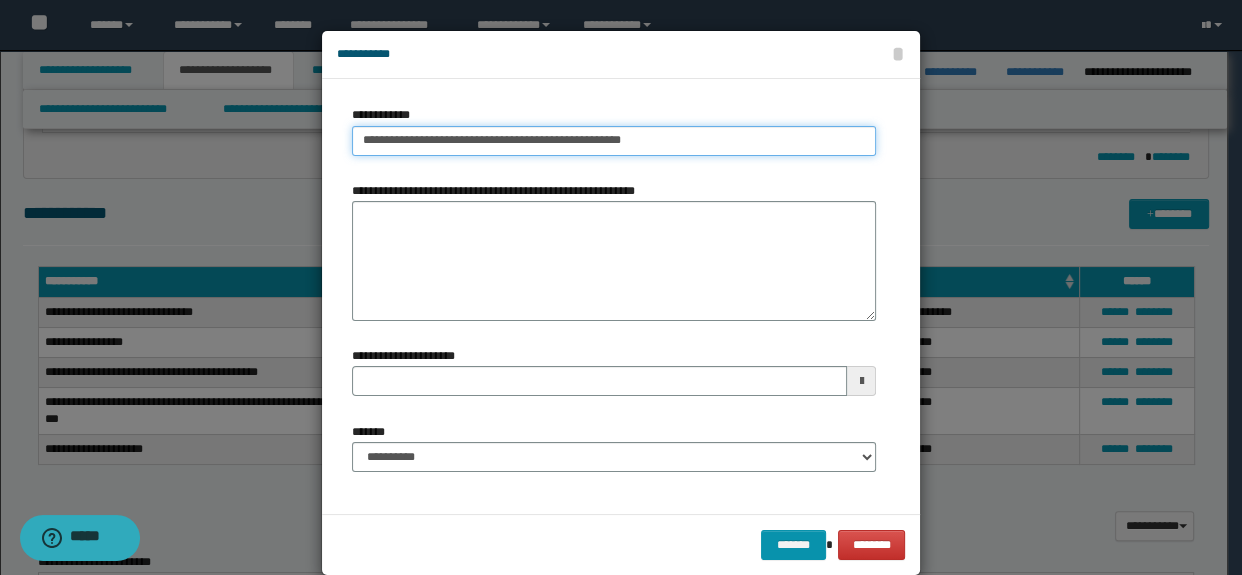 type 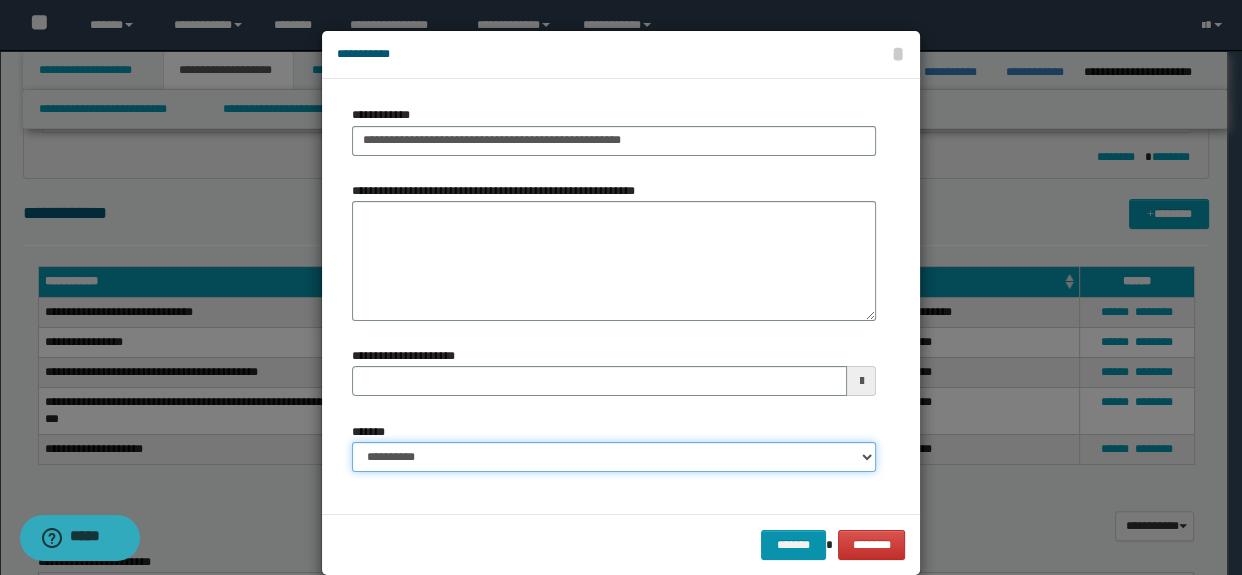 drag, startPoint x: 491, startPoint y: 456, endPoint x: 487, endPoint y: 443, distance: 13.601471 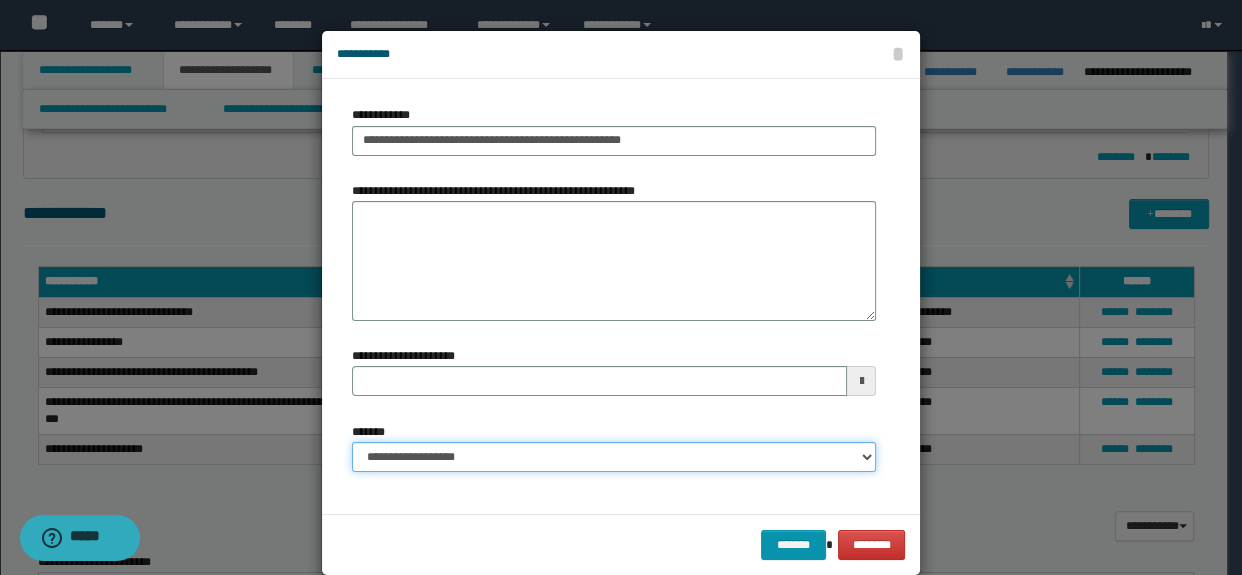 type 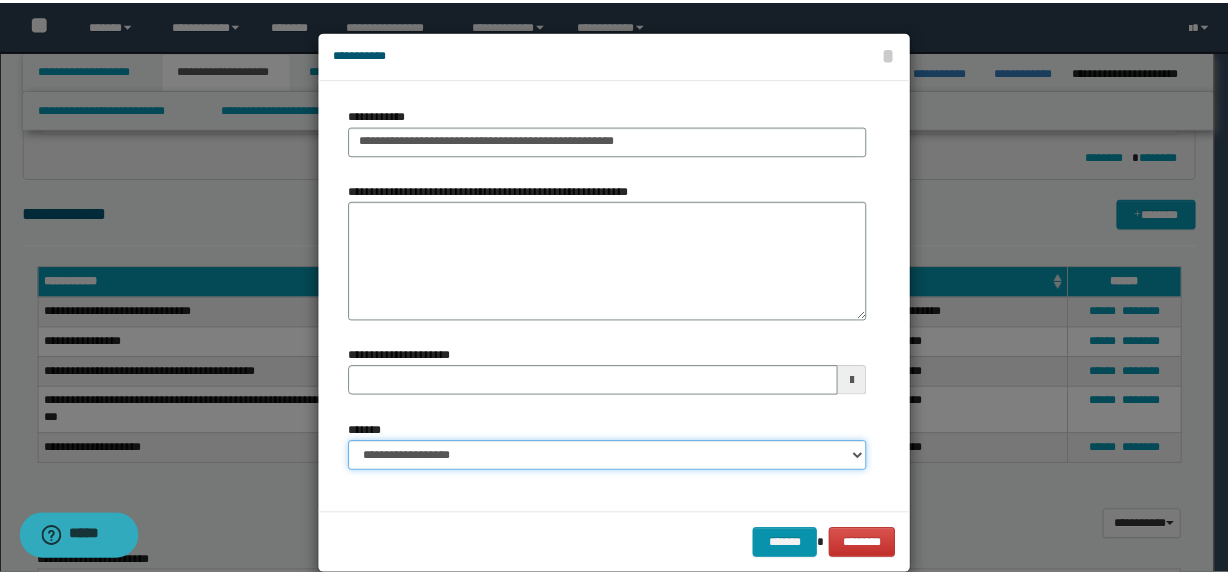 scroll, scrollTop: 30, scrollLeft: 0, axis: vertical 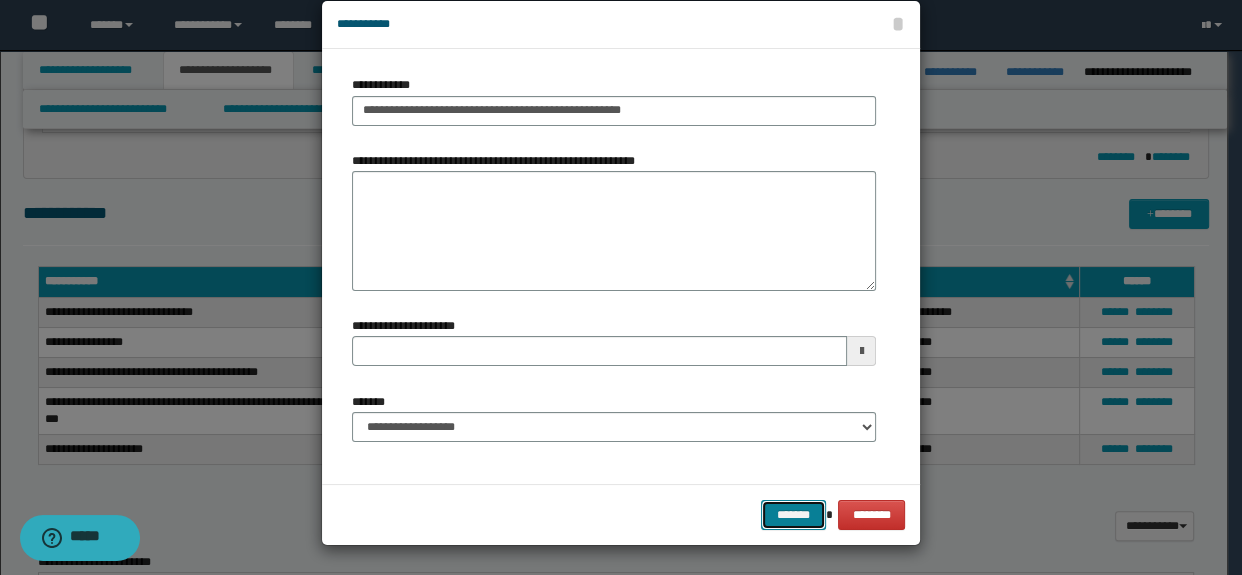 click on "*******" at bounding box center [793, 515] 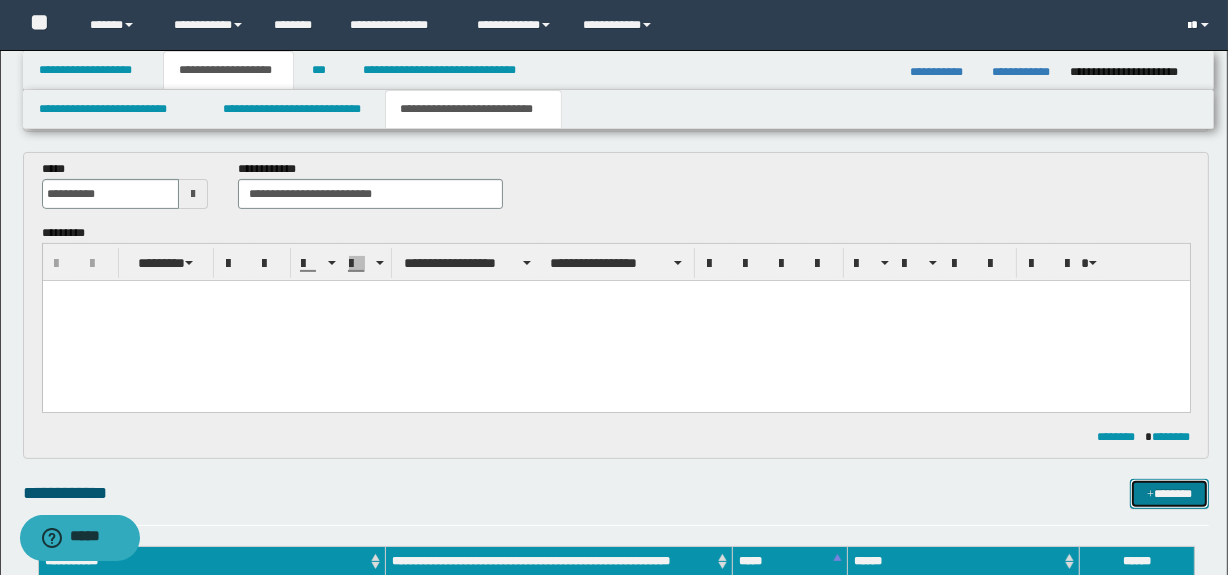scroll, scrollTop: 0, scrollLeft: 0, axis: both 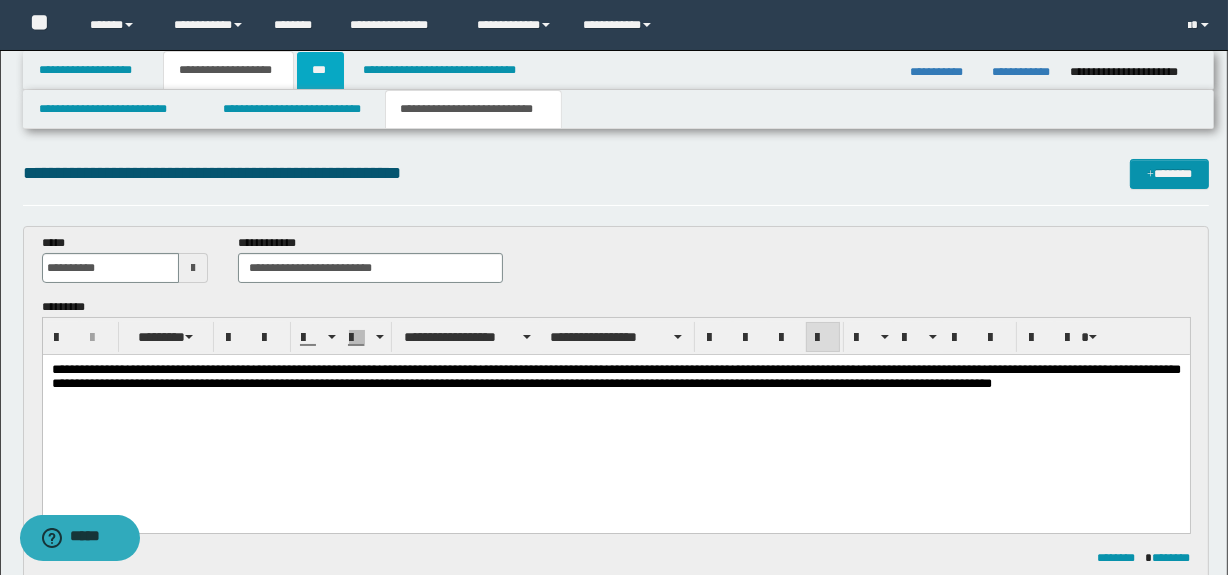 click on "***" at bounding box center [320, 70] 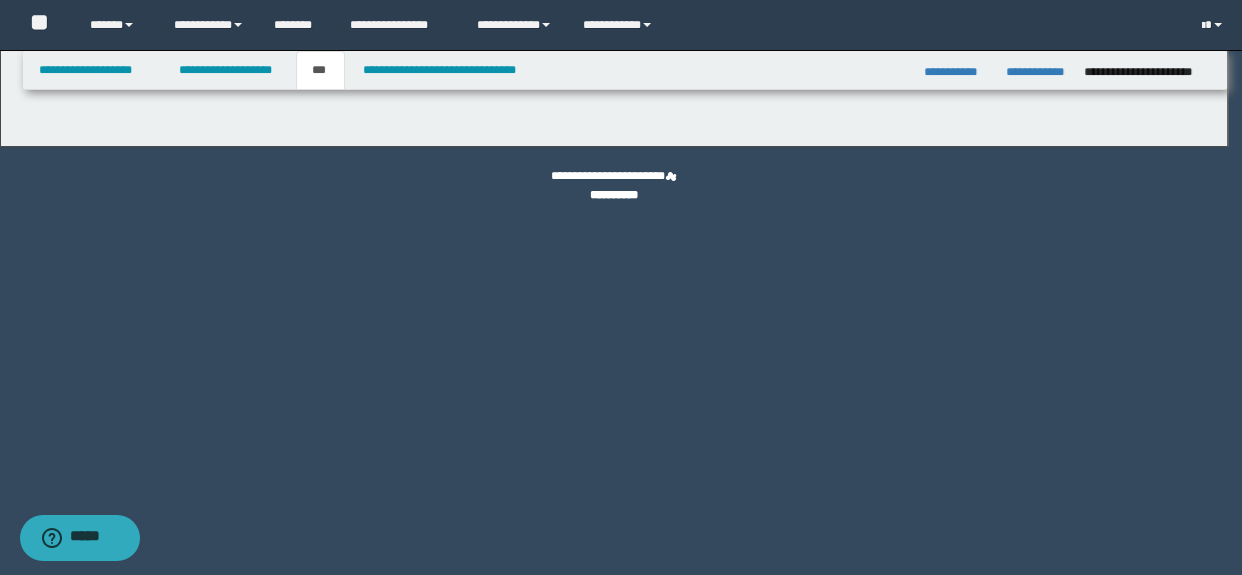 select on "*" 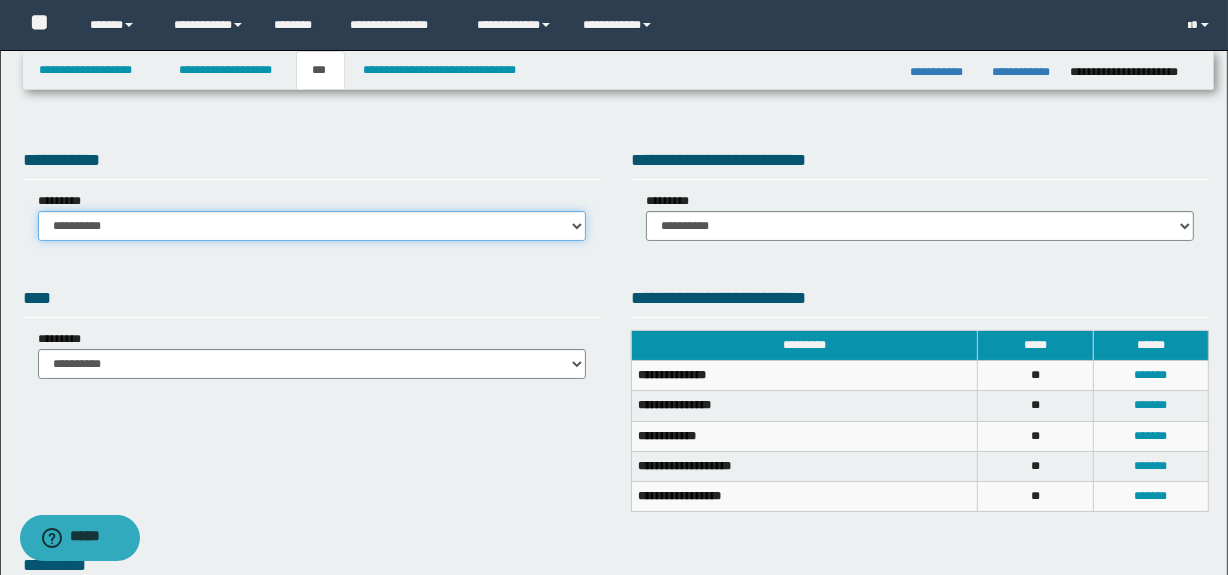 drag, startPoint x: 375, startPoint y: 219, endPoint x: 357, endPoint y: 236, distance: 24.758837 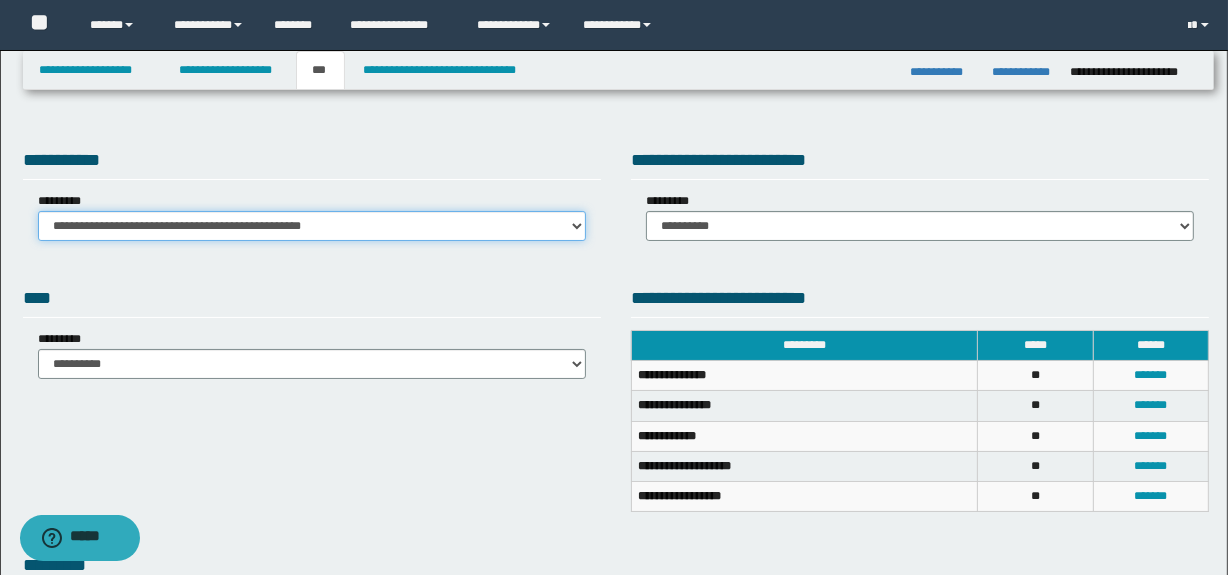 click on "**********" at bounding box center (312, 226) 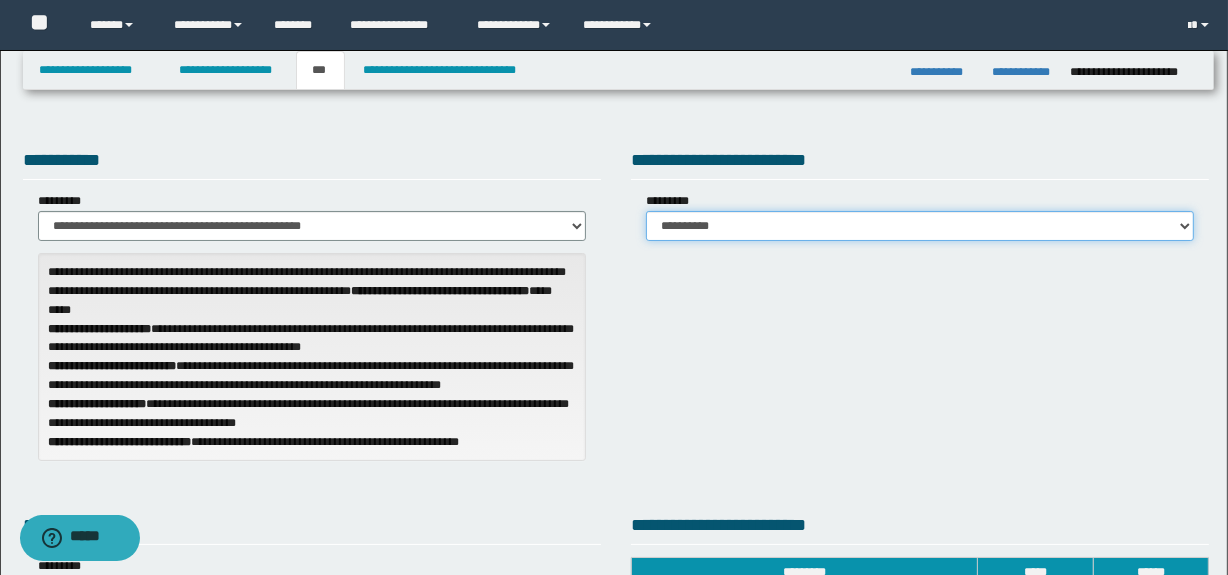 drag, startPoint x: 759, startPoint y: 229, endPoint x: 763, endPoint y: 239, distance: 10.770329 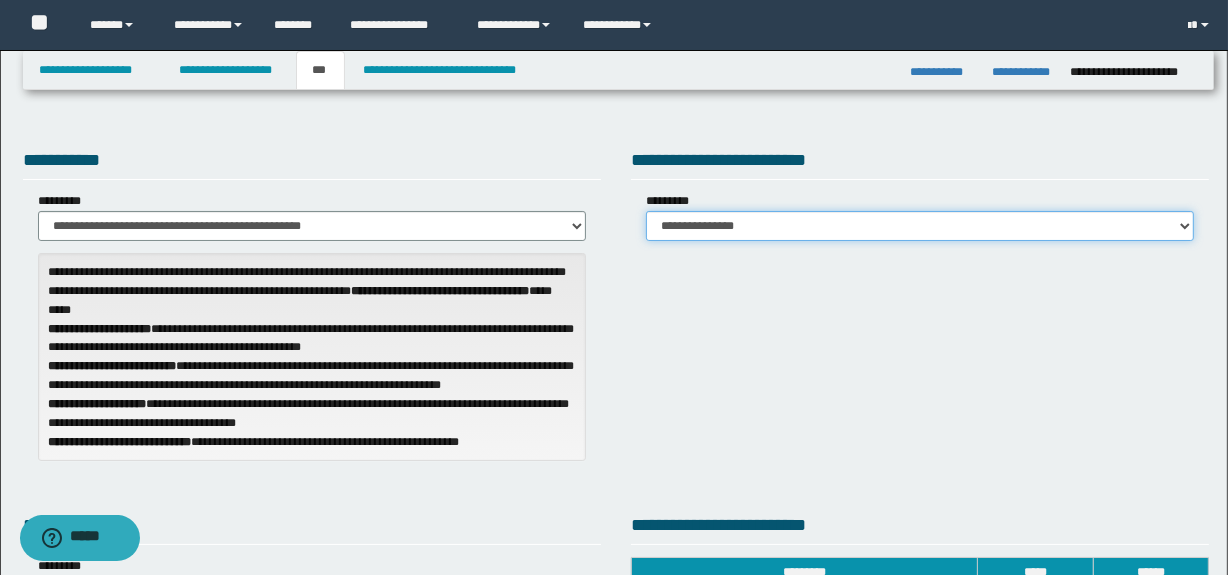 click on "**********" at bounding box center [920, 226] 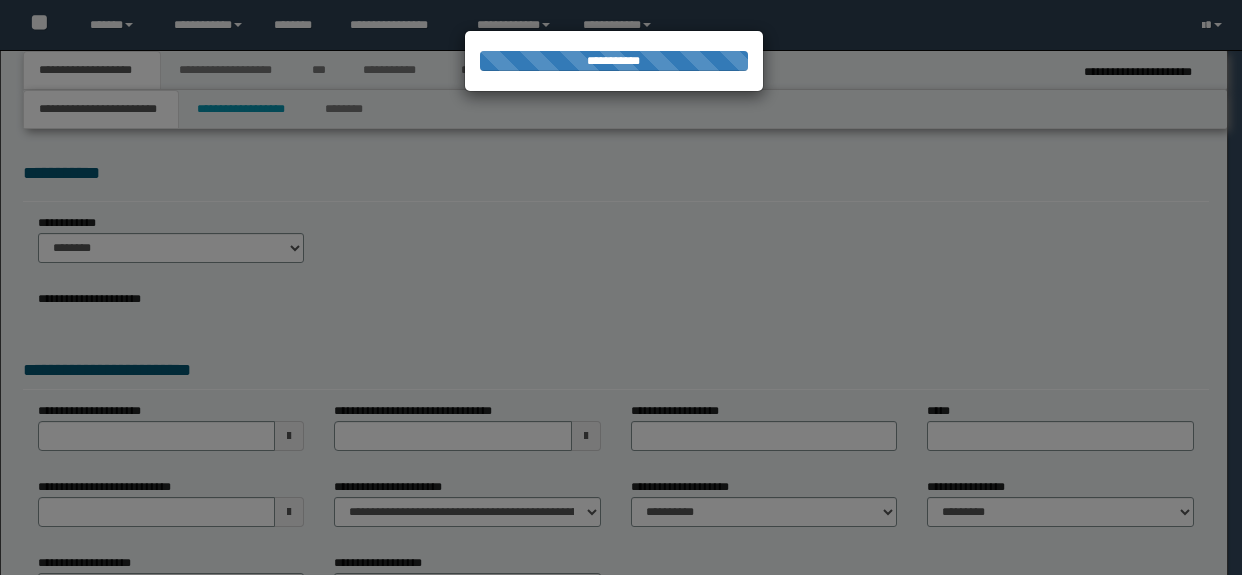 scroll, scrollTop: 0, scrollLeft: 0, axis: both 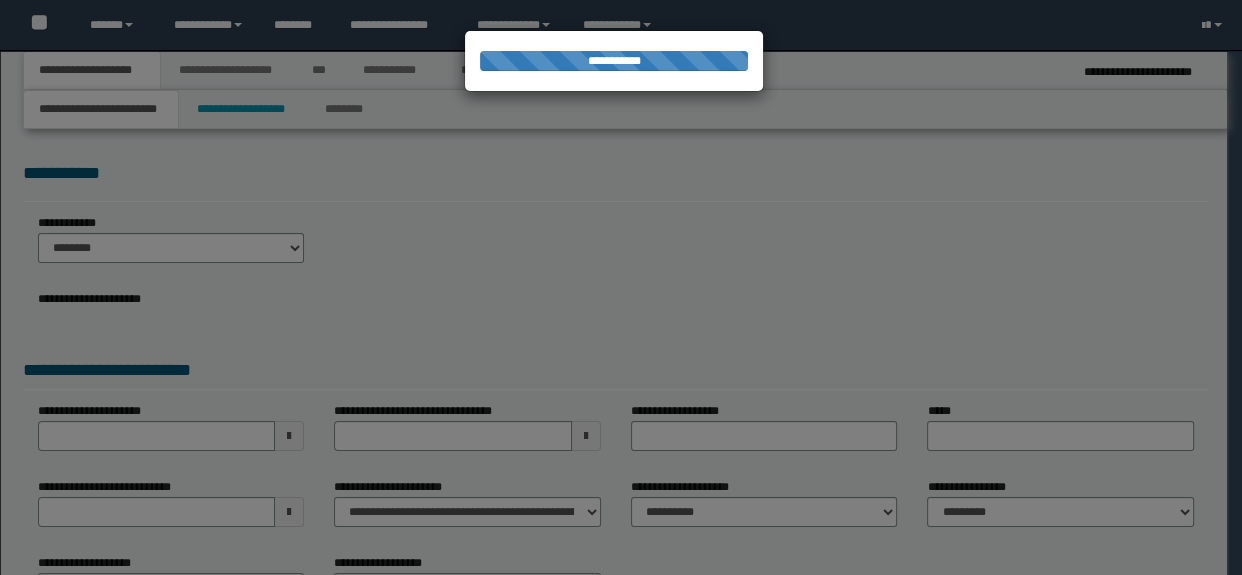 select on "*" 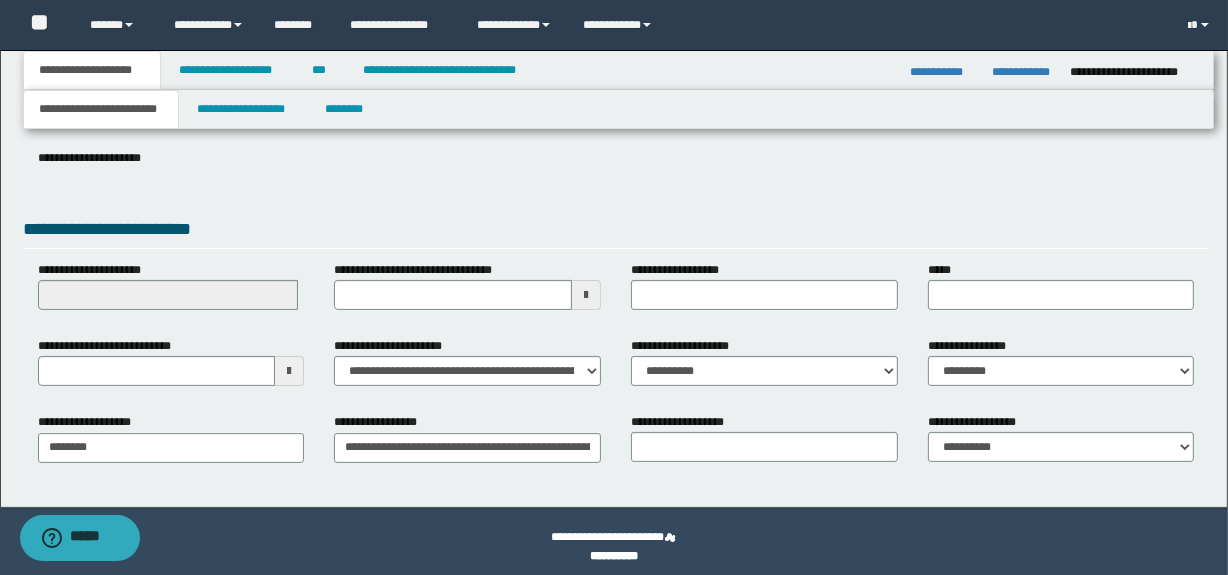 scroll, scrollTop: 302, scrollLeft: 0, axis: vertical 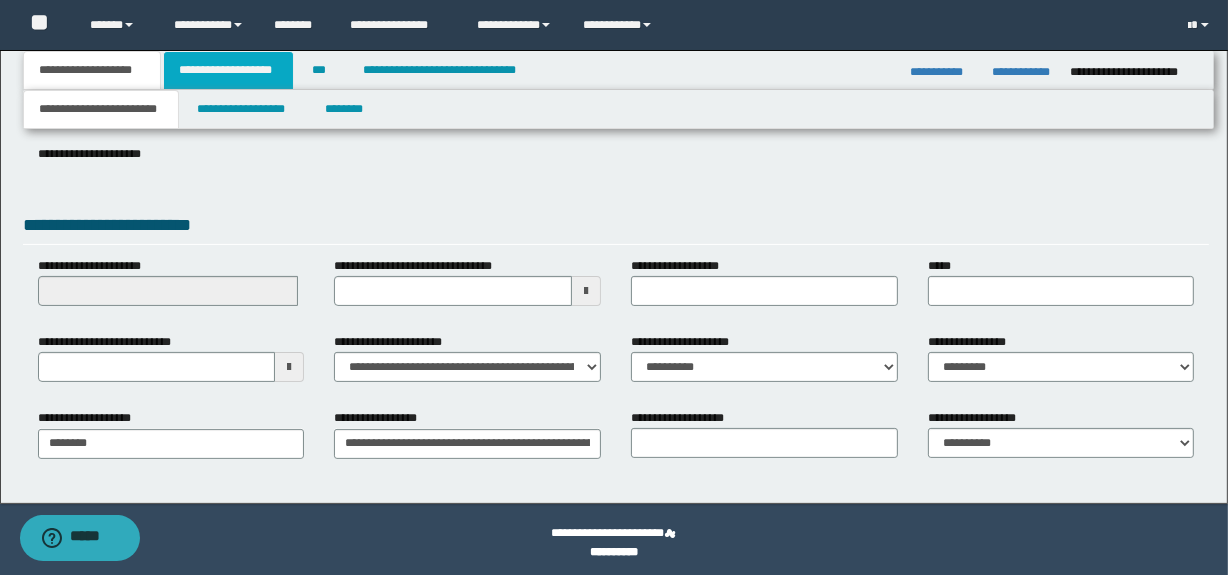 click on "**********" at bounding box center [228, 70] 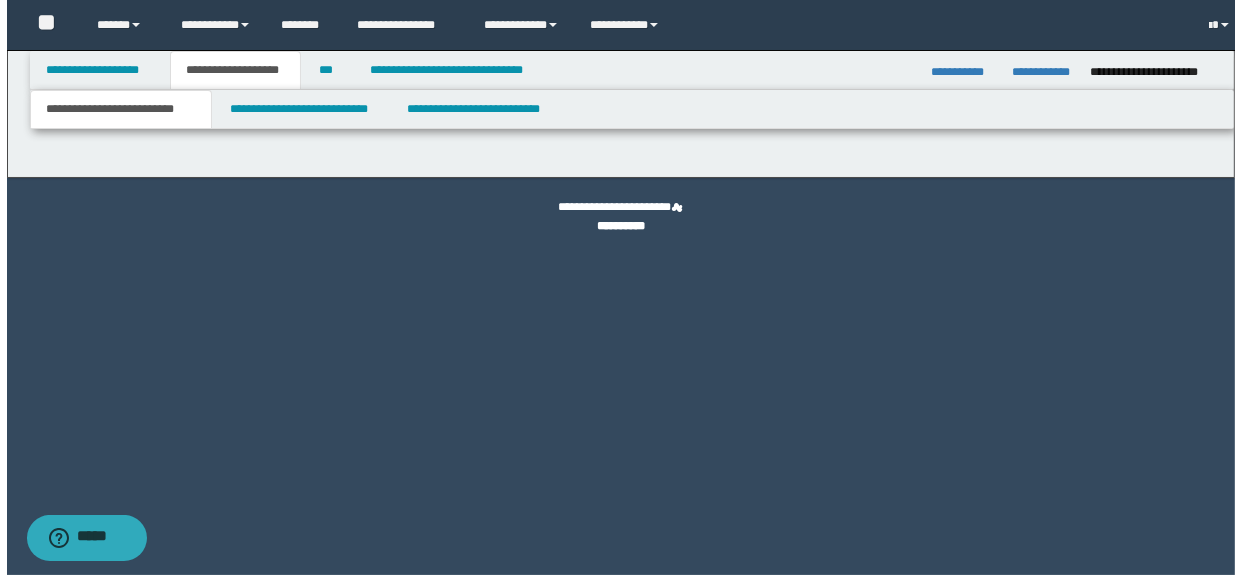 scroll, scrollTop: 0, scrollLeft: 0, axis: both 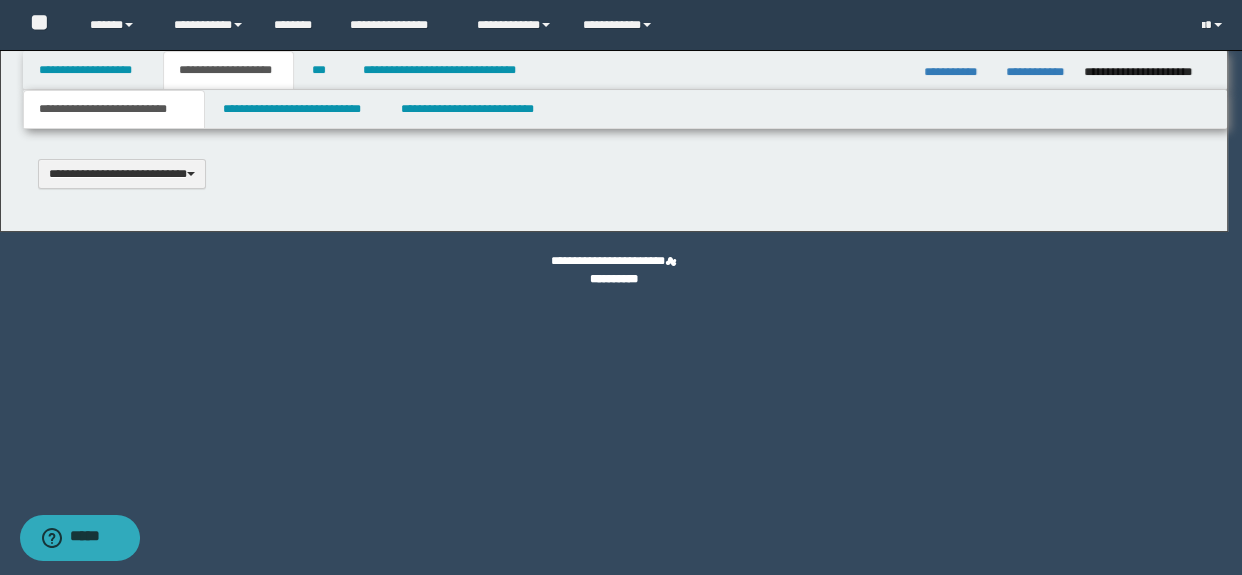 type 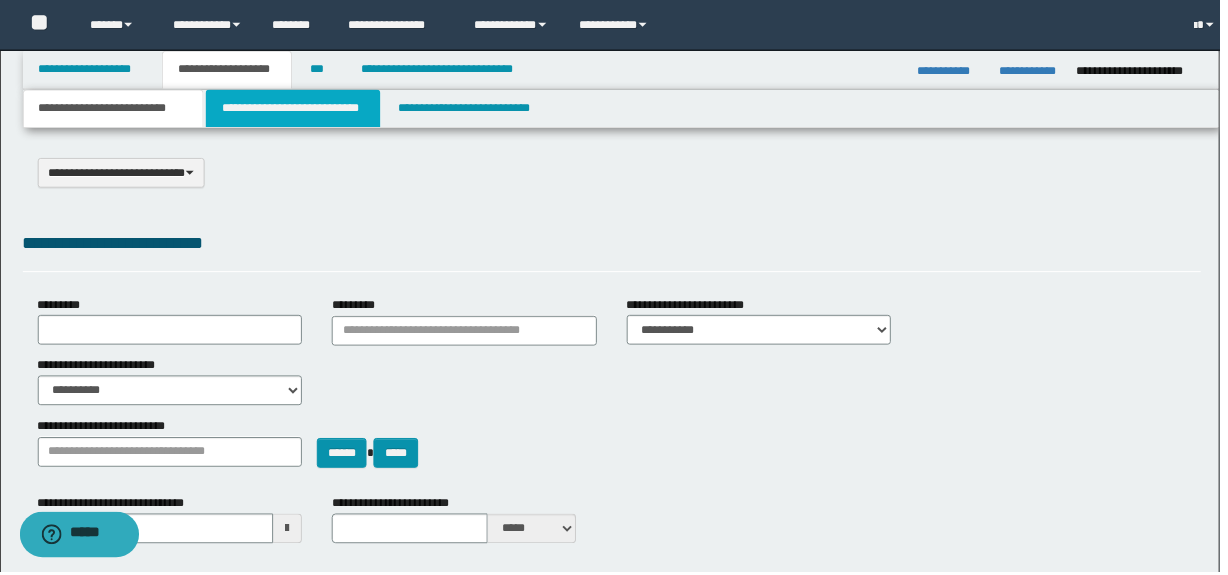 click on "**********" at bounding box center [294, 109] 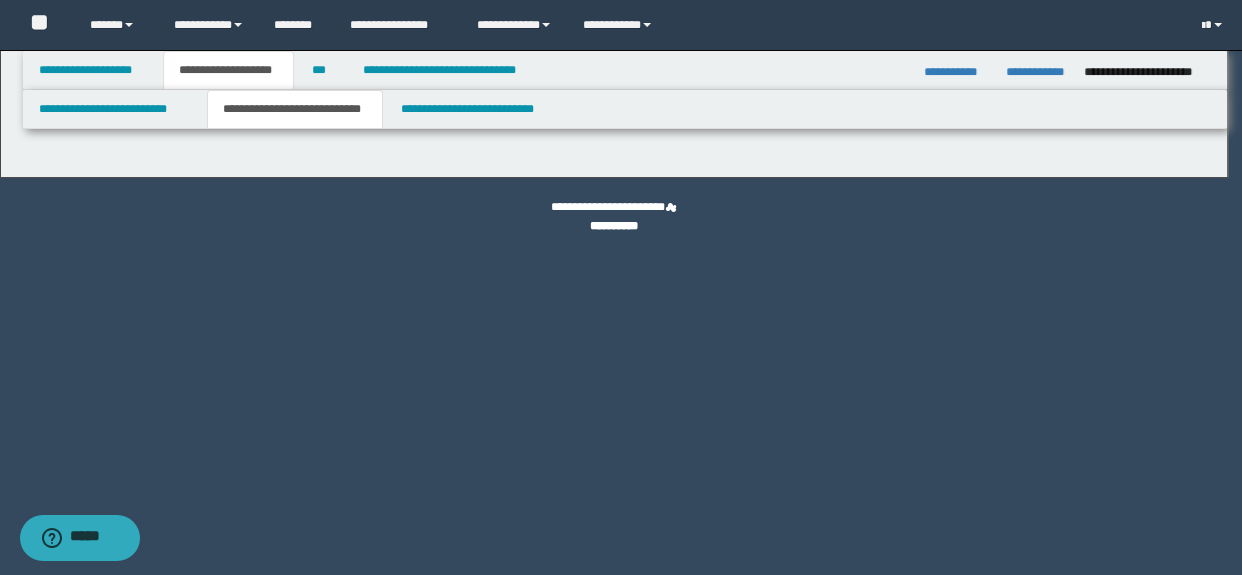 select on "*" 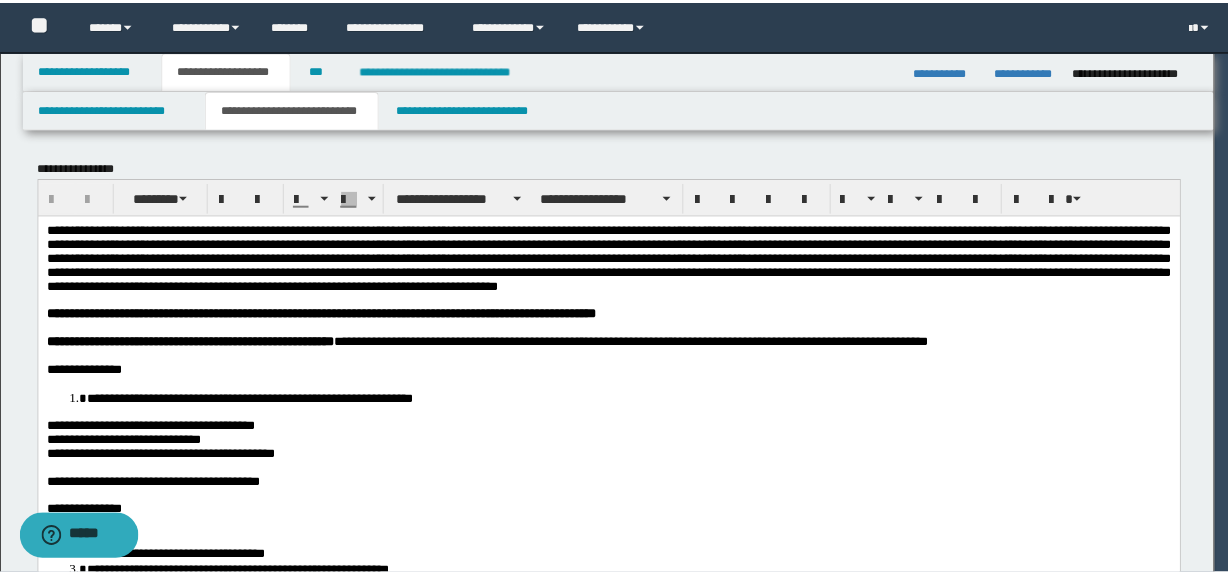 scroll, scrollTop: 0, scrollLeft: 0, axis: both 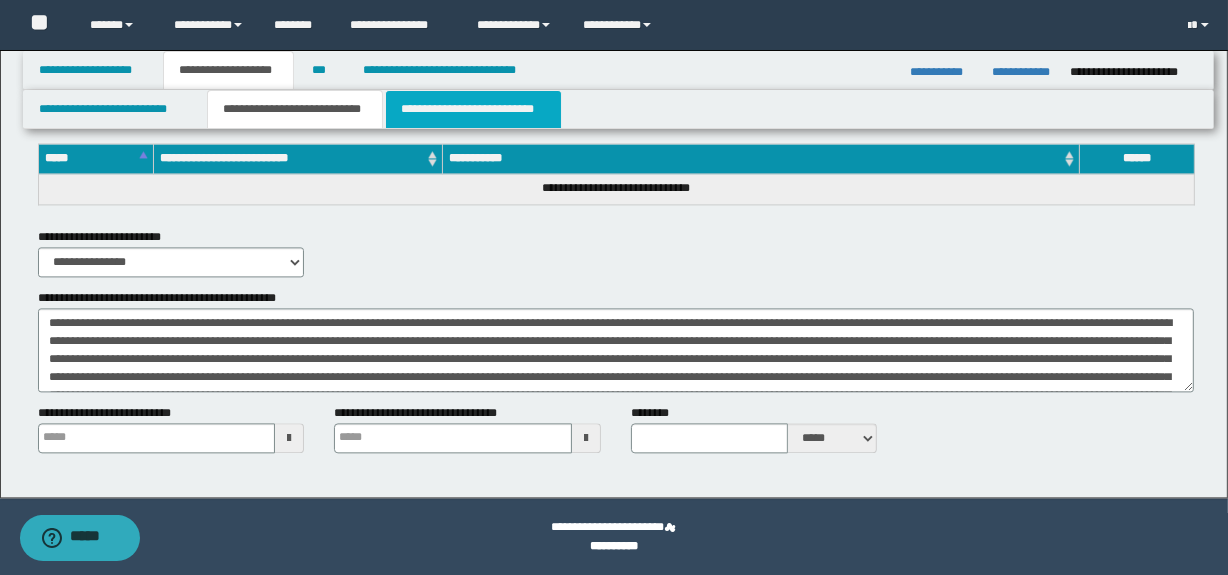 click on "**********" at bounding box center [473, 109] 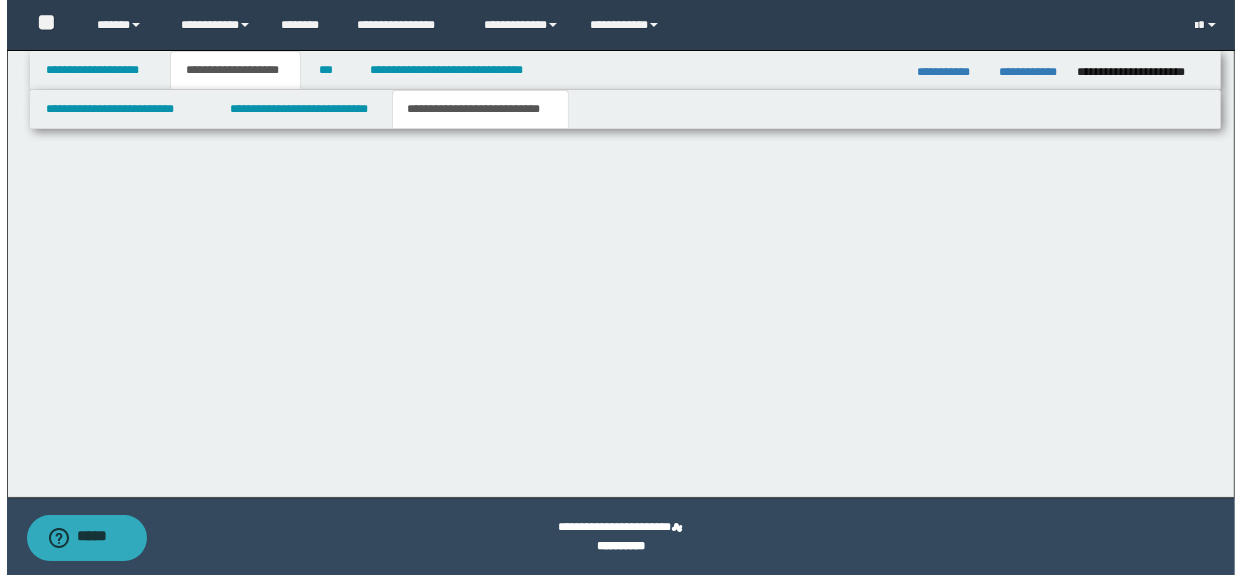 scroll, scrollTop: 0, scrollLeft: 0, axis: both 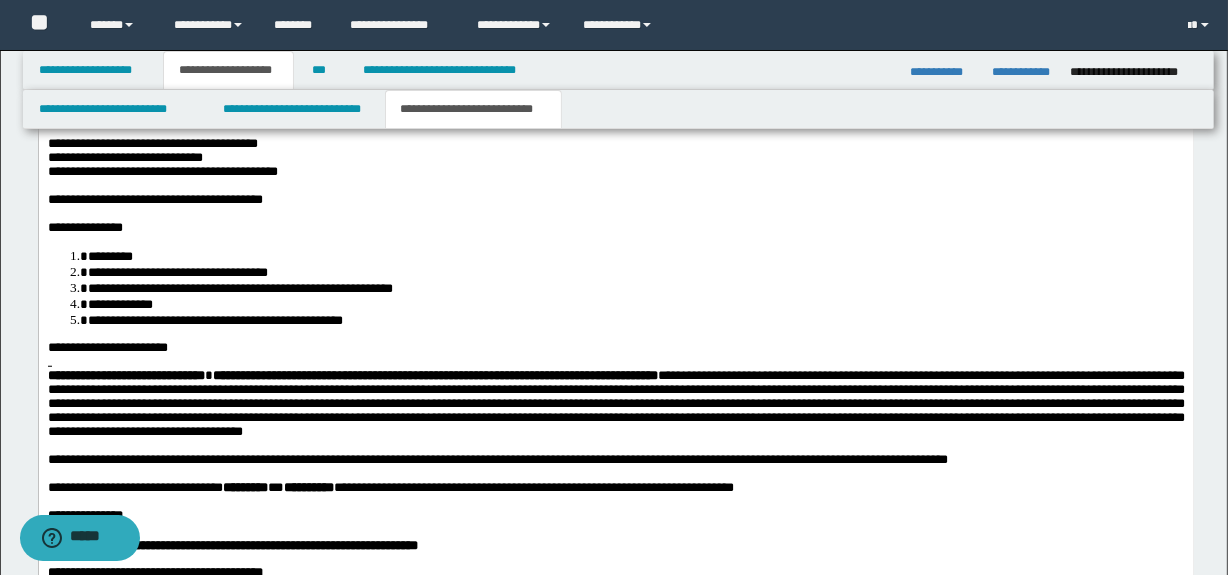 click at bounding box center [615, 362] 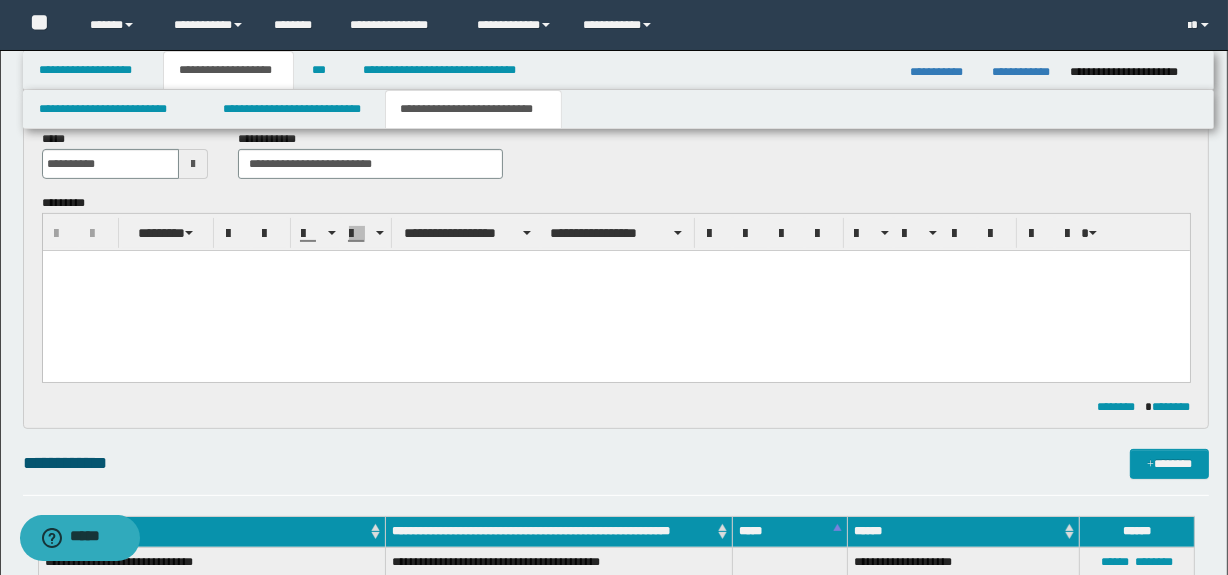 scroll, scrollTop: 467, scrollLeft: 0, axis: vertical 